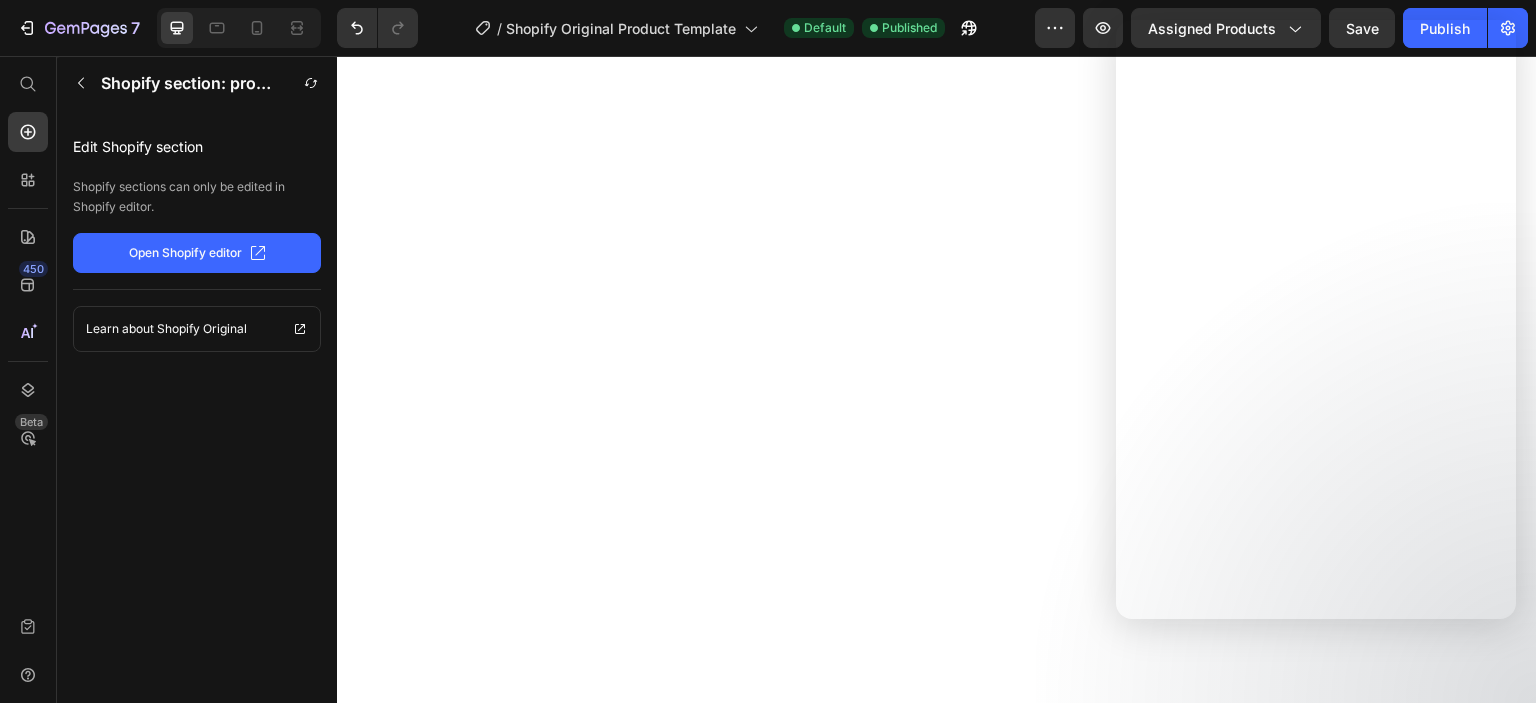 scroll, scrollTop: 0, scrollLeft: 0, axis: both 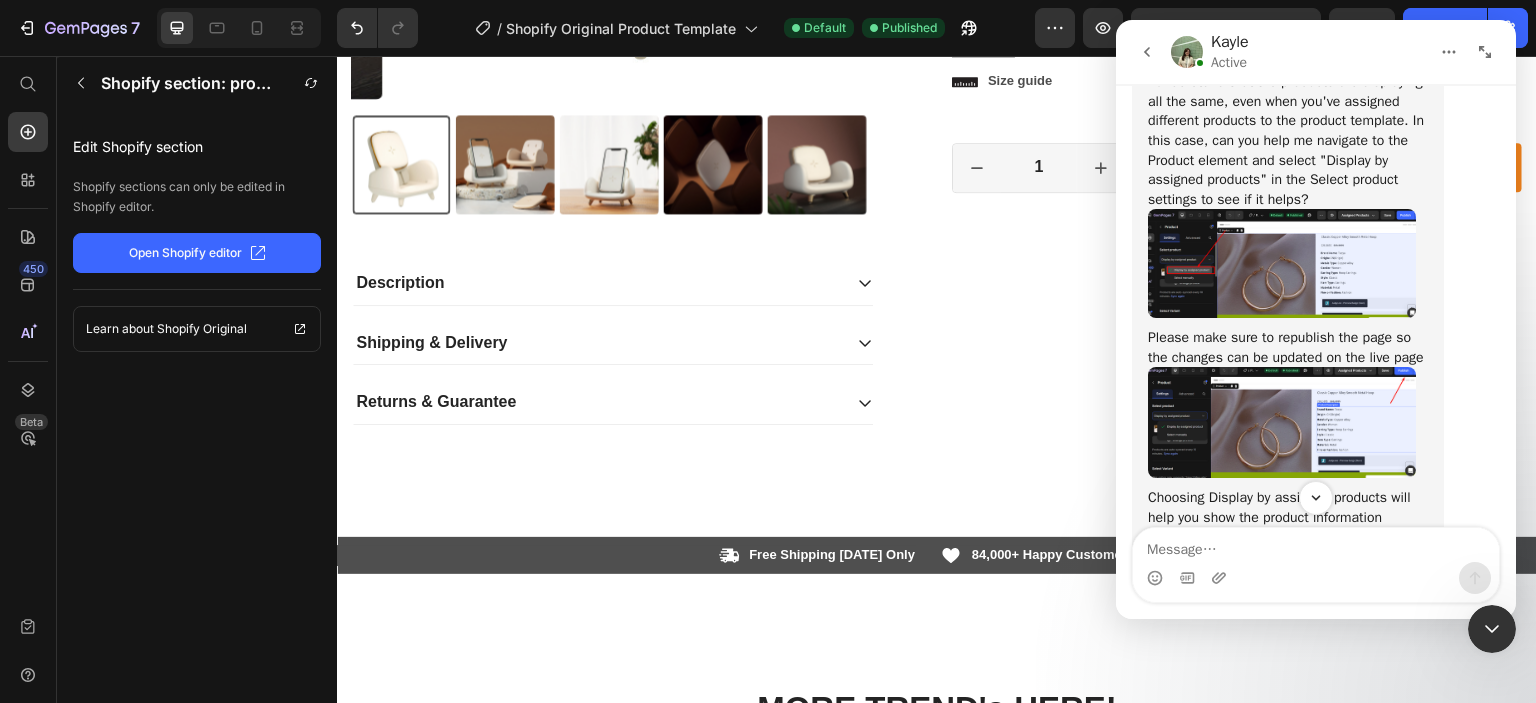 click at bounding box center (1282, 263) 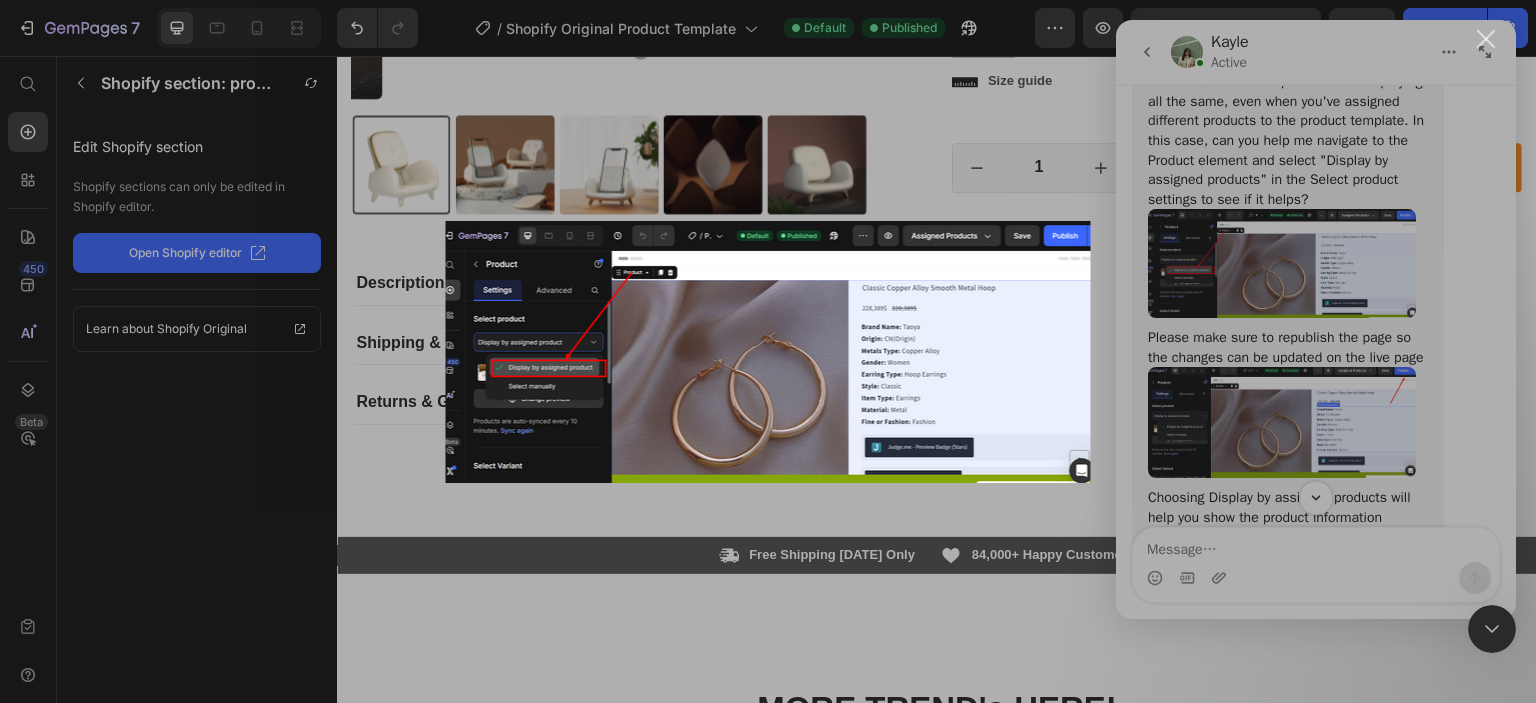 scroll, scrollTop: 0, scrollLeft: 0, axis: both 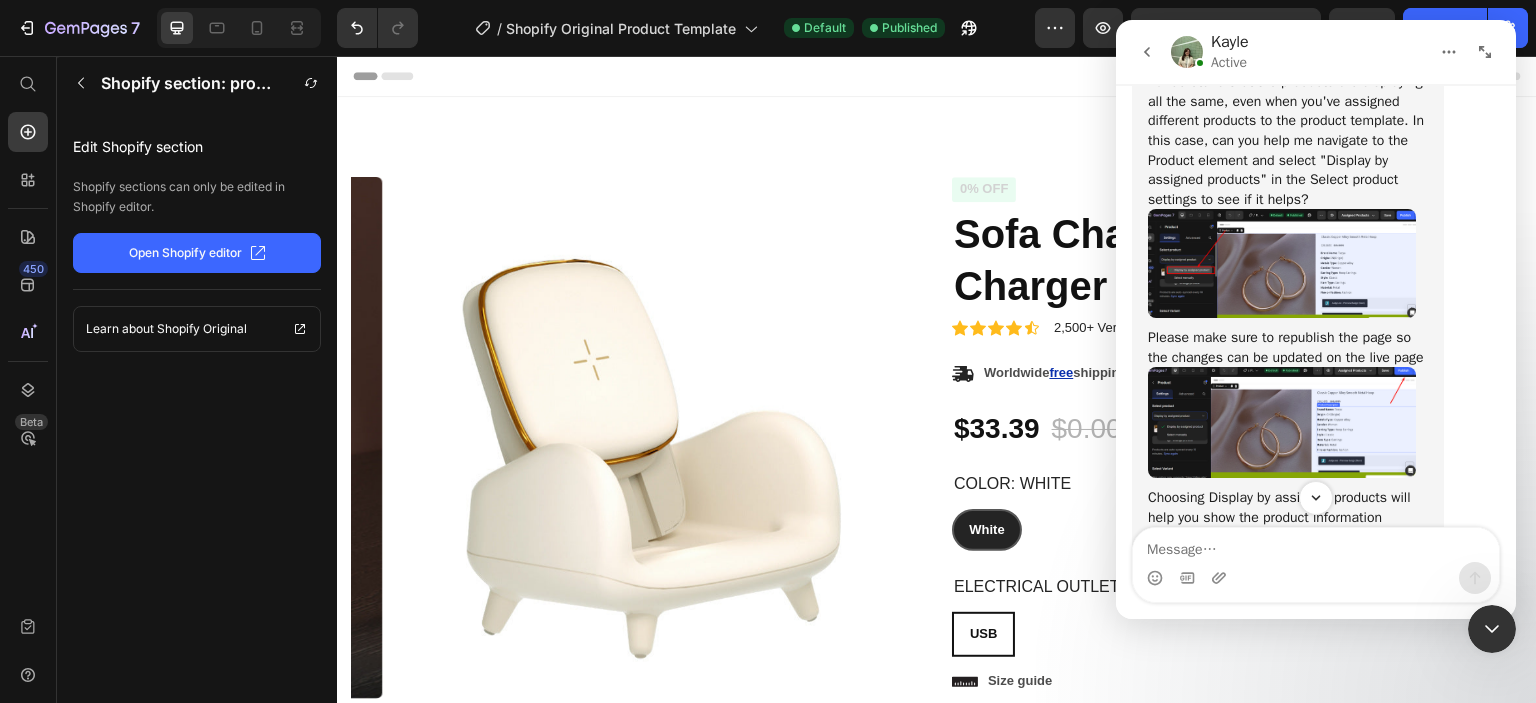 click at bounding box center [1282, 263] 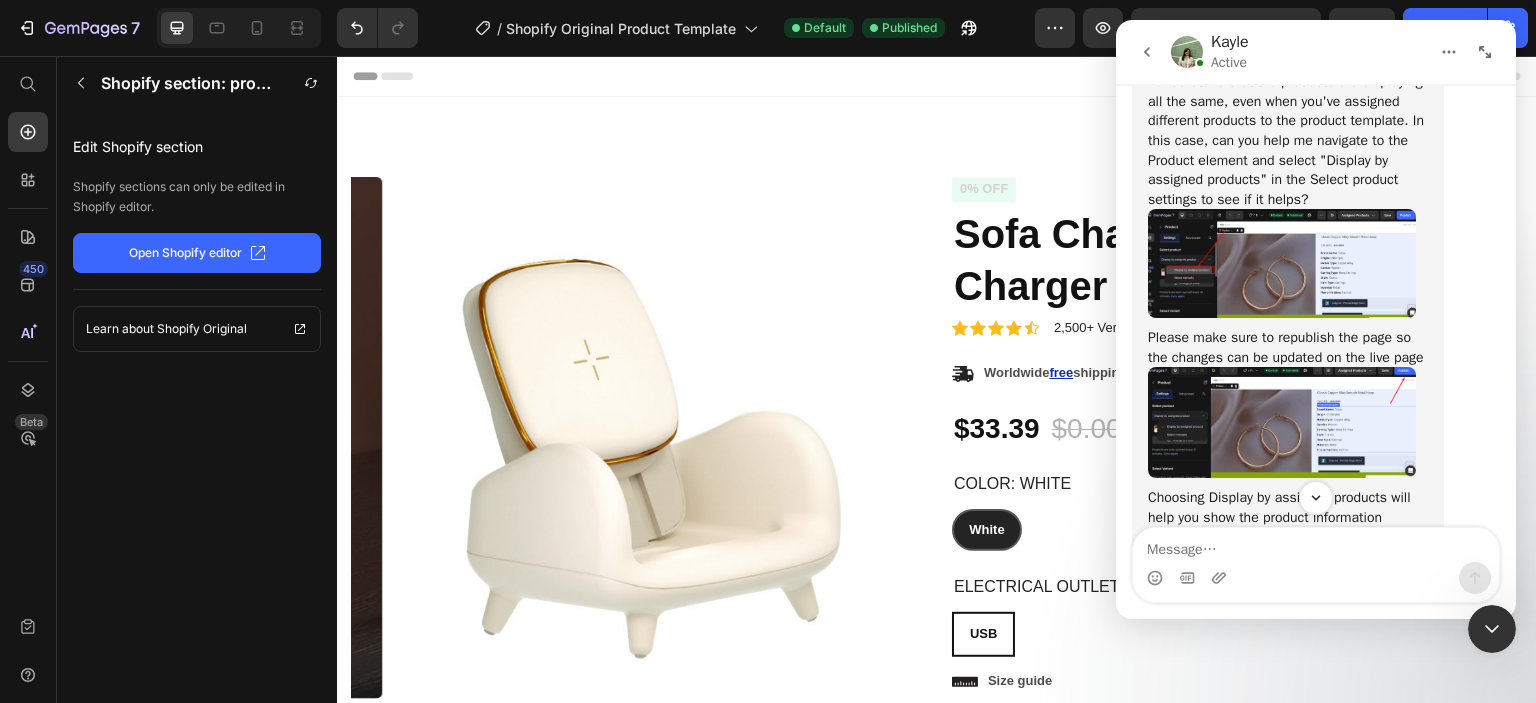 scroll, scrollTop: 0, scrollLeft: 0, axis: both 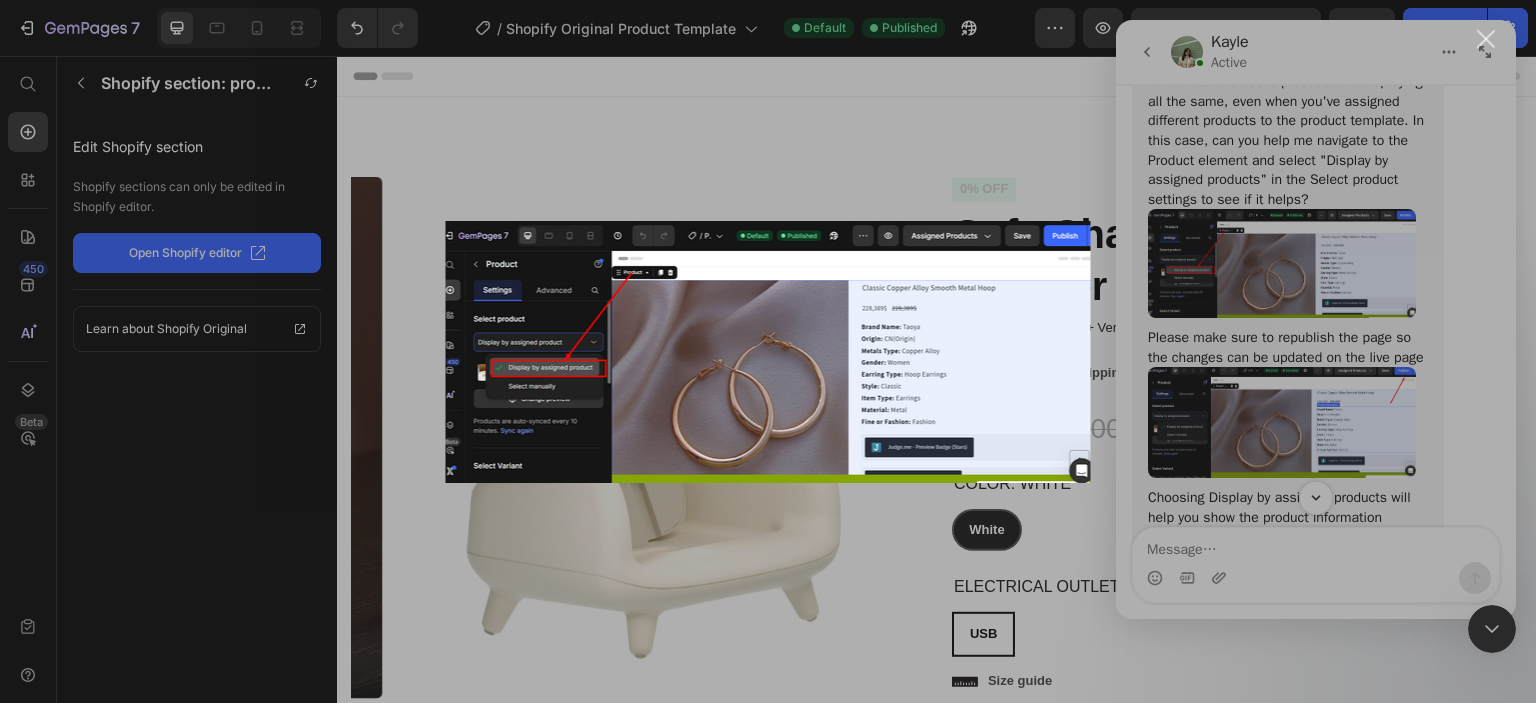 click at bounding box center [768, 351] 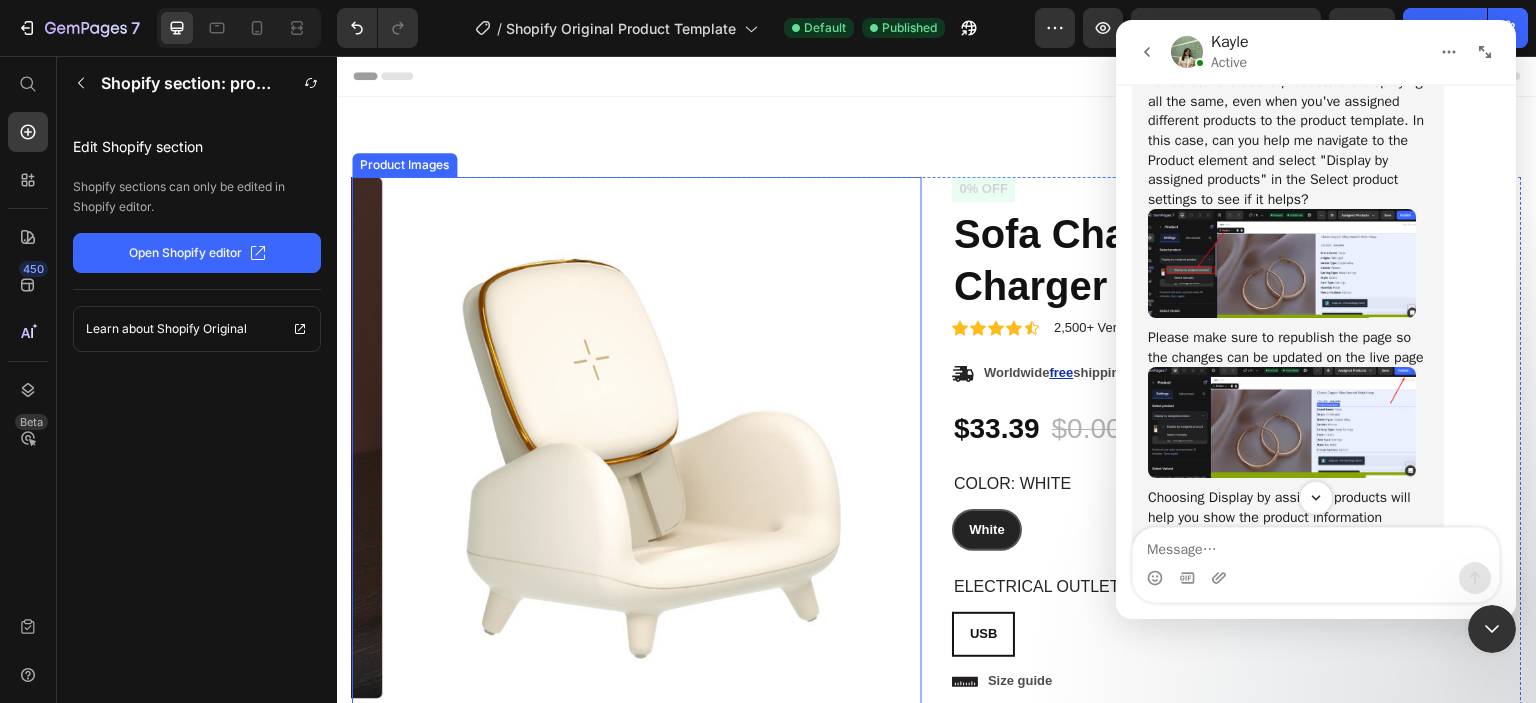 click at bounding box center [643, 438] 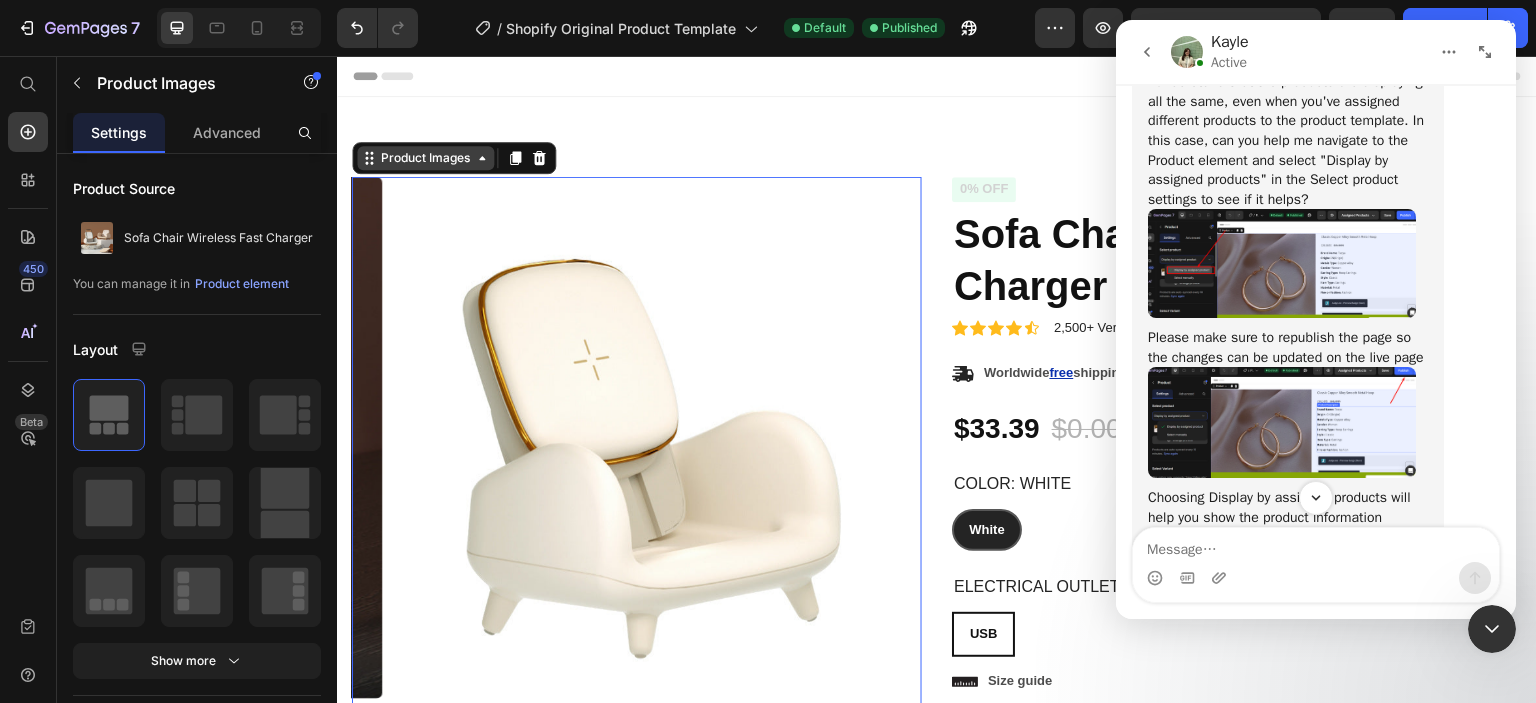 click on "Product Images" at bounding box center [425, 158] 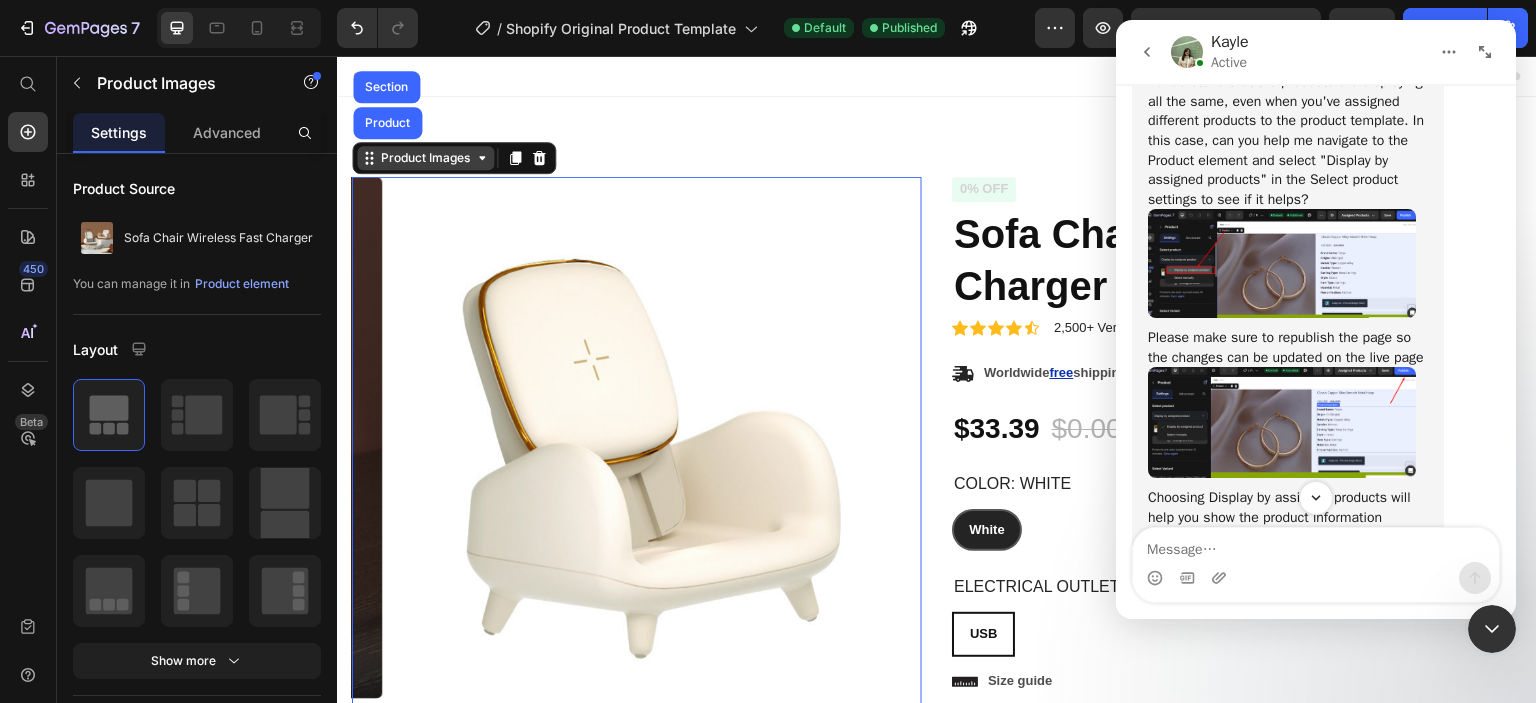 click 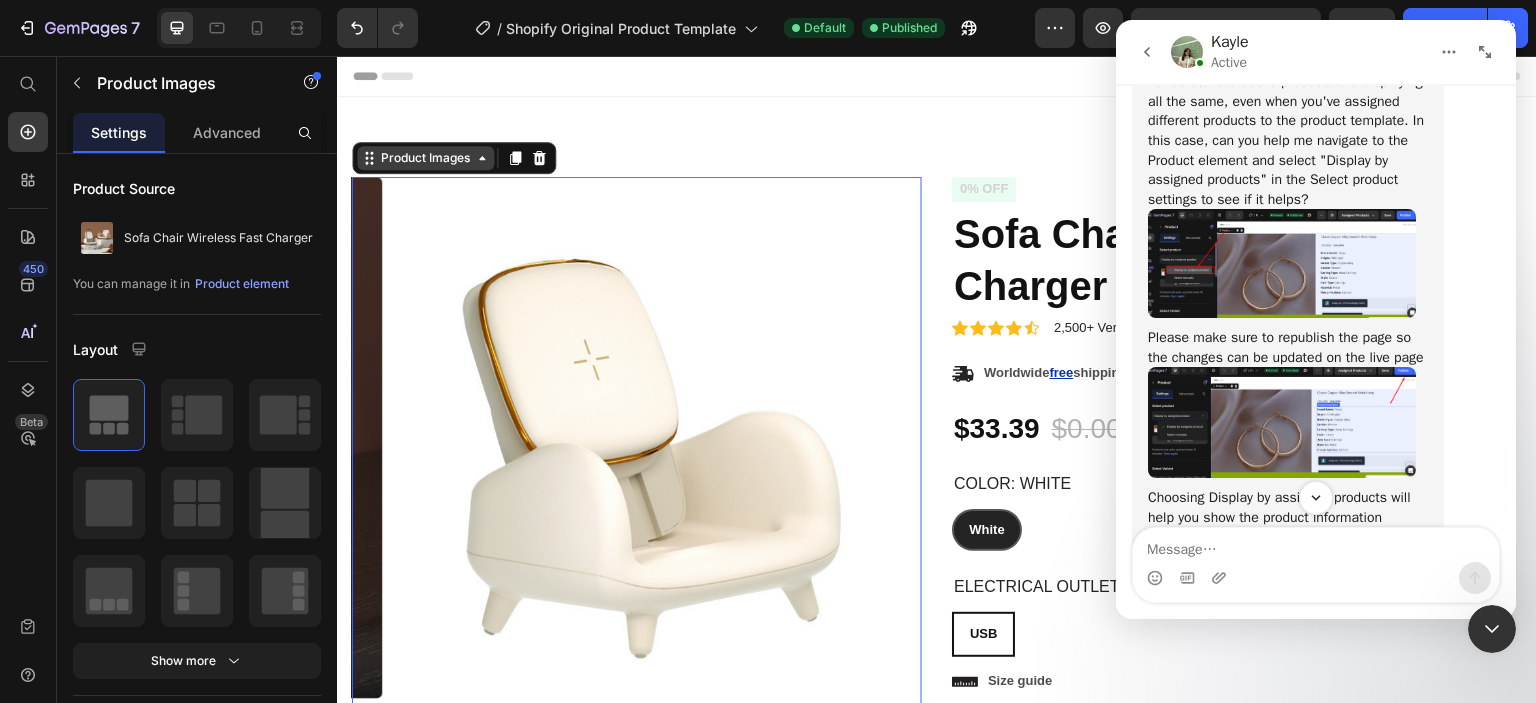 click 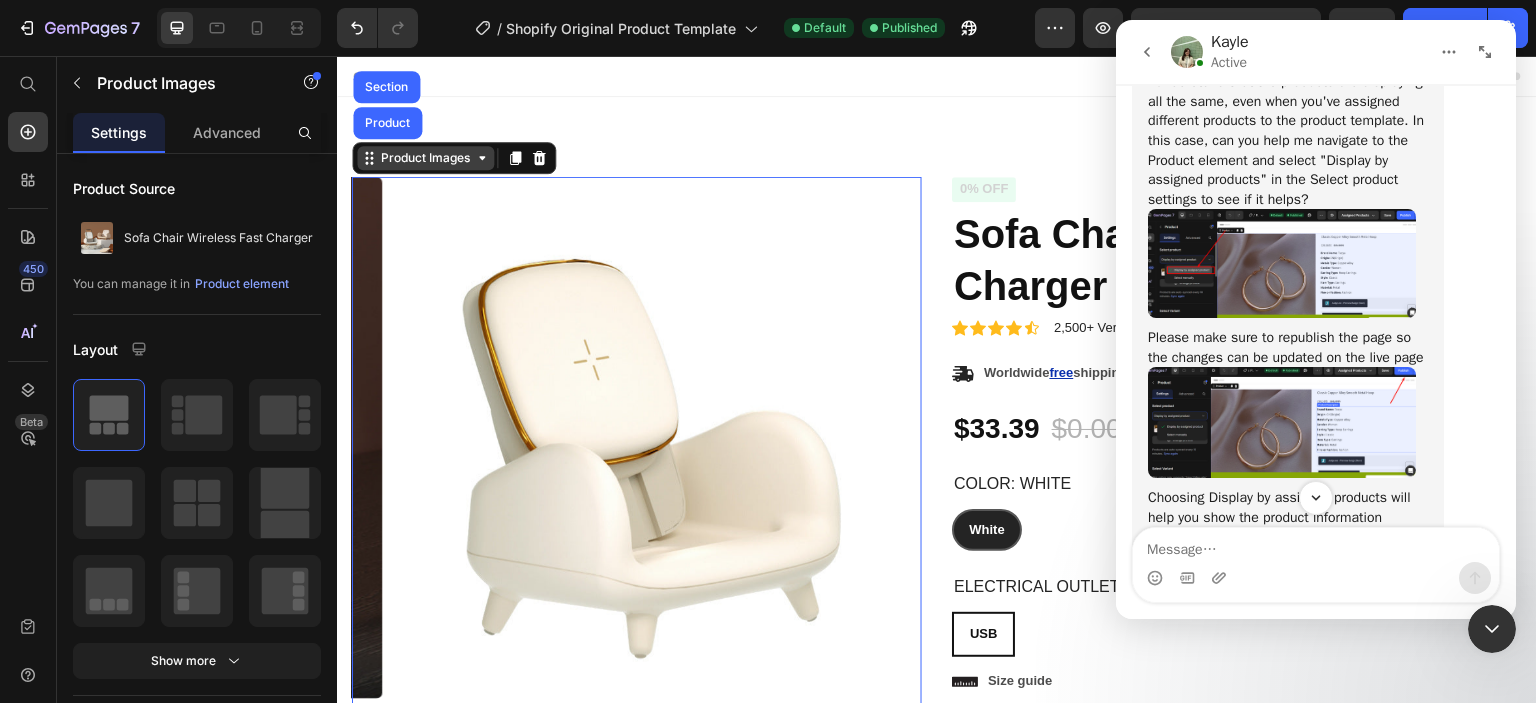 click 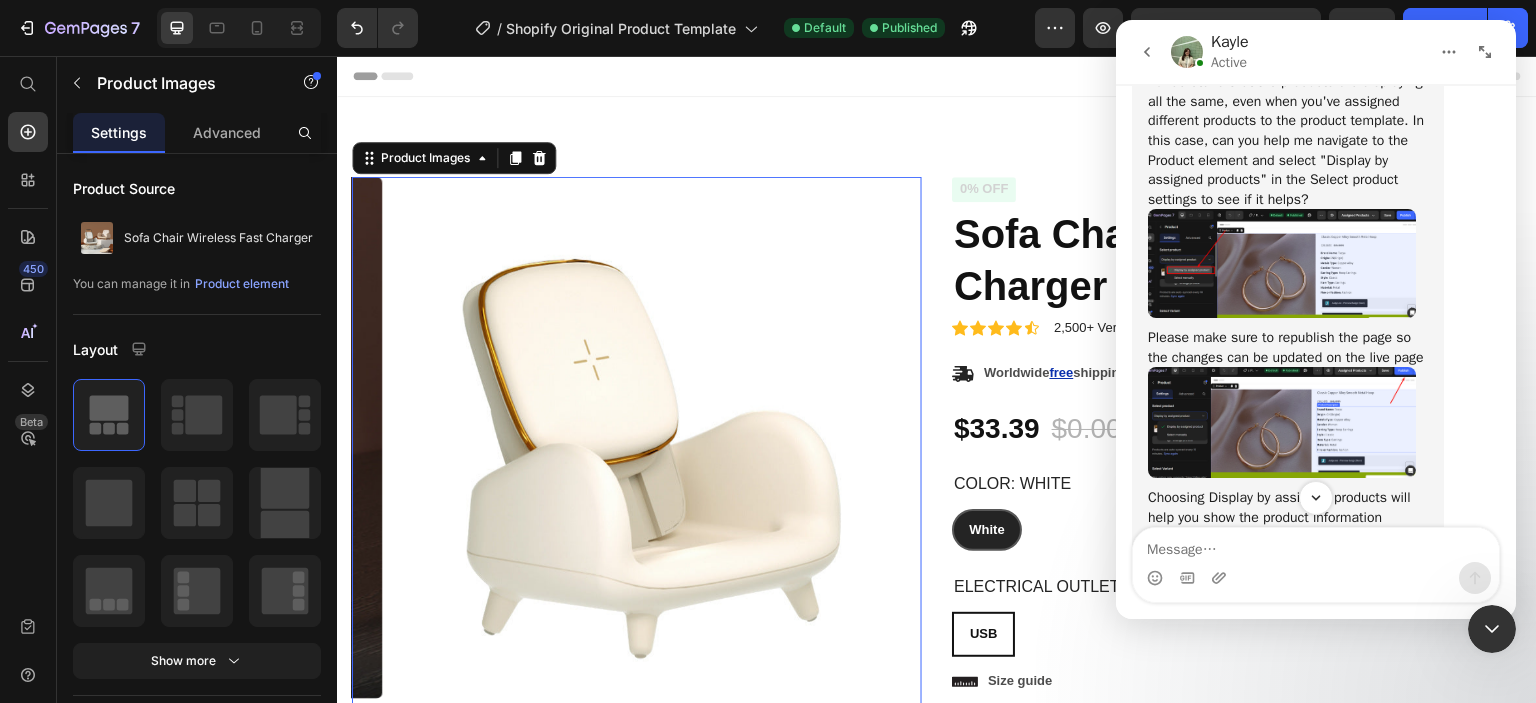 click at bounding box center (1282, 263) 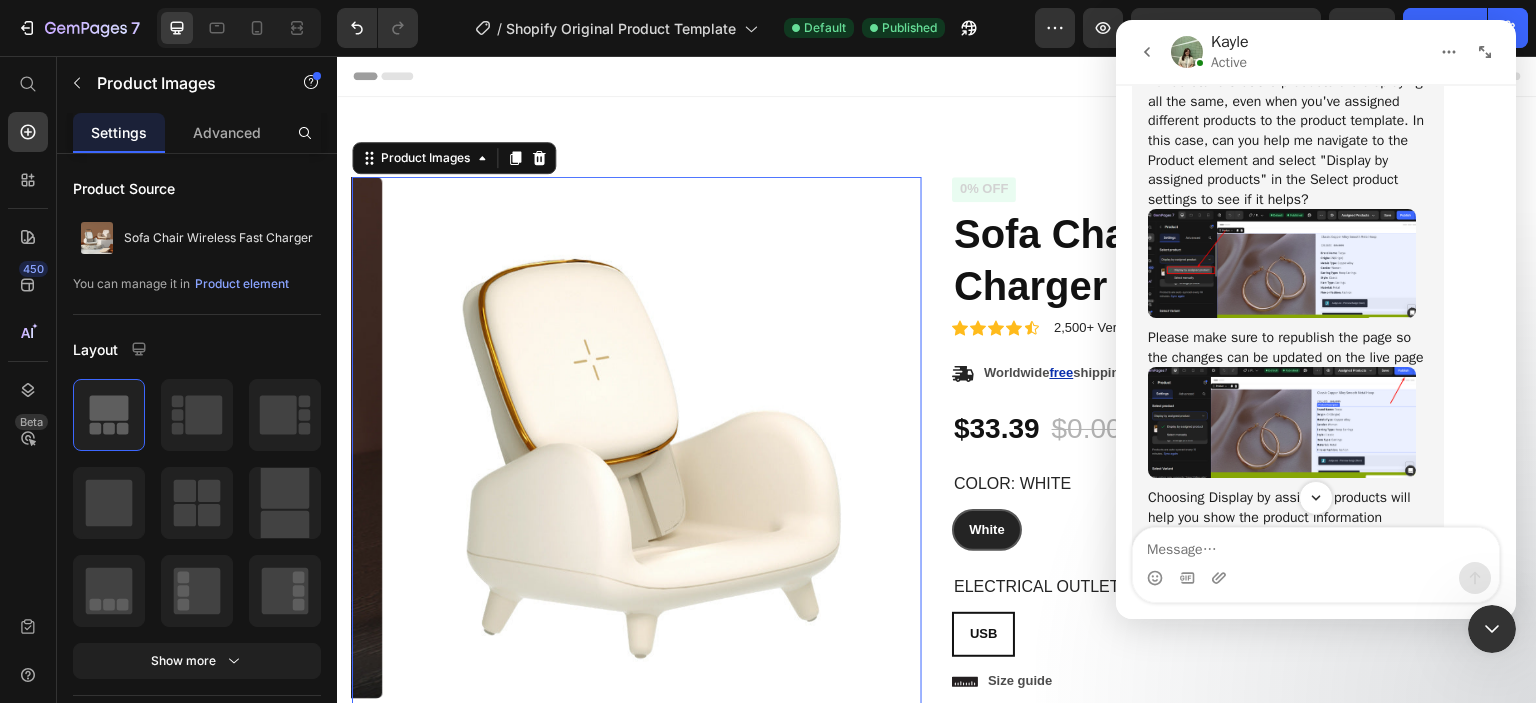 scroll, scrollTop: 0, scrollLeft: 0, axis: both 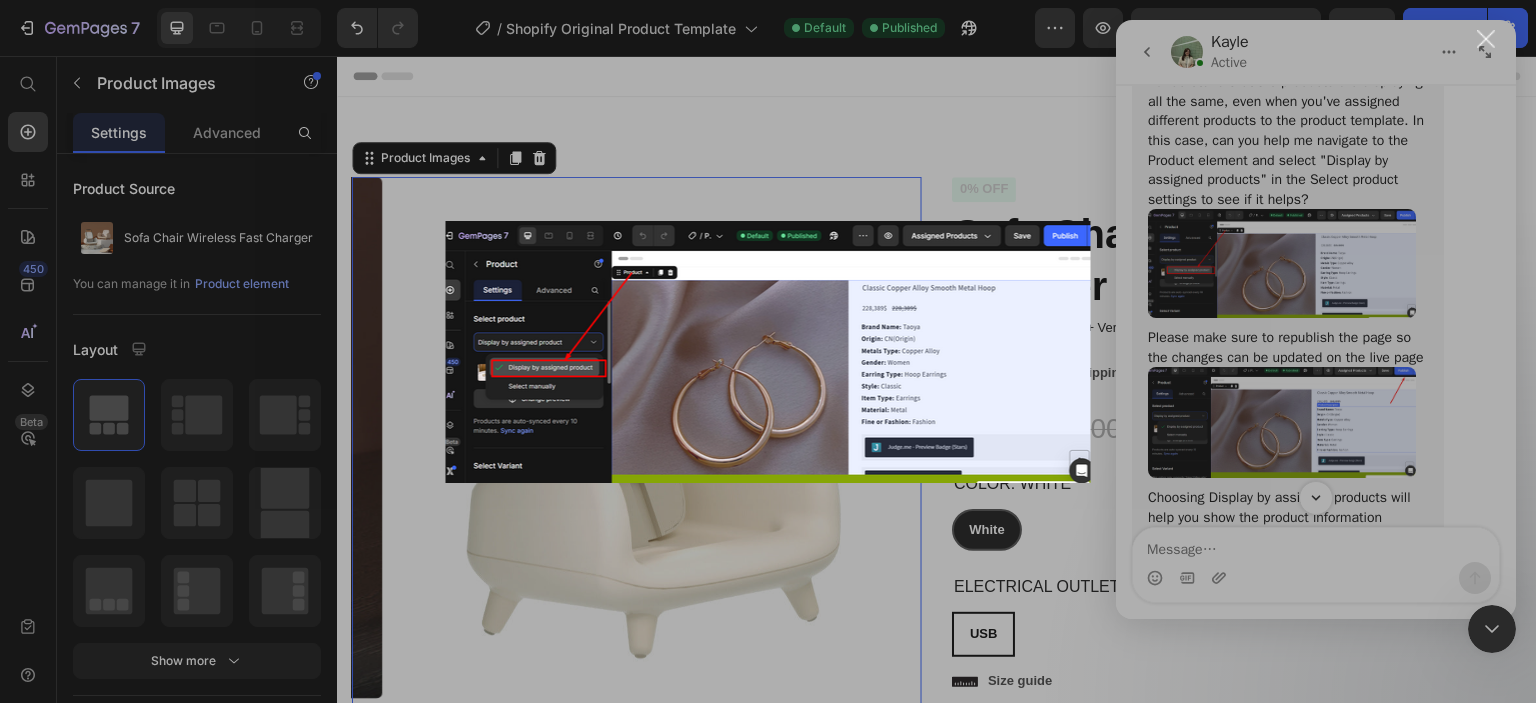 click at bounding box center [768, 351] 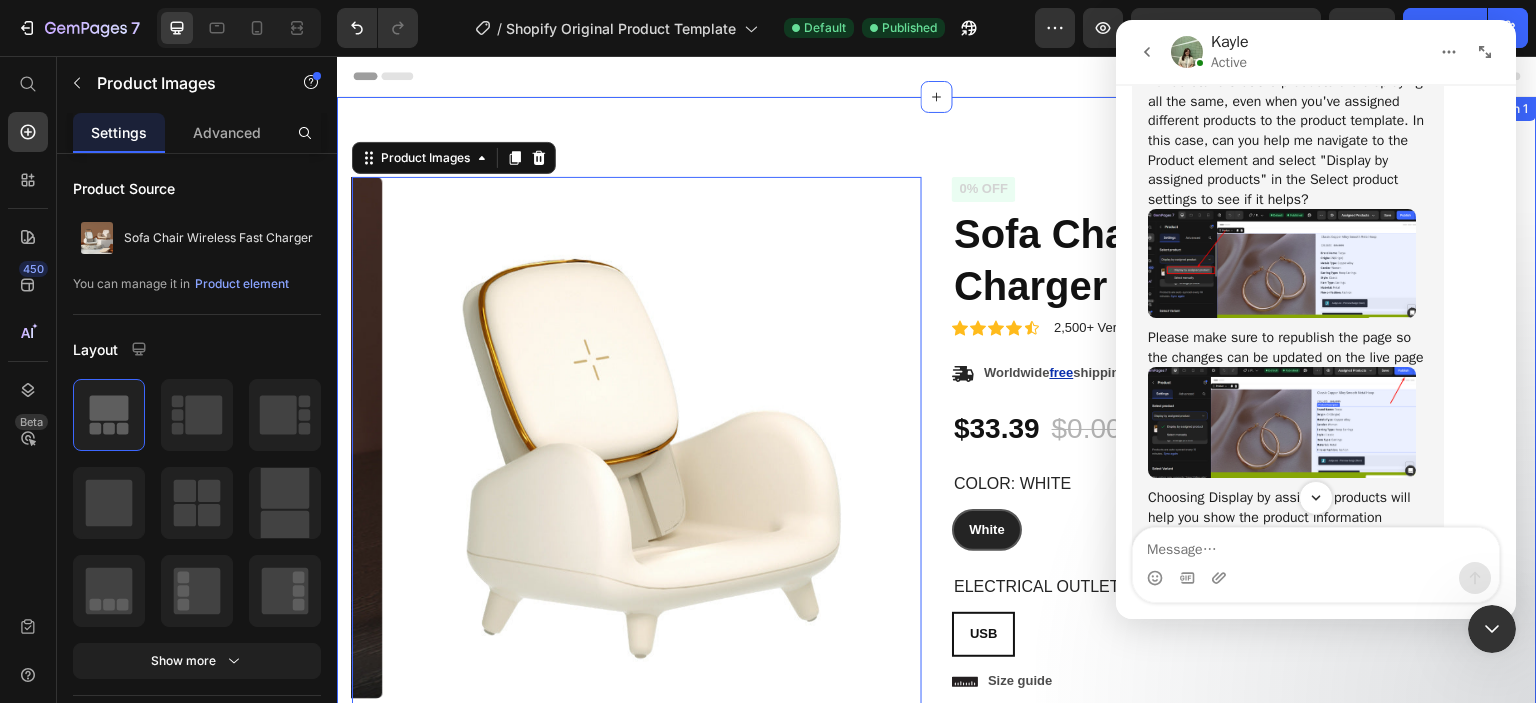 click on "Product Images   48
Description
Shipping & Delivery
Returns & Guarantee Accordion Icon Icon Icon Icon
Icon Icon List 2,500+ Verified Reviews! Text Block Row 0% off Product Badge Sofa Chair Wireless Fast Charger Product Title Icon Icon Icon Icon
Icon Icon List 2,500+ Verified Reviews! Text Block Row
Icon Worldwide  free  shipping Text Block Row $33.39 Product Price $0.00 Product Price 0% off Product Badge Row Color: White White White White Electrical outlet: USB USB USB USB Product Variants & Swatches White USB USB USB Product Variants & Swatches
Icon Size guide Text Block Row 1 Product Quantity Row Add to cart Add to Cart Row Row Product Section 1" at bounding box center (937, 601) 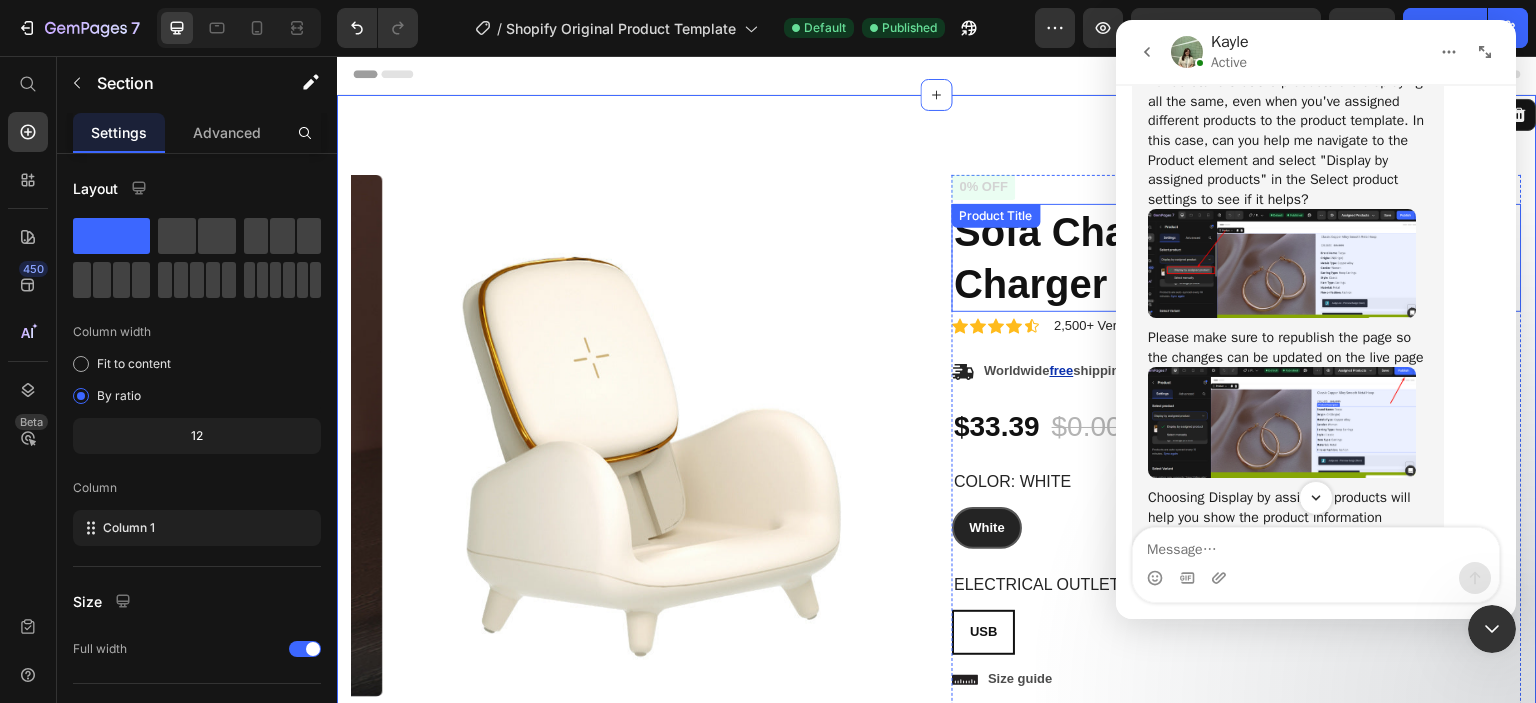scroll, scrollTop: 0, scrollLeft: 0, axis: both 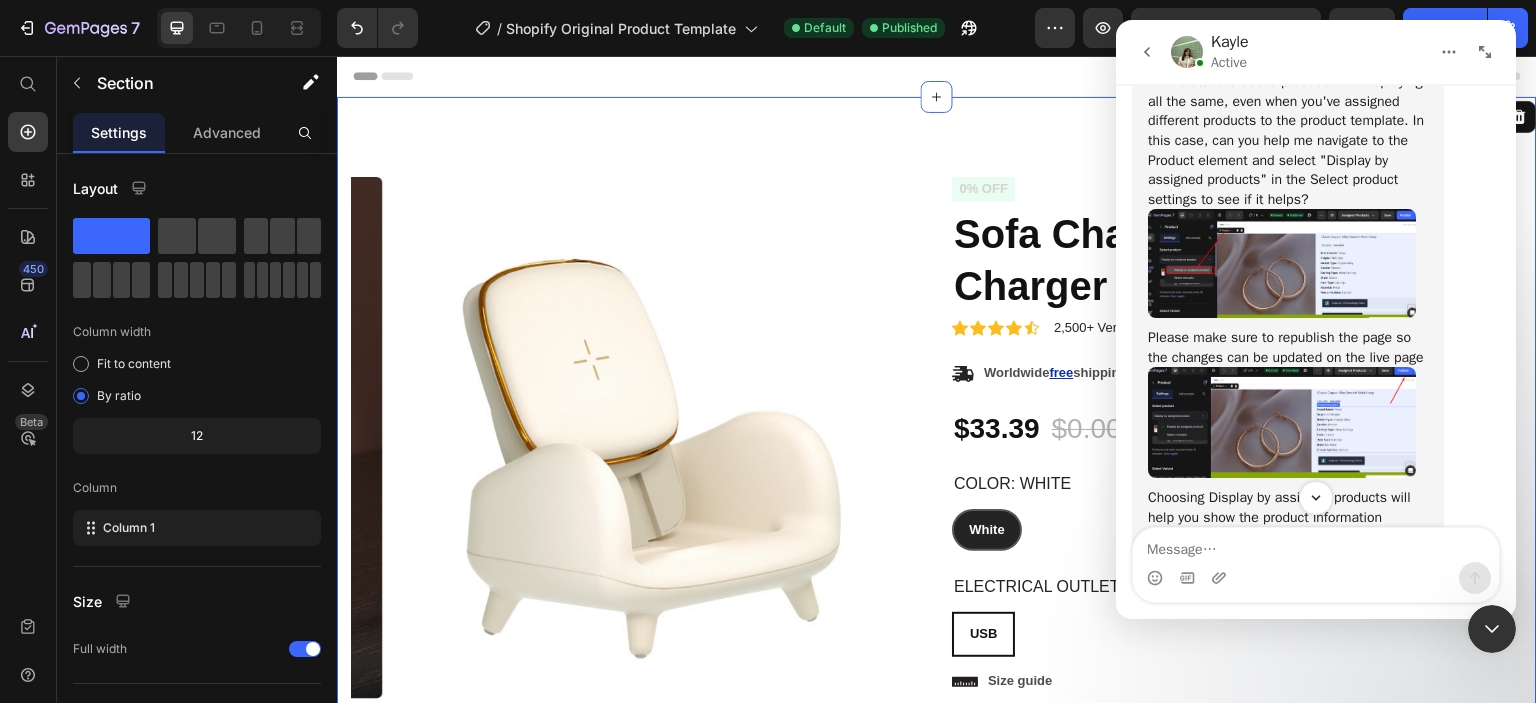 click on "Section 1   You can create reusable sections Create Theme Section AI Content Write with GemAI What would you like to describe here? Tone and Voice Persuasive Product Sofa Chair Wireless Fast Charger Show more Generate" at bounding box center [1331, 117] 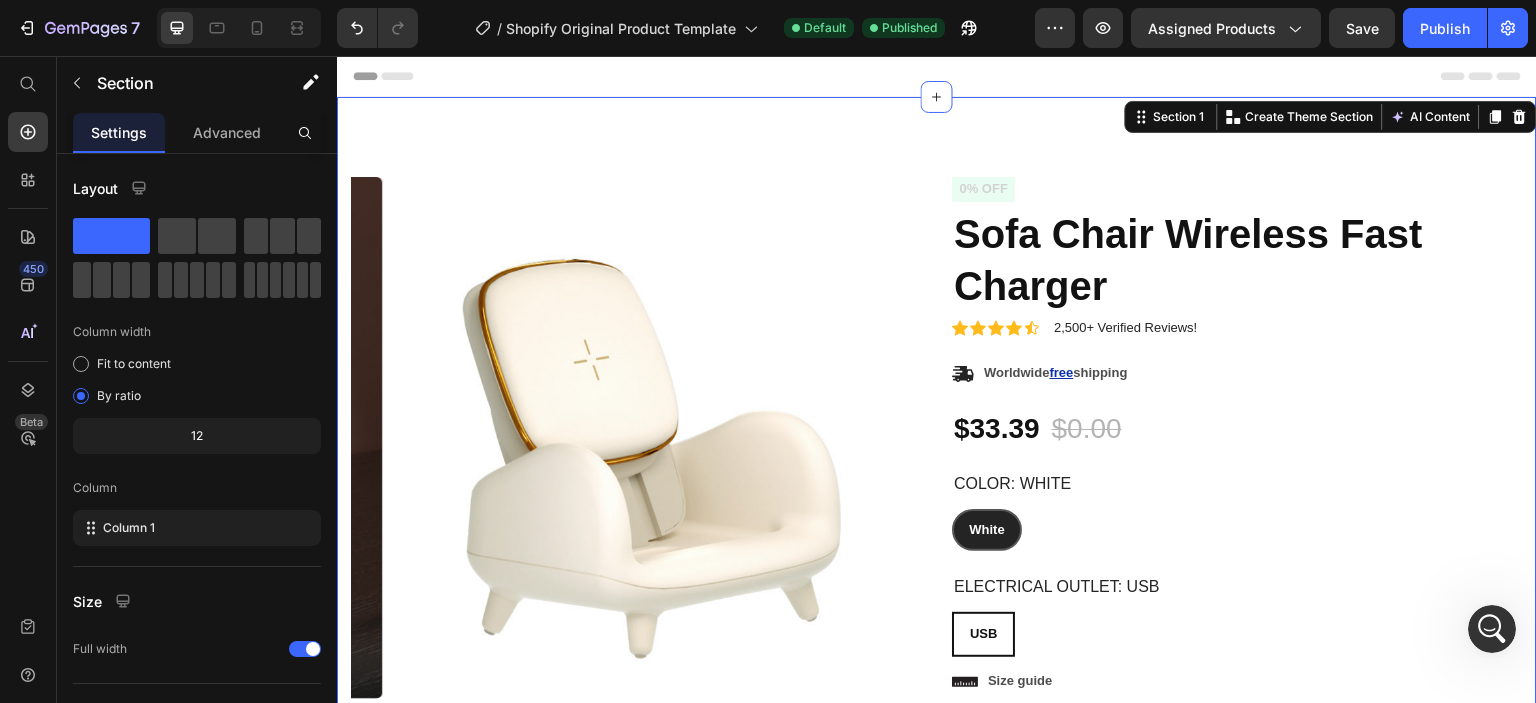 scroll, scrollTop: 0, scrollLeft: 0, axis: both 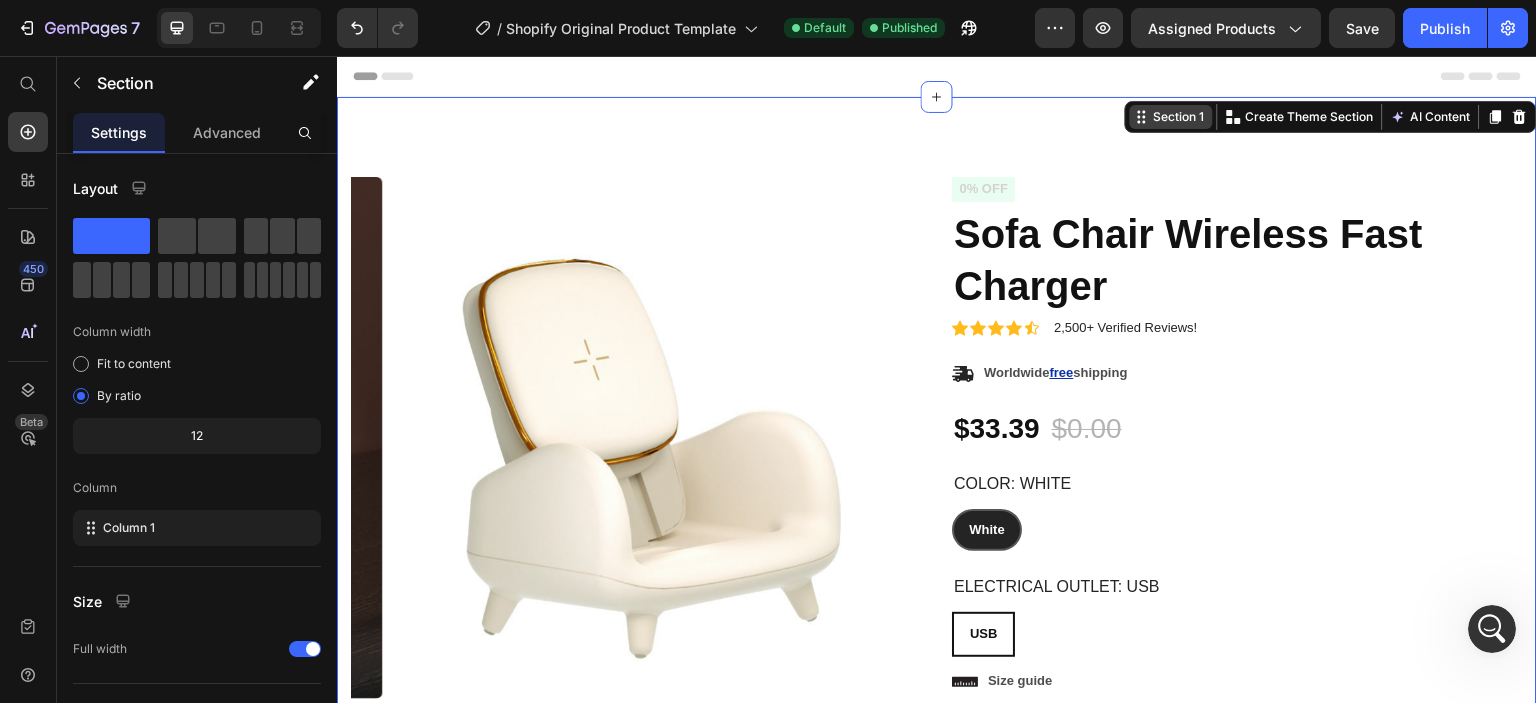 click on "Section 1" at bounding box center (1179, 117) 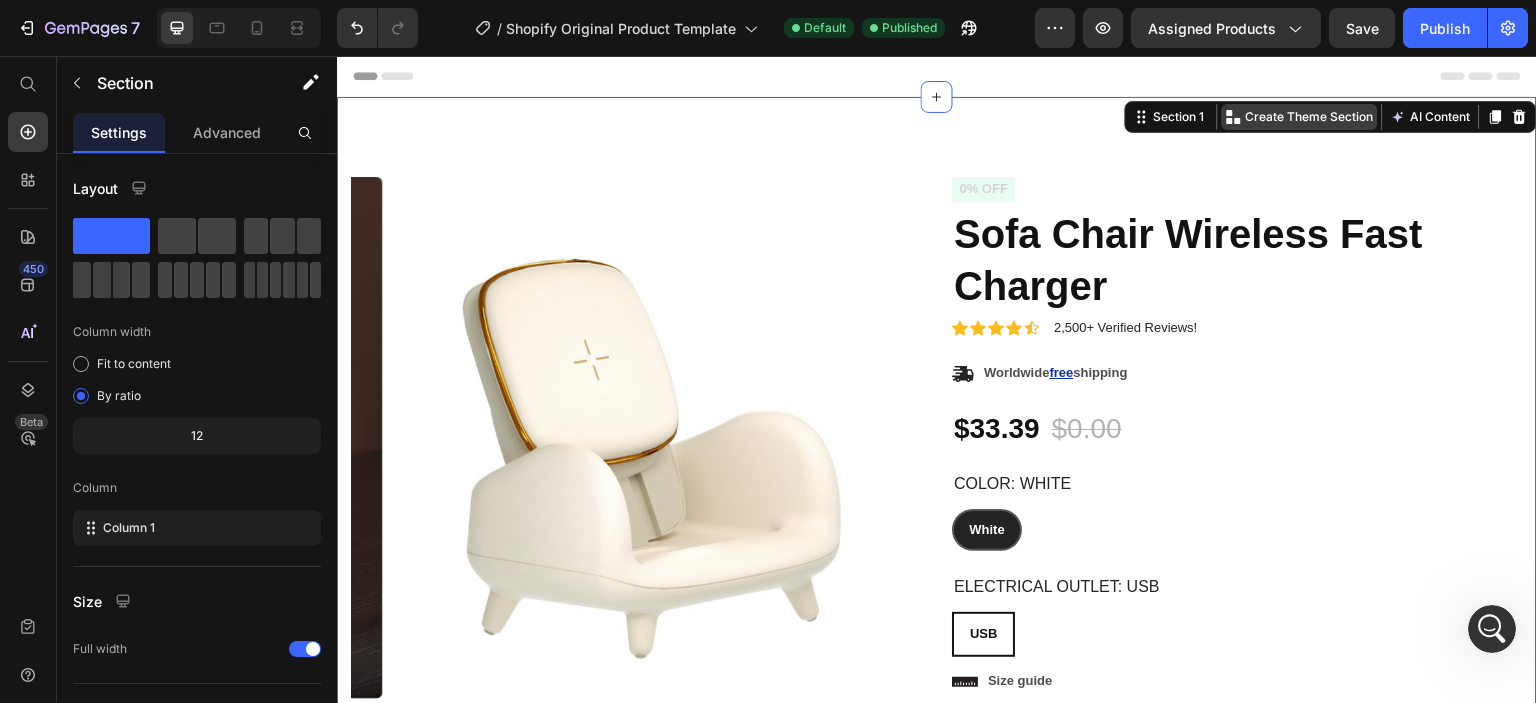click on "Create Theme Section" at bounding box center [1310, 117] 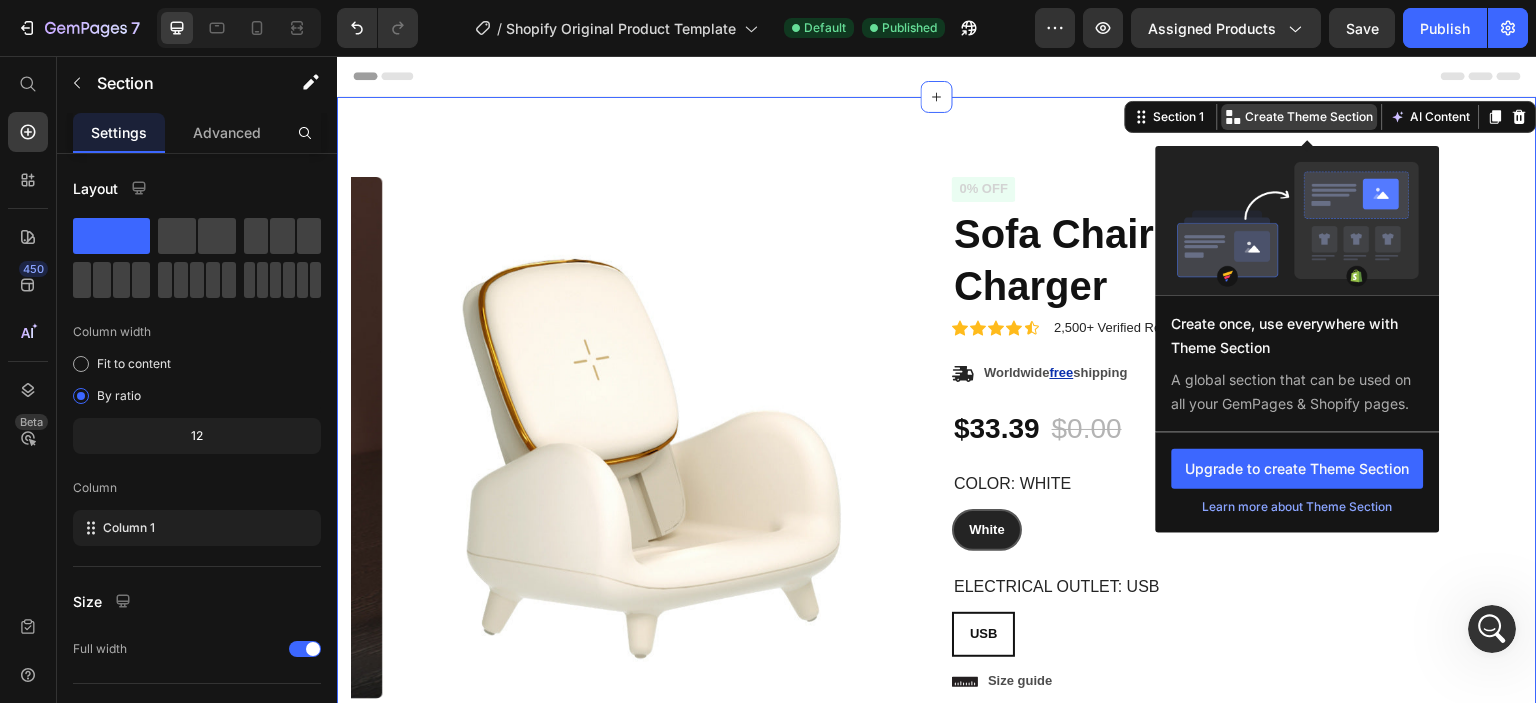 click on "Create Theme Section" at bounding box center [1310, 117] 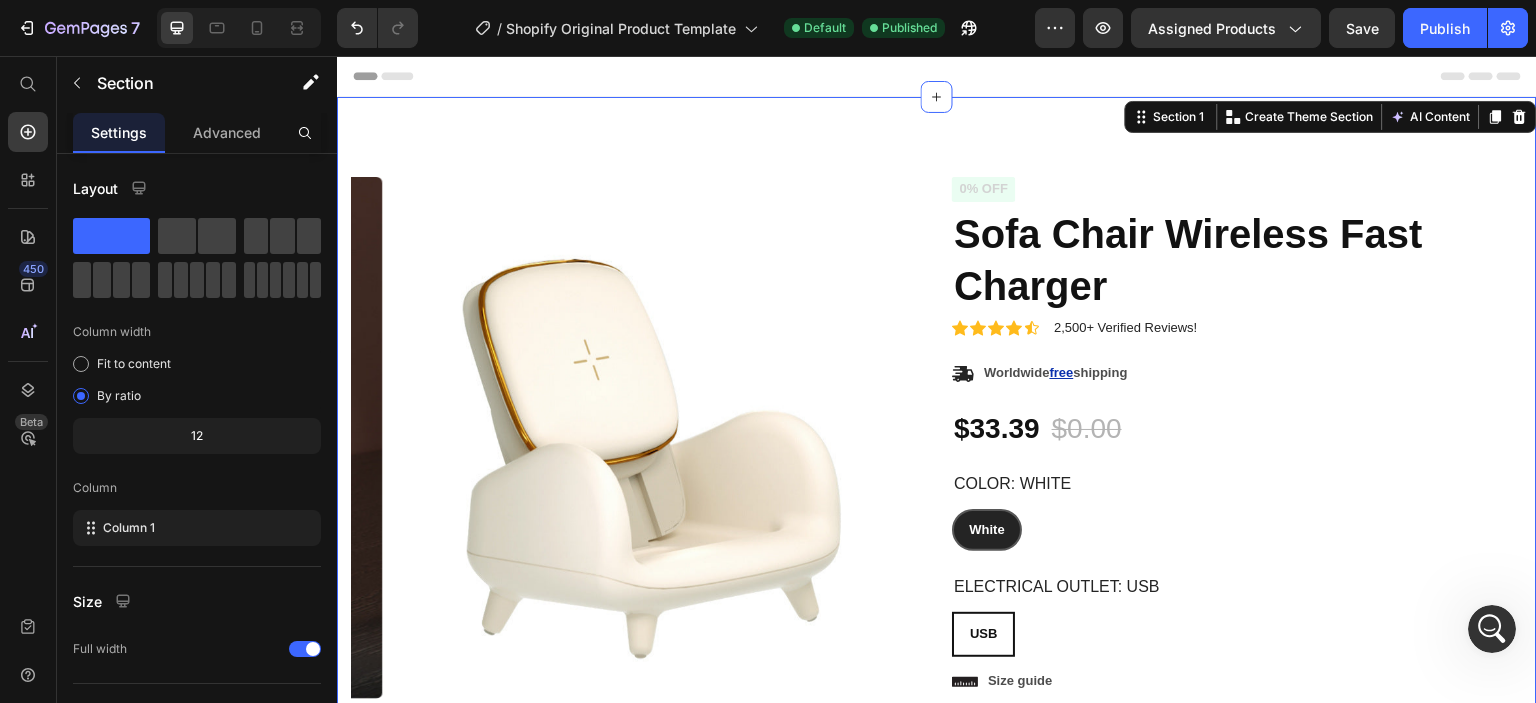 click 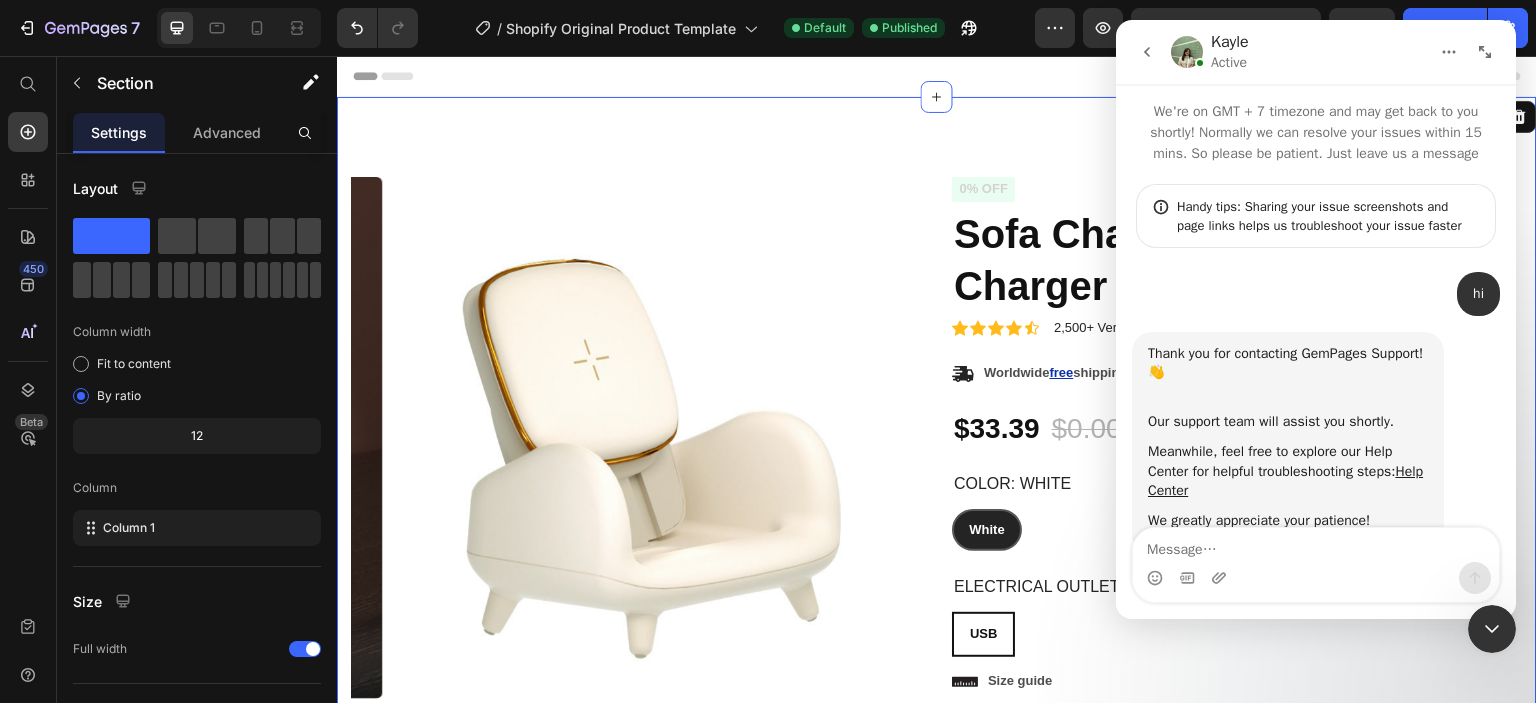 scroll, scrollTop: 1710, scrollLeft: 0, axis: vertical 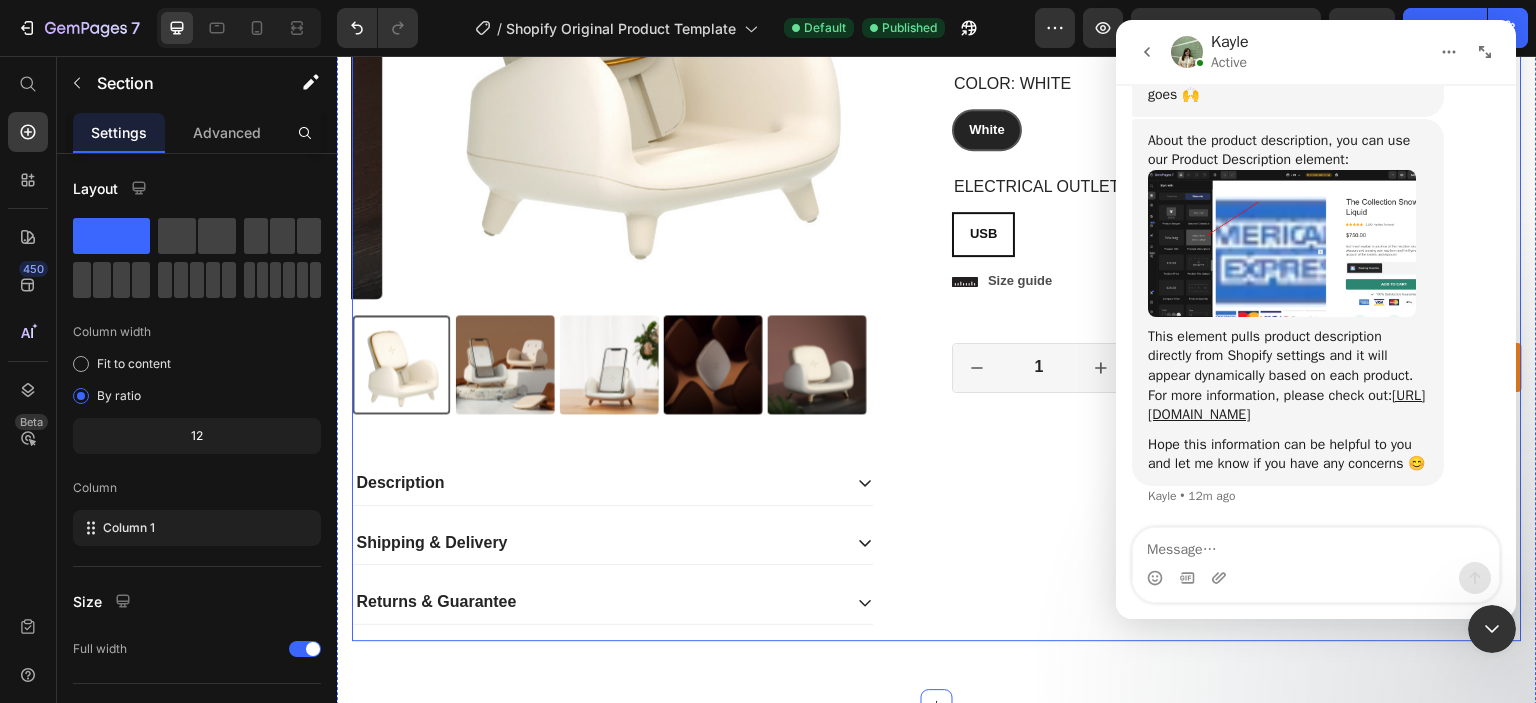 click on "Icon Icon Icon Icon
Icon Icon List 2,500+ Verified Reviews! Text Block Row 0% off Product Badge Sofa Chair Wireless Fast Charger Product Title Icon Icon Icon Icon
Icon Icon List 2,500+ Verified Reviews! Text Block Row
Icon Worldwide  free  shipping Text Block Row $33.39 Product Price $0.00 Product Price 0% off Product Badge Row Color: White White White White Electrical outlet: USB USB USB USB Product Variants & Swatches White USB USB USB Product Variants & Swatches
Icon Size guide Text Block Row 1 Product Quantity Row Add to cart Add to Cart Row Row" at bounding box center [1237, 209] 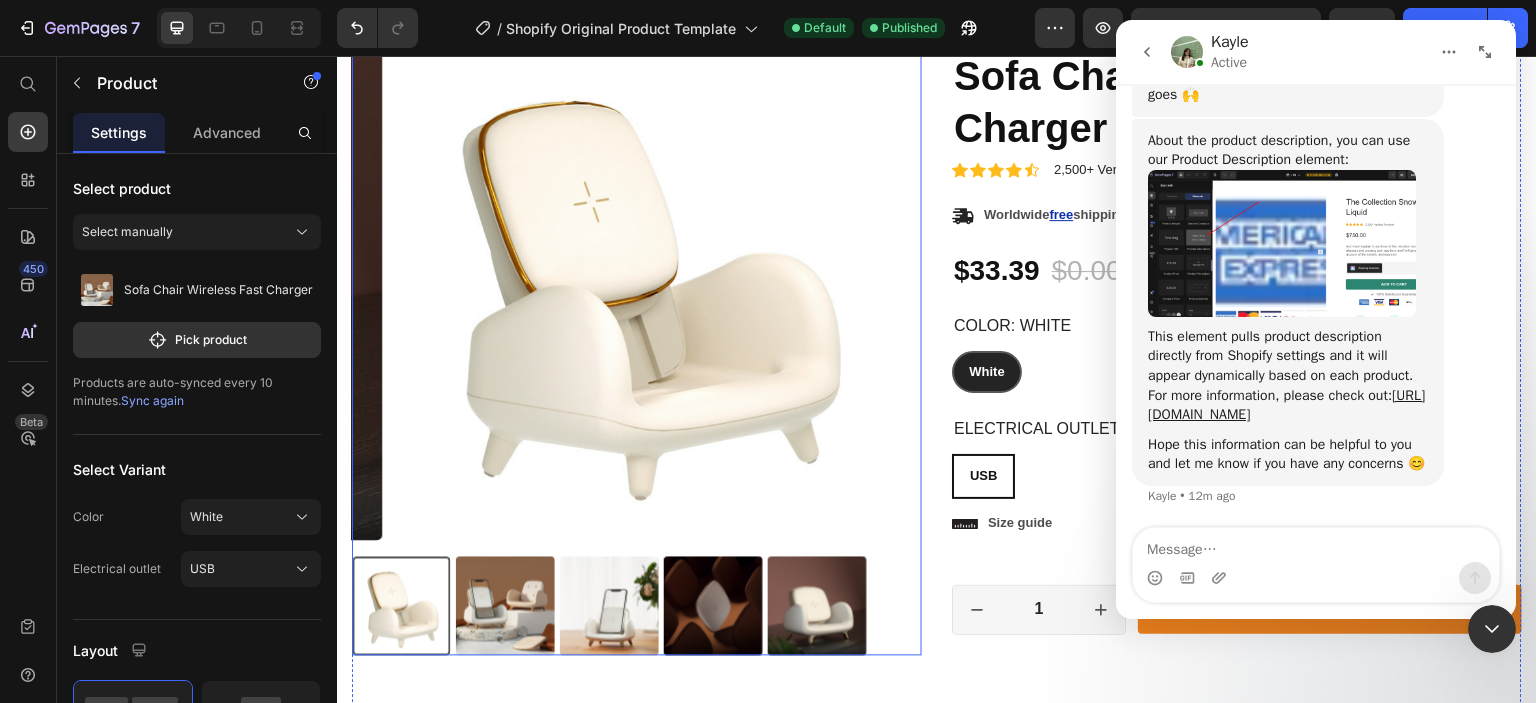 scroll, scrollTop: 0, scrollLeft: 0, axis: both 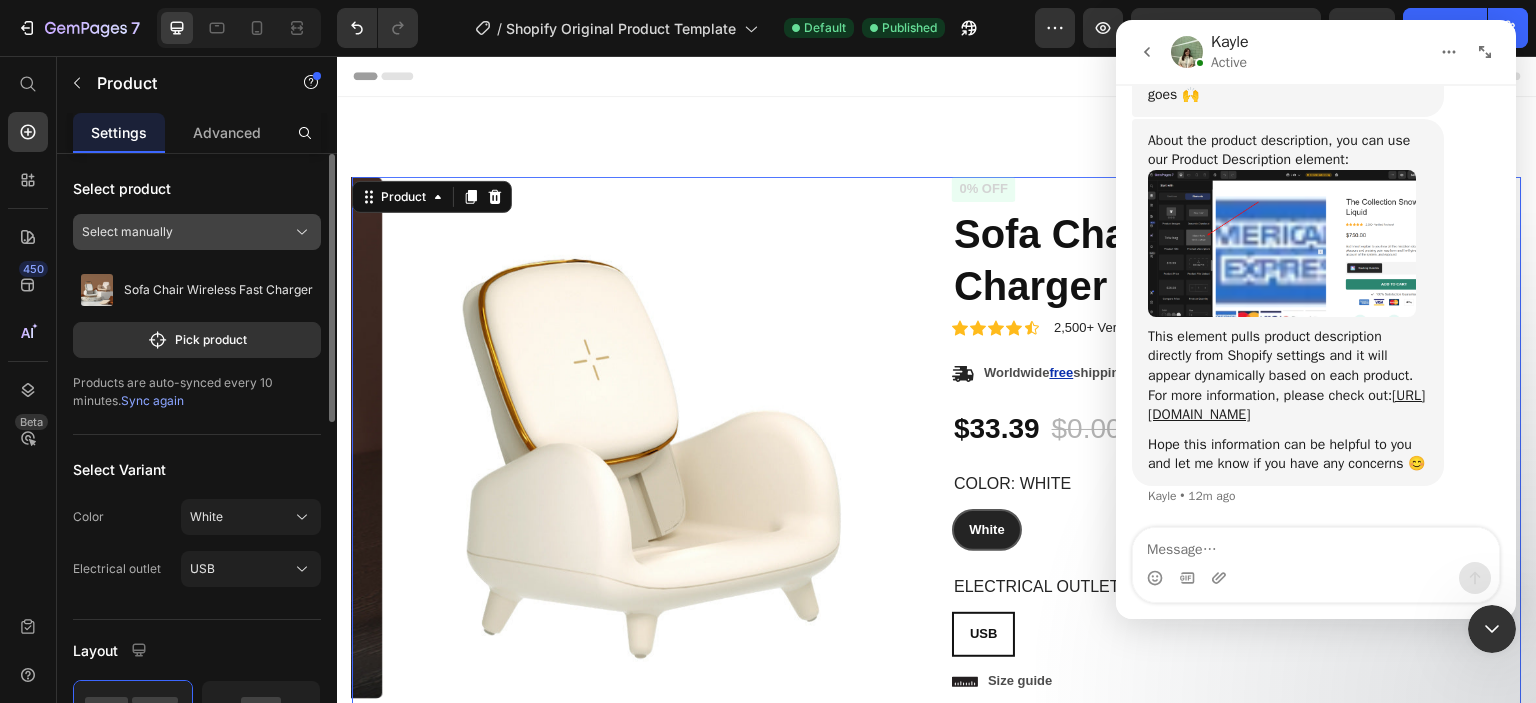 click on "Select manually" 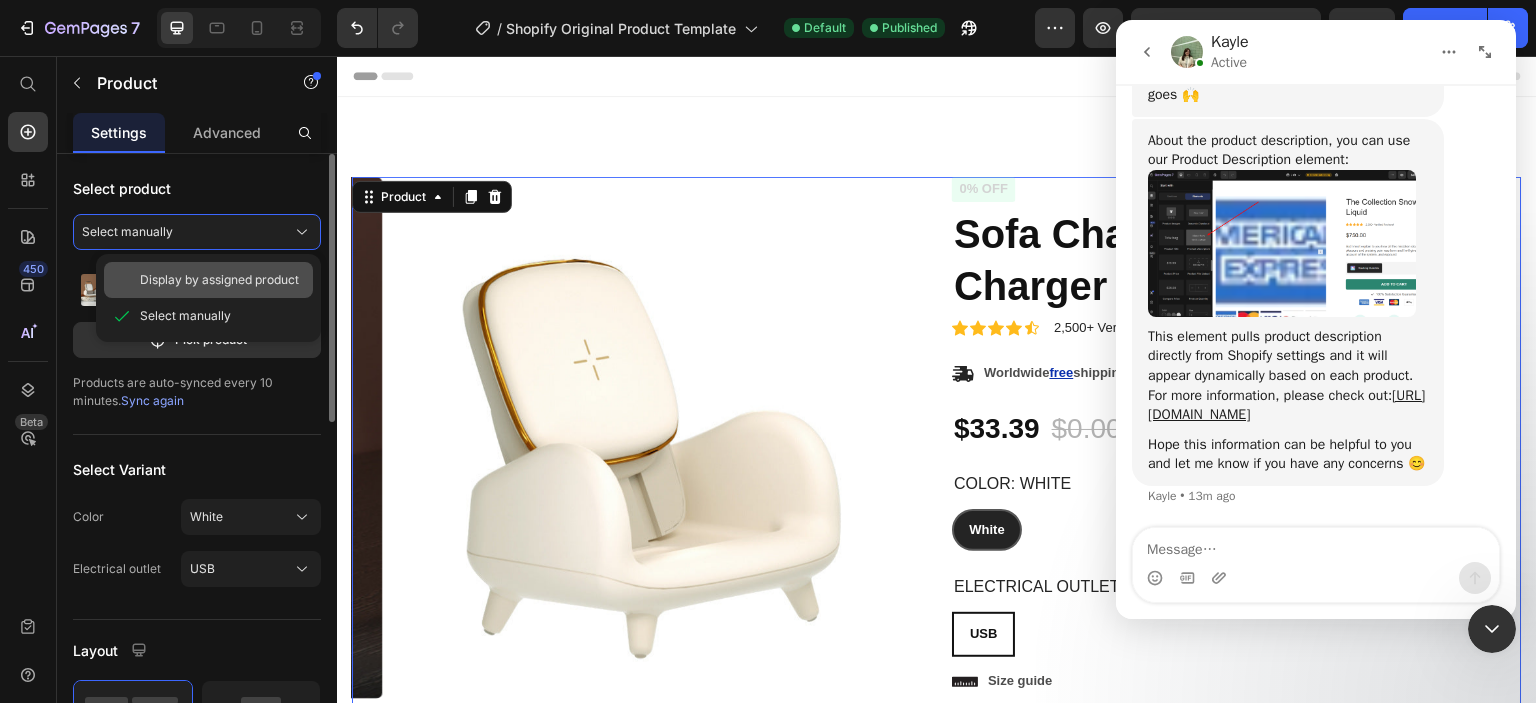 click on "Display by assigned product" at bounding box center (219, 280) 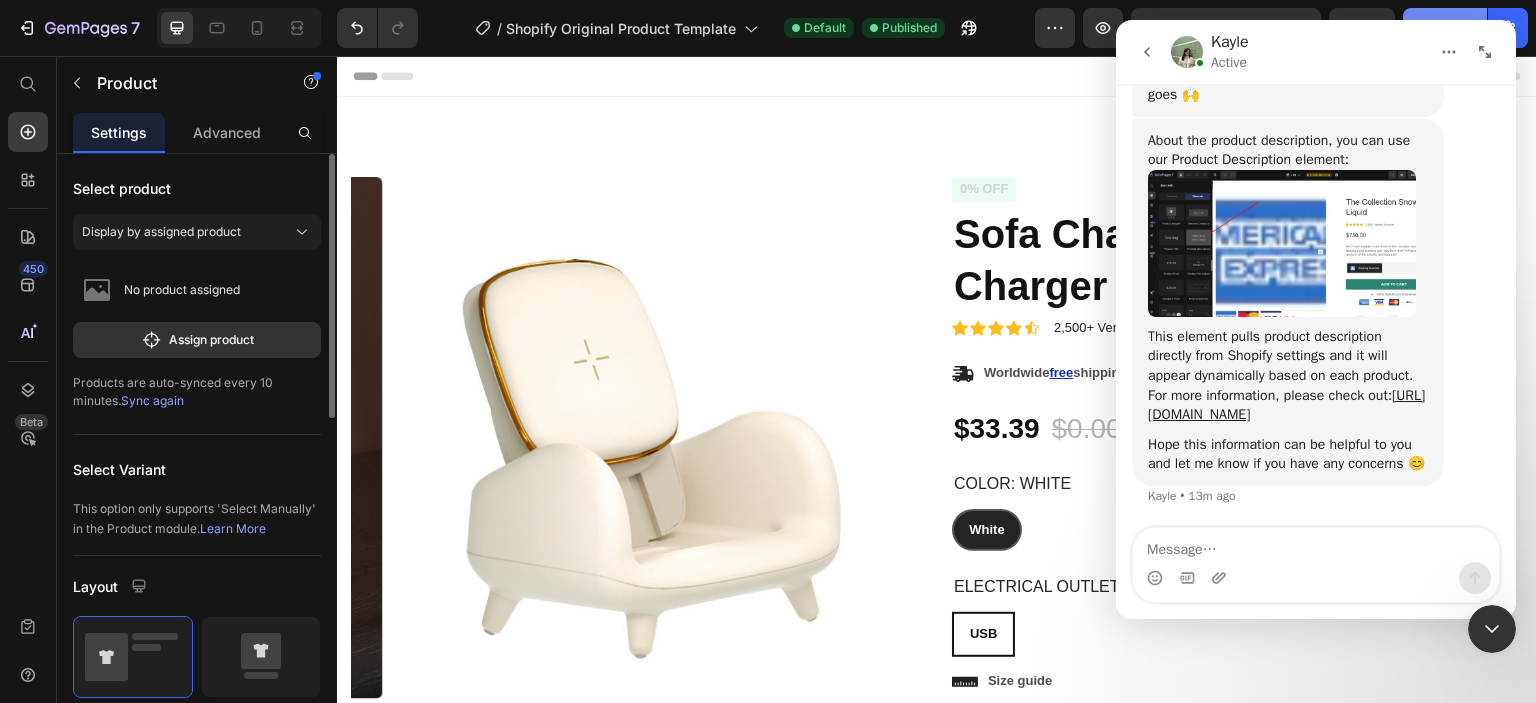 click on "Publish" 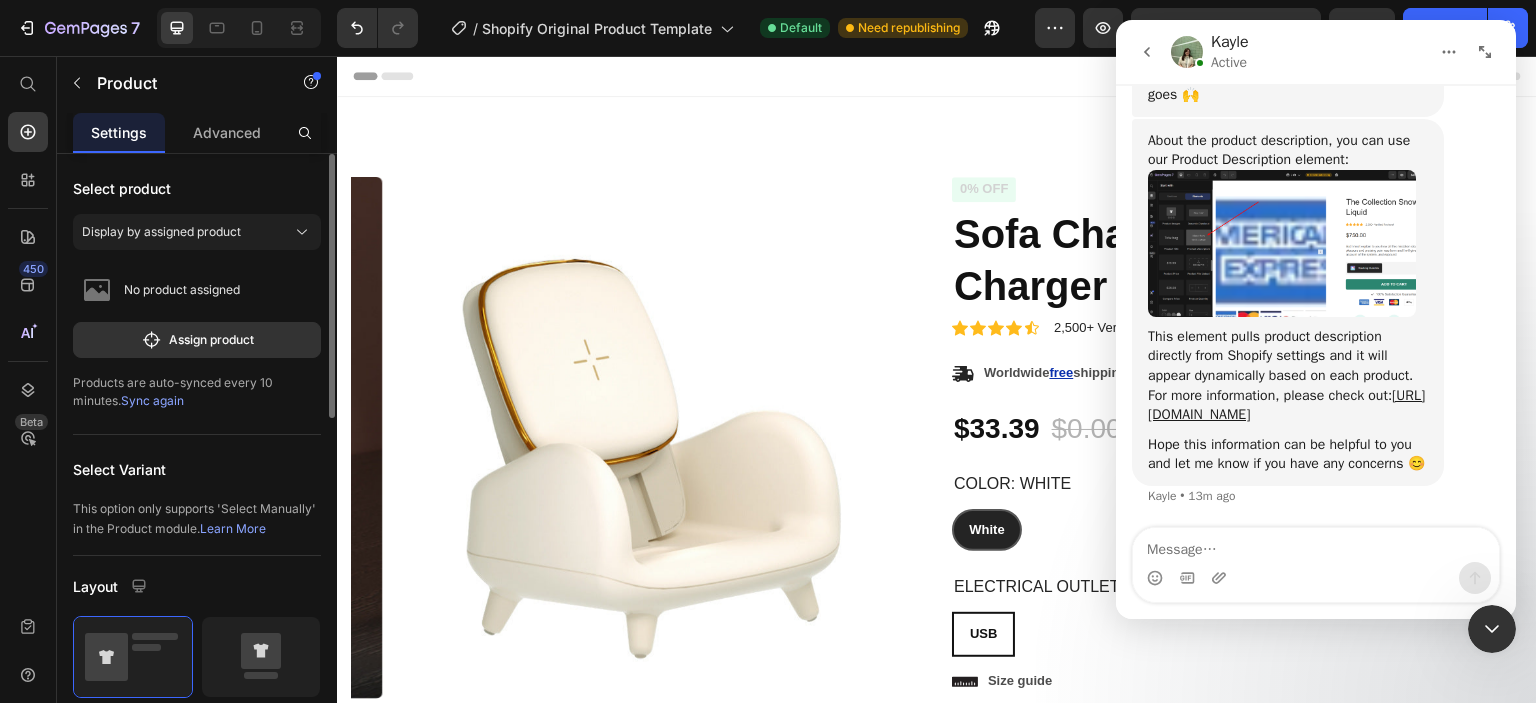 click 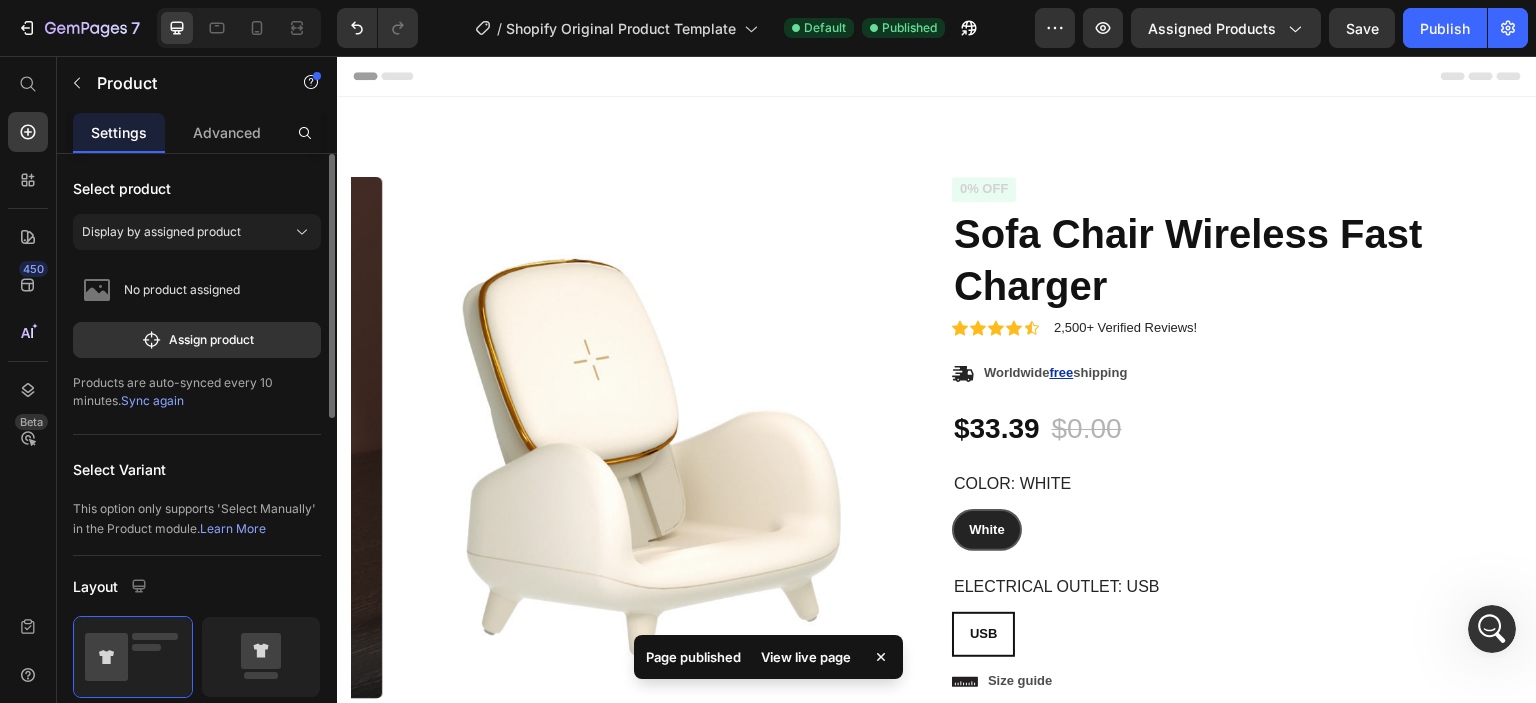 click 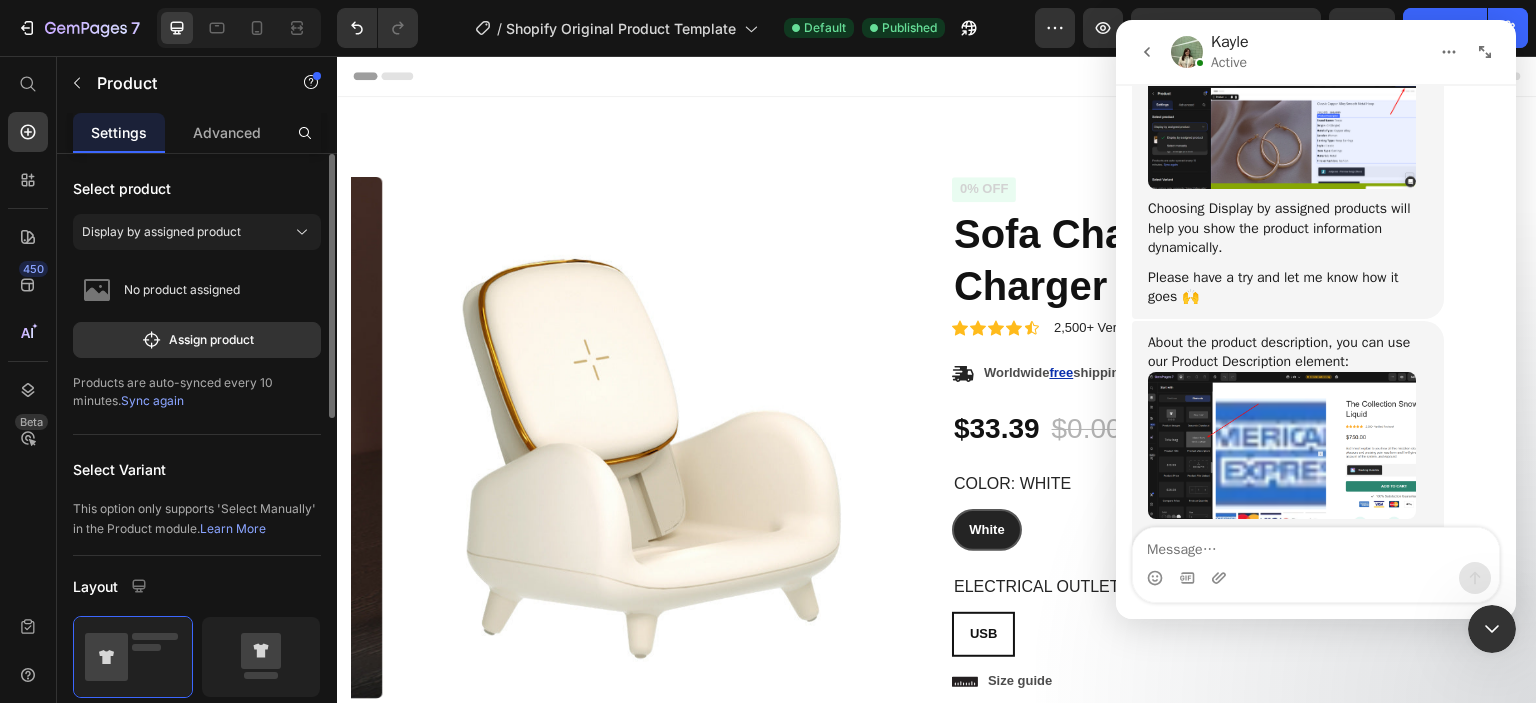 scroll, scrollTop: 1710, scrollLeft: 0, axis: vertical 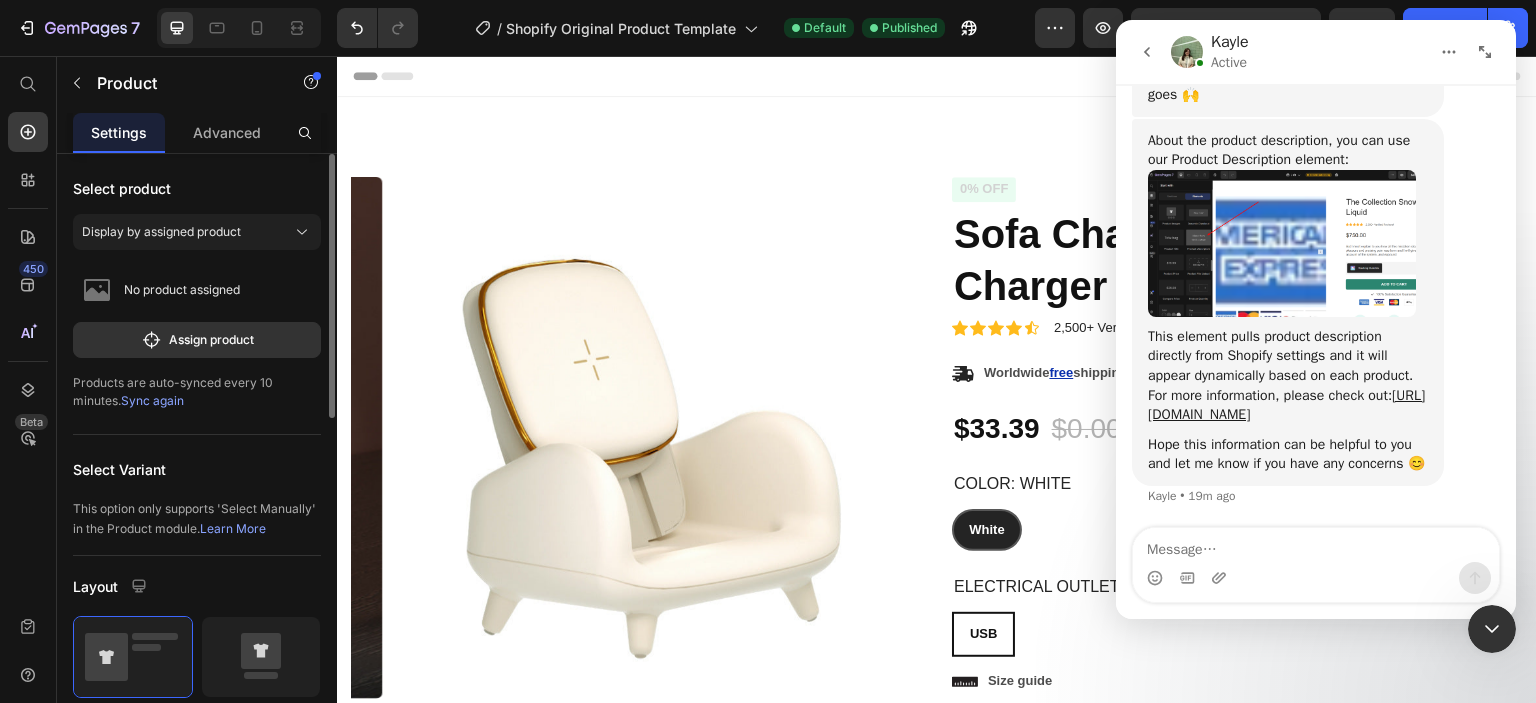 click at bounding box center [1282, 243] 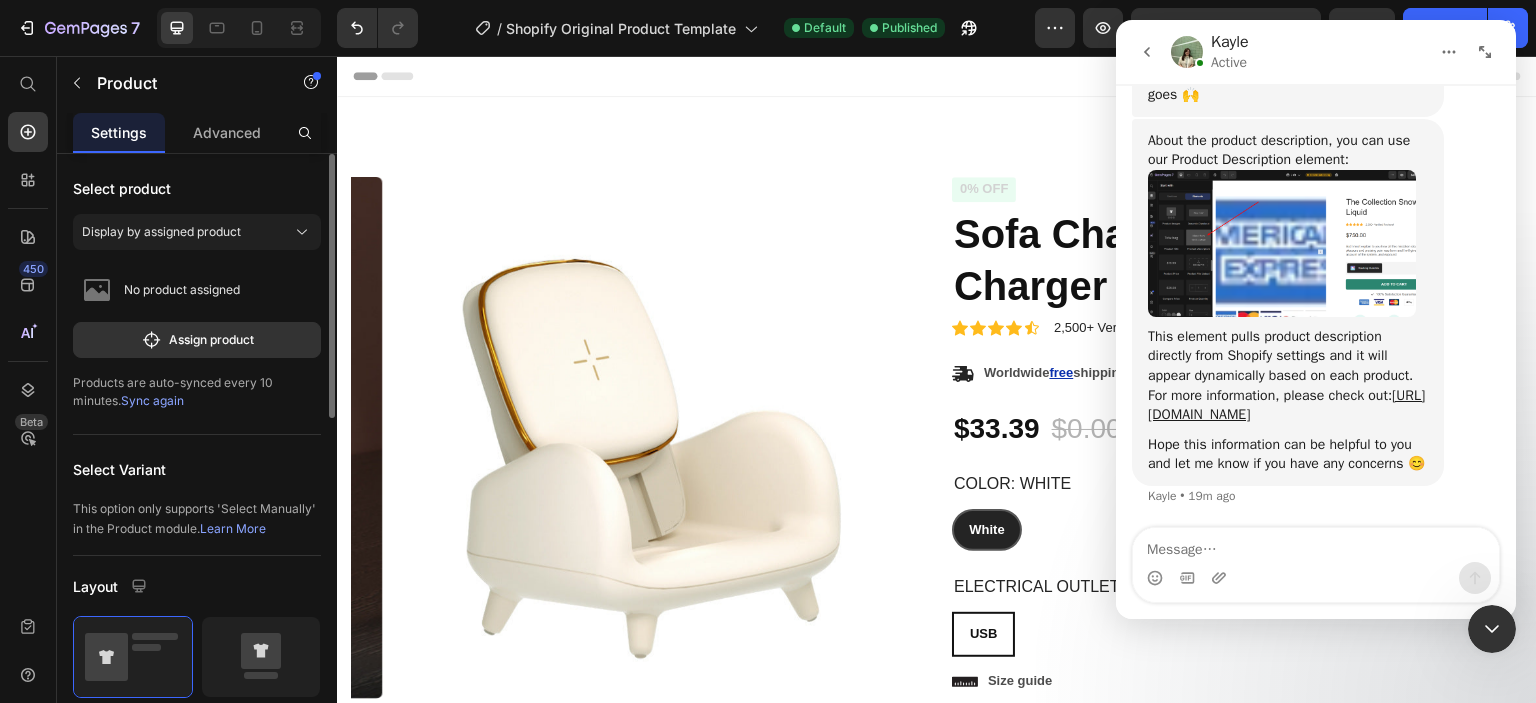 scroll, scrollTop: 0, scrollLeft: 0, axis: both 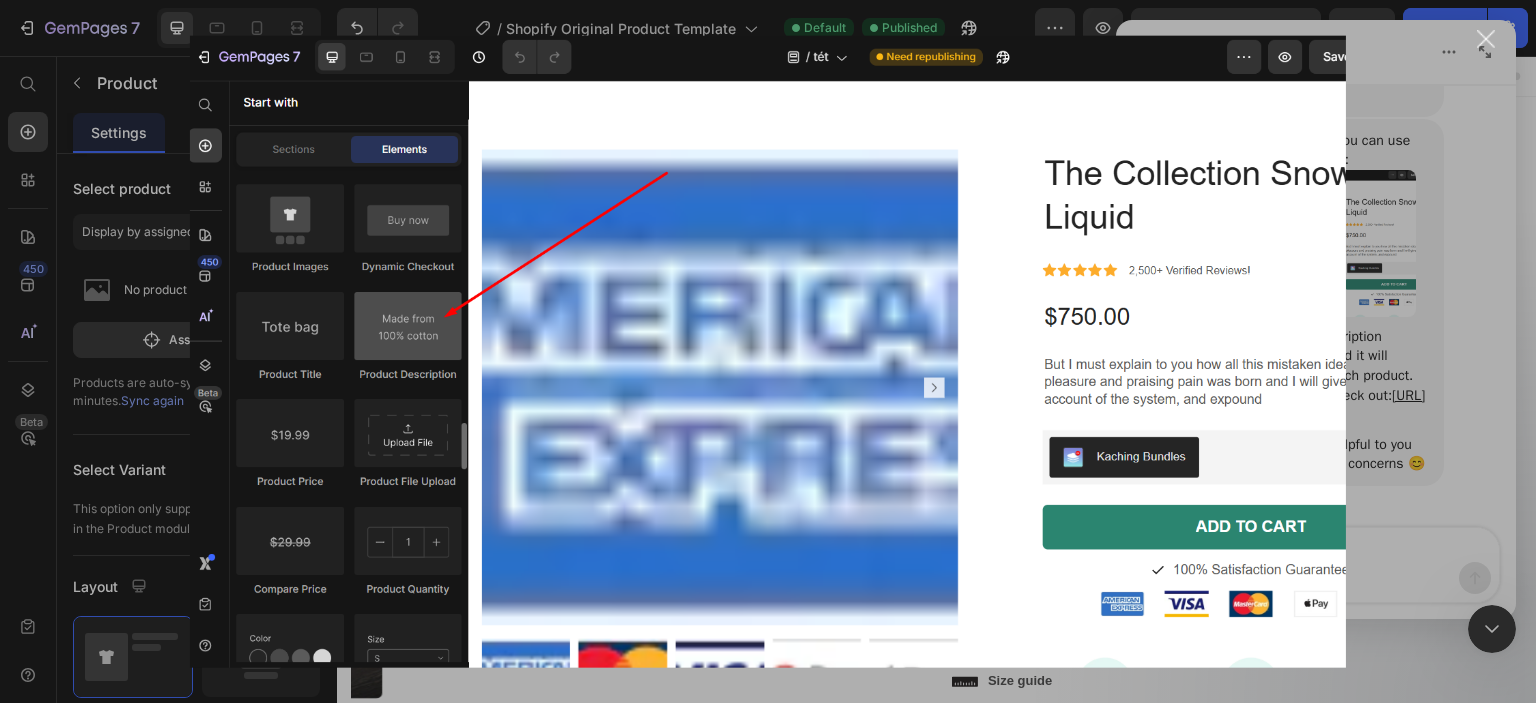 click at bounding box center (1486, 39) 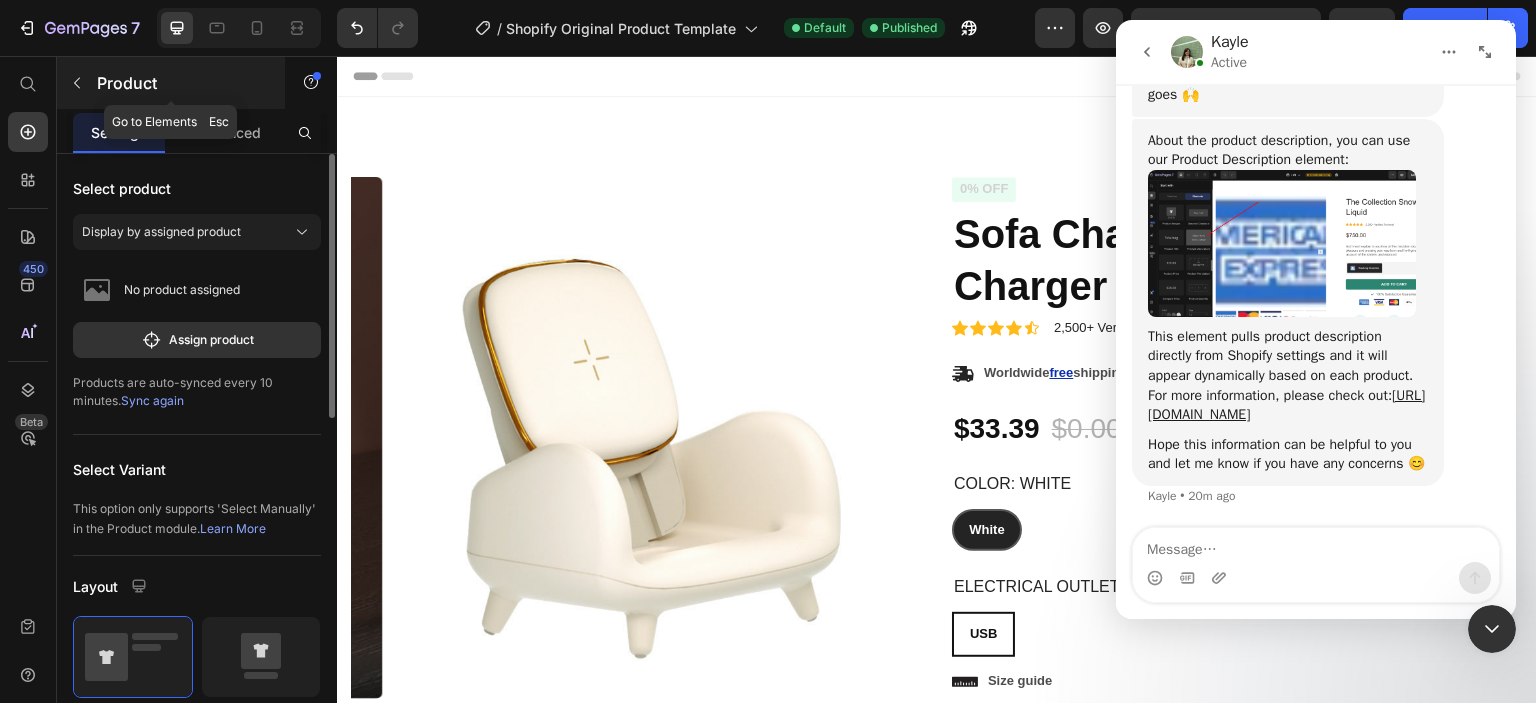 click 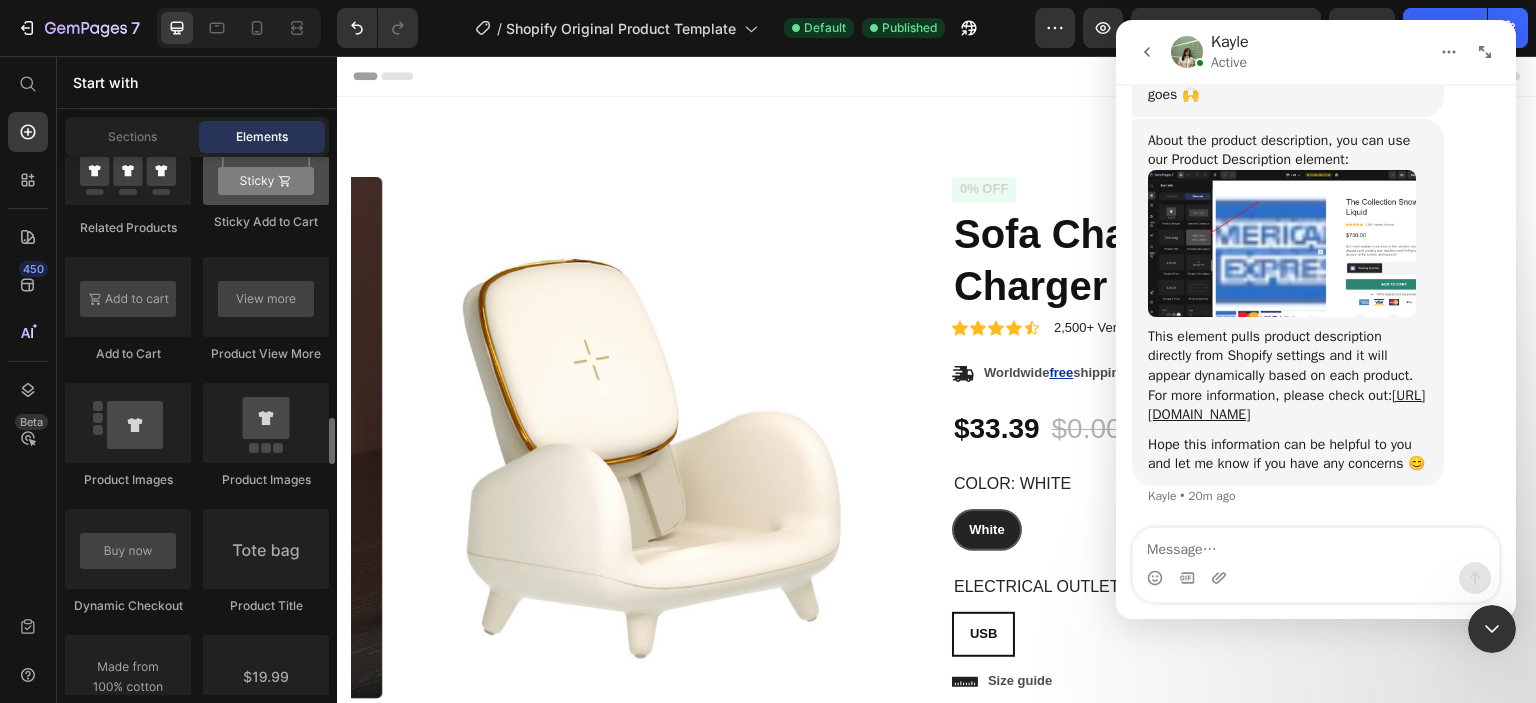 scroll, scrollTop: 3100, scrollLeft: 0, axis: vertical 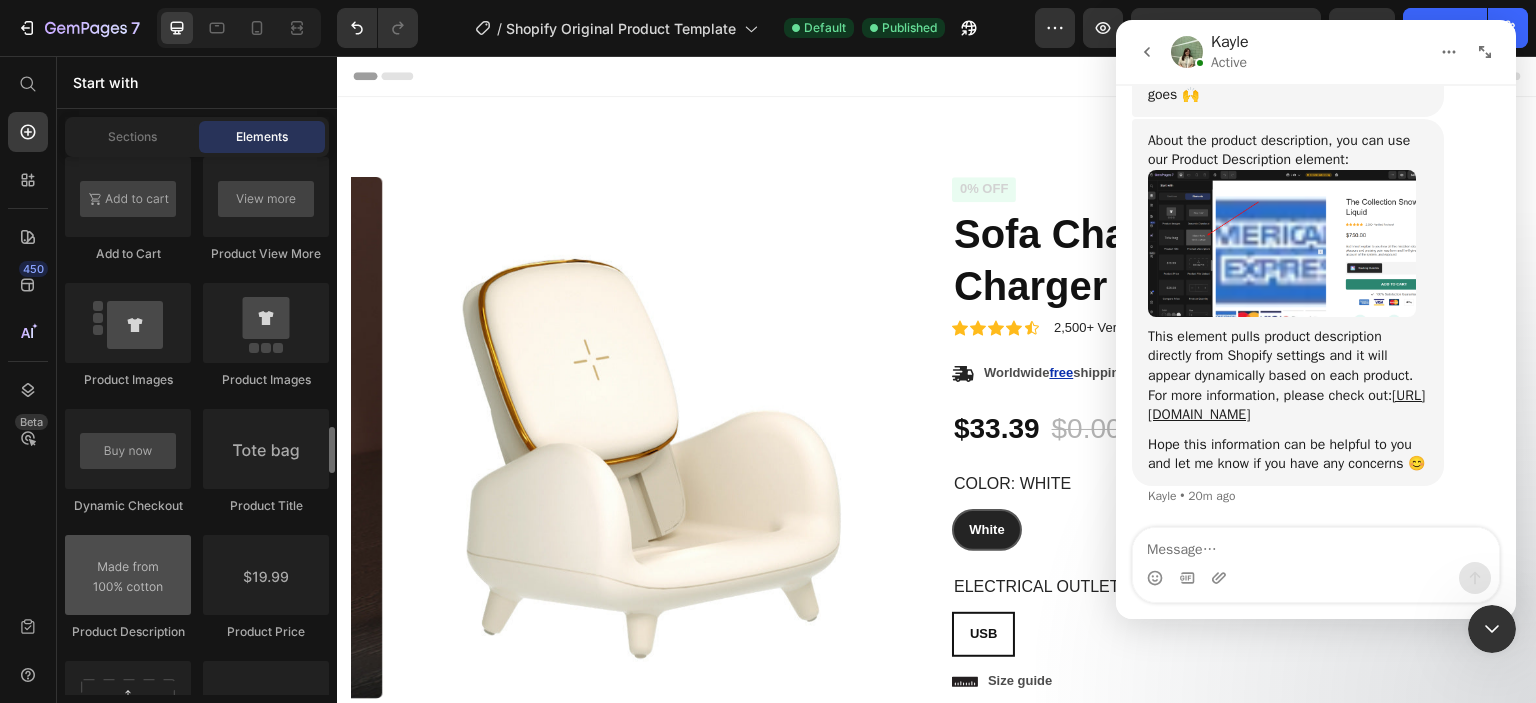 click at bounding box center (128, 575) 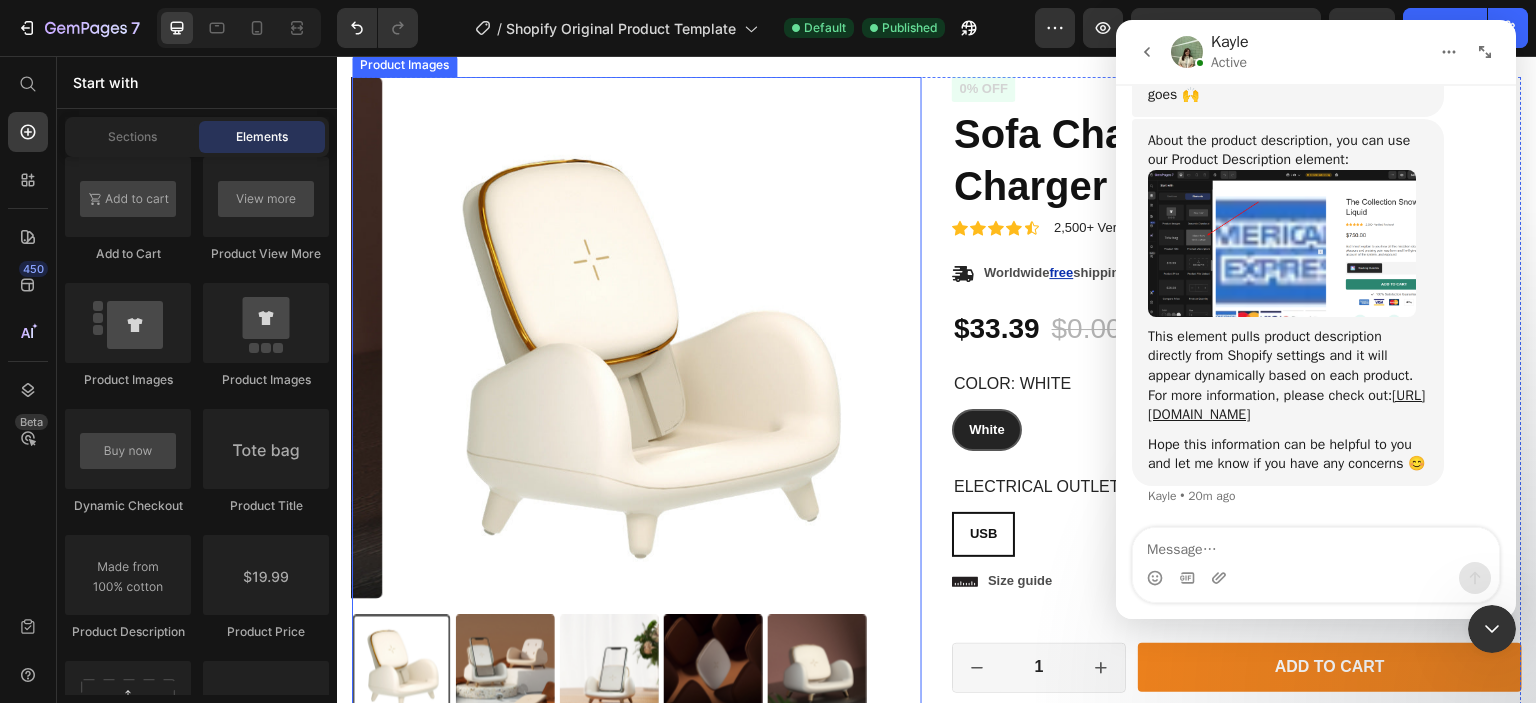 scroll, scrollTop: 200, scrollLeft: 0, axis: vertical 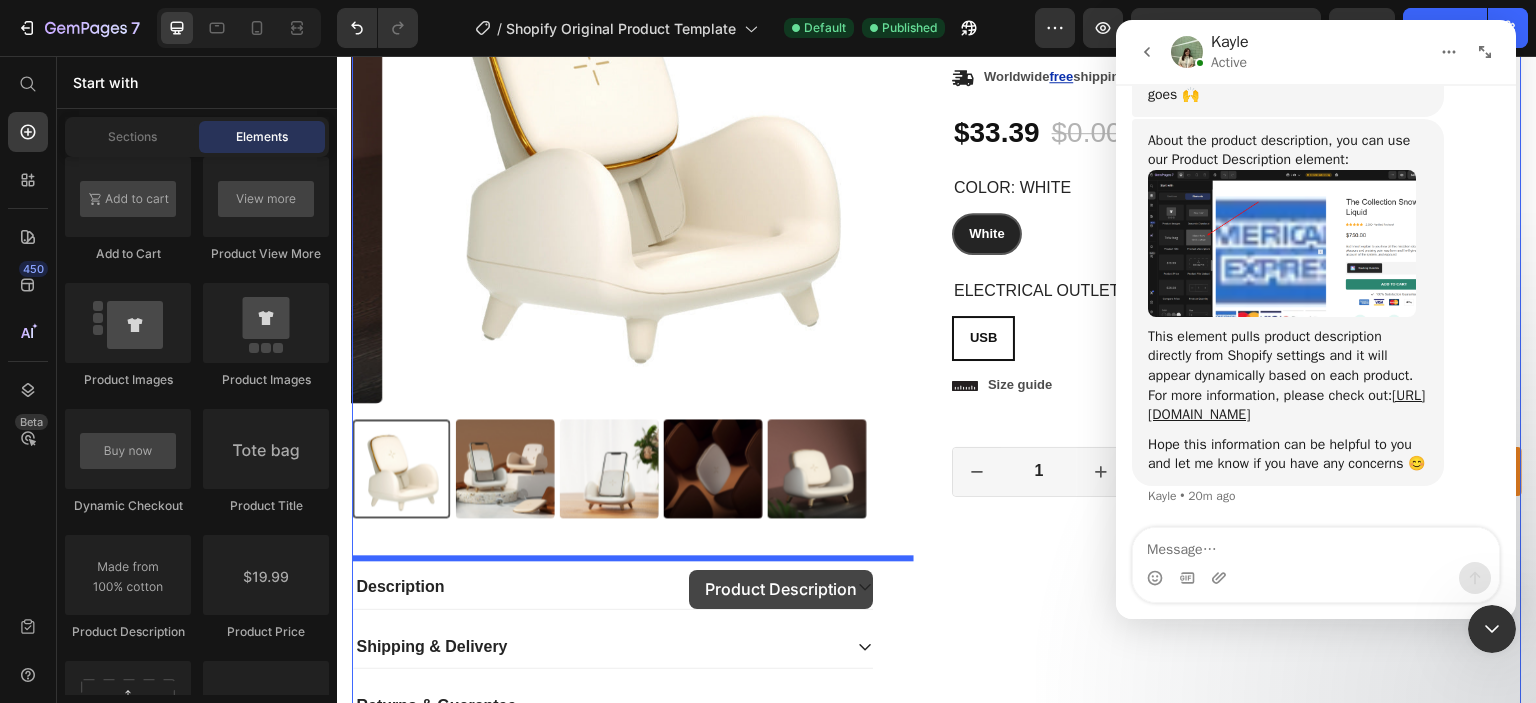 drag, startPoint x: 456, startPoint y: 636, endPoint x: 685, endPoint y: 564, distance: 240.05208 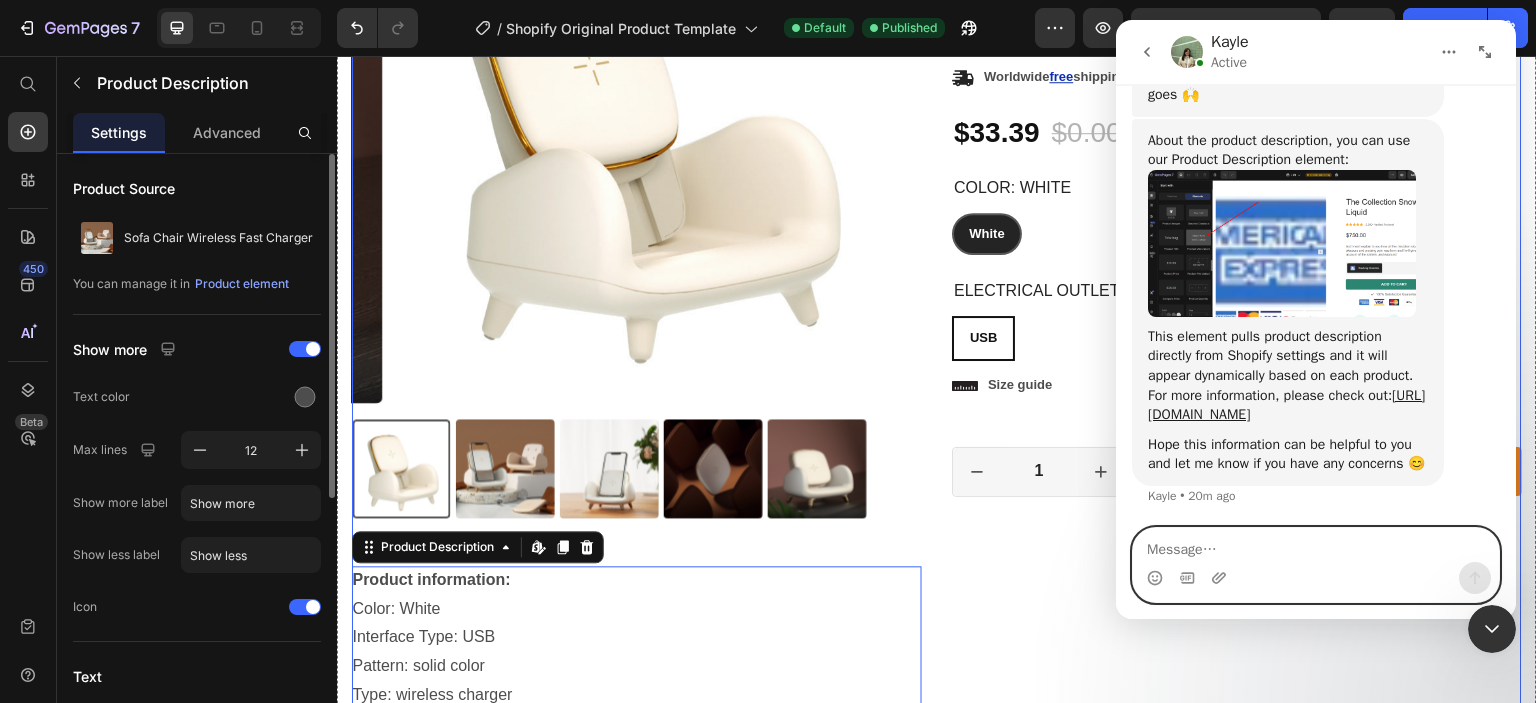 click at bounding box center (1316, 545) 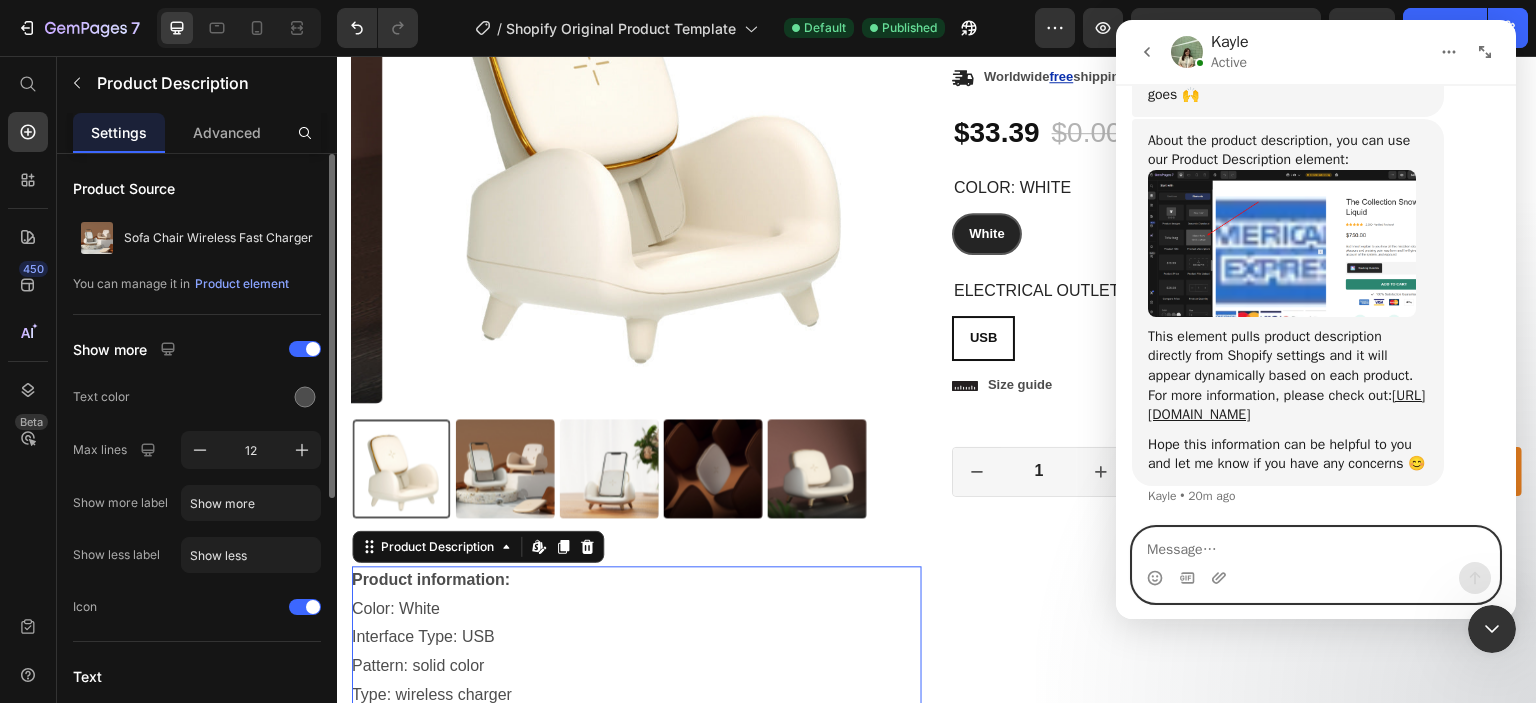 scroll, scrollTop: 996, scrollLeft: 0, axis: vertical 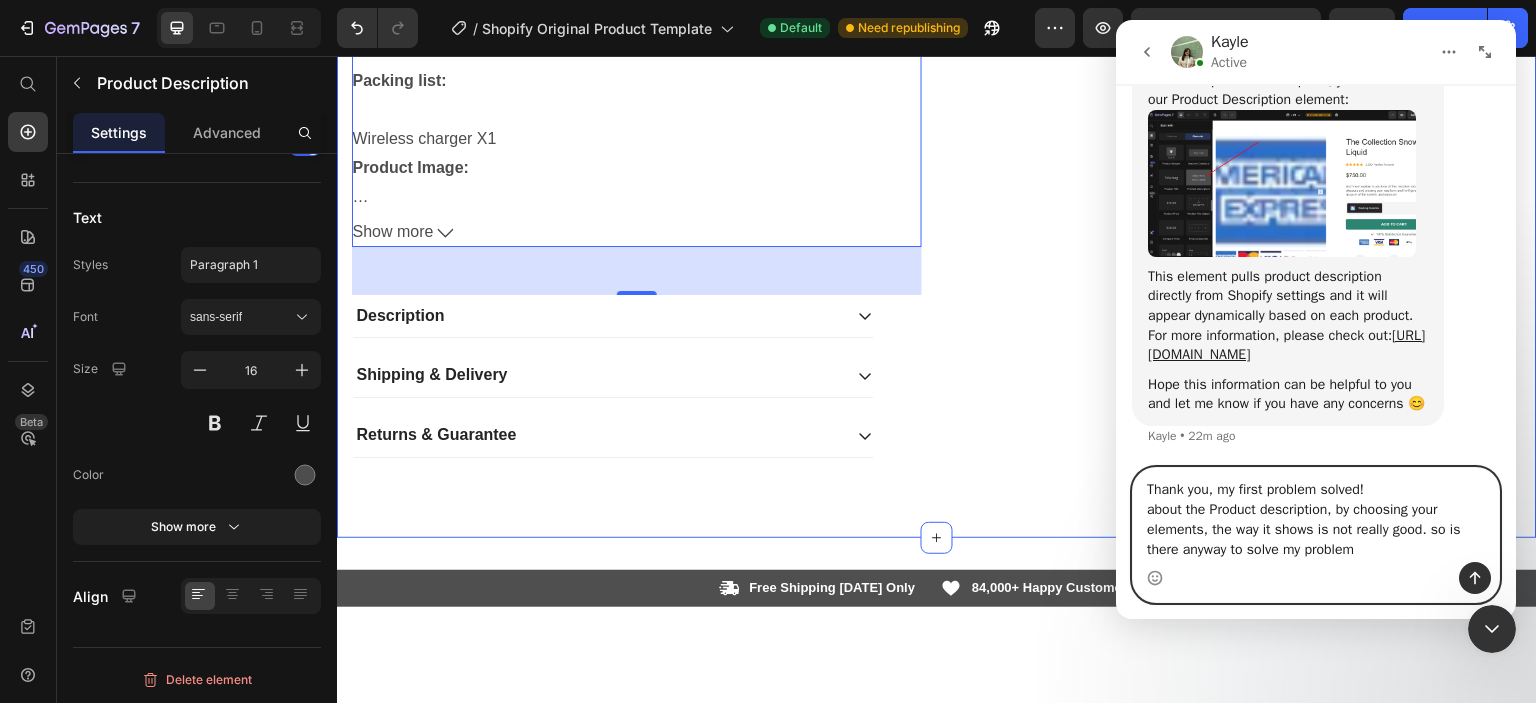 type on "Thank you, my first problem solved!
about the Product description, by choosing your elements, the way it shows is not really good. so is there anyway to solve my problem?" 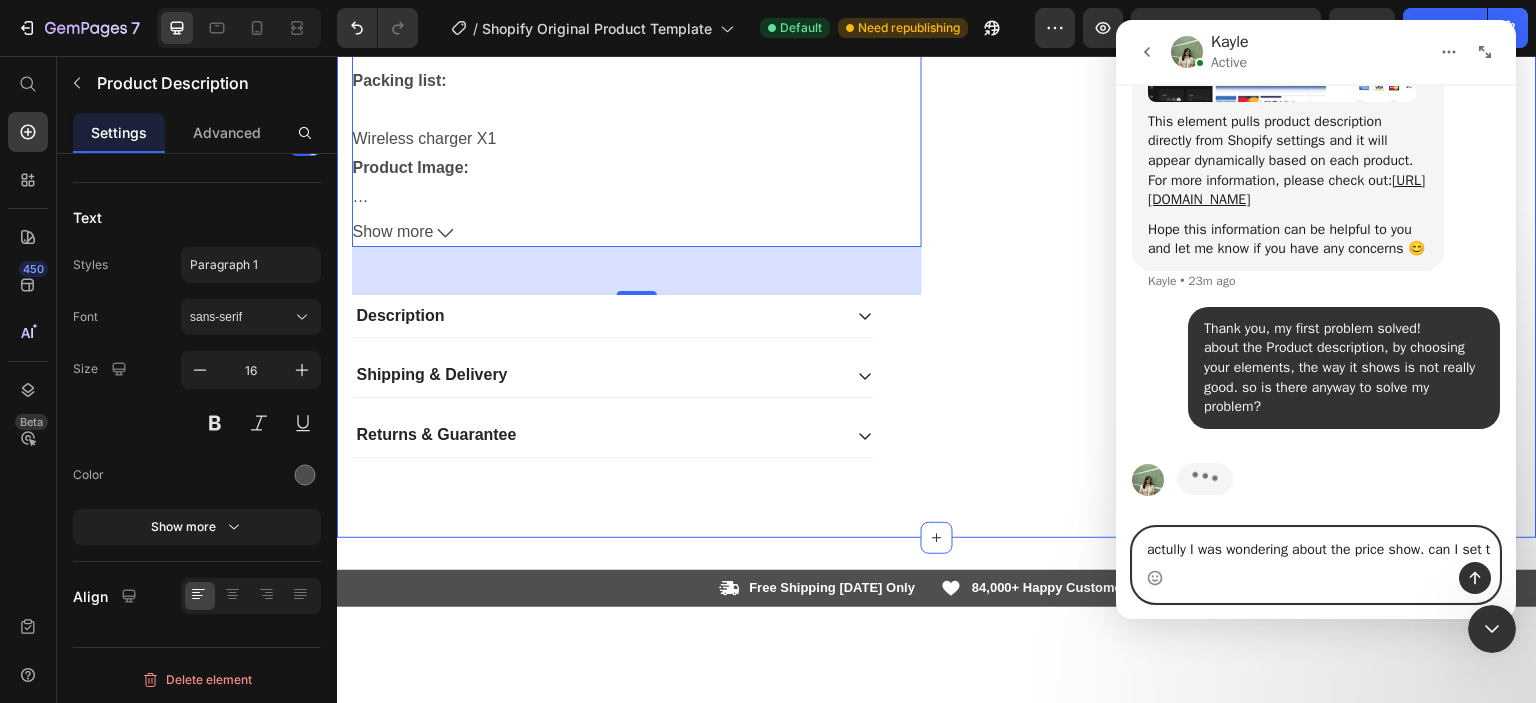 scroll, scrollTop: 1945, scrollLeft: 0, axis: vertical 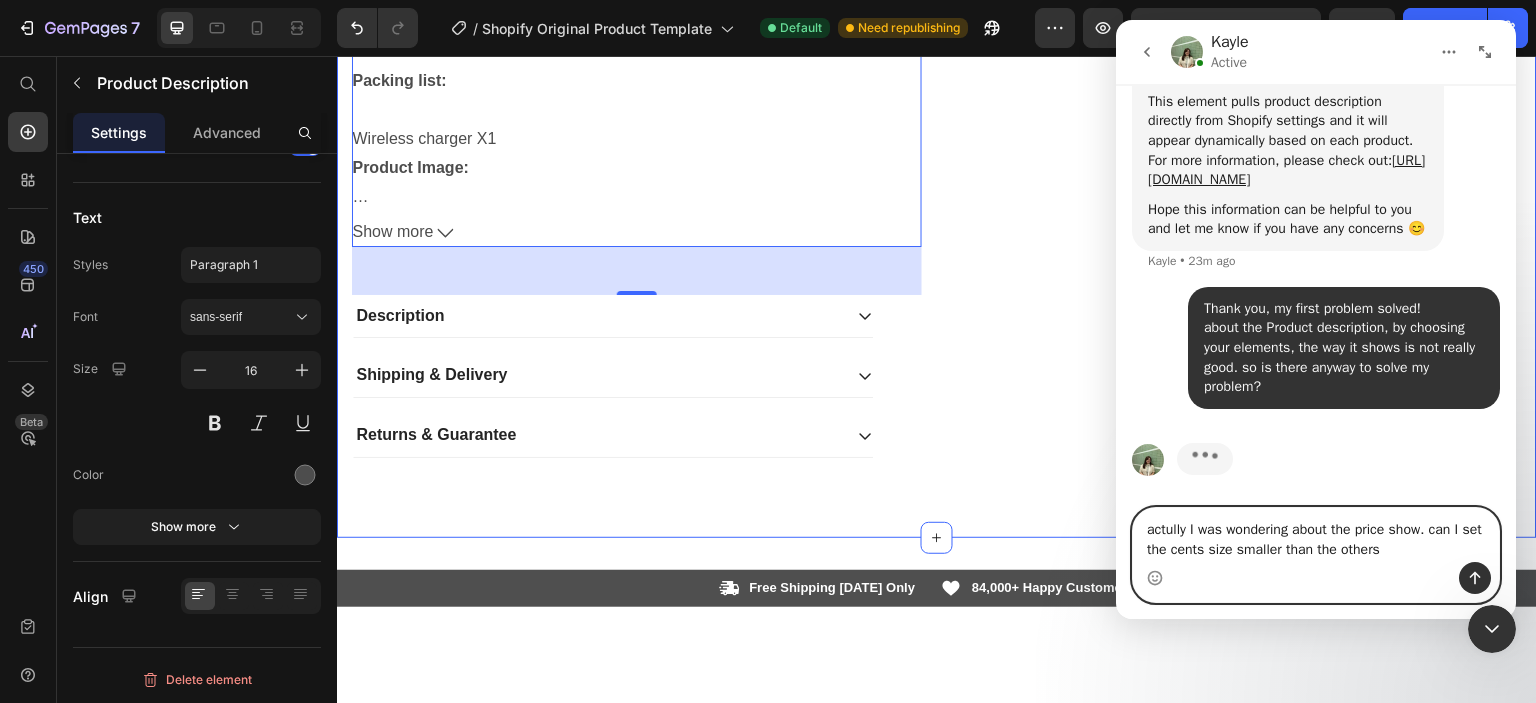 type on "actully I was wondering about the price show. can I set the cents size smaller than the others?" 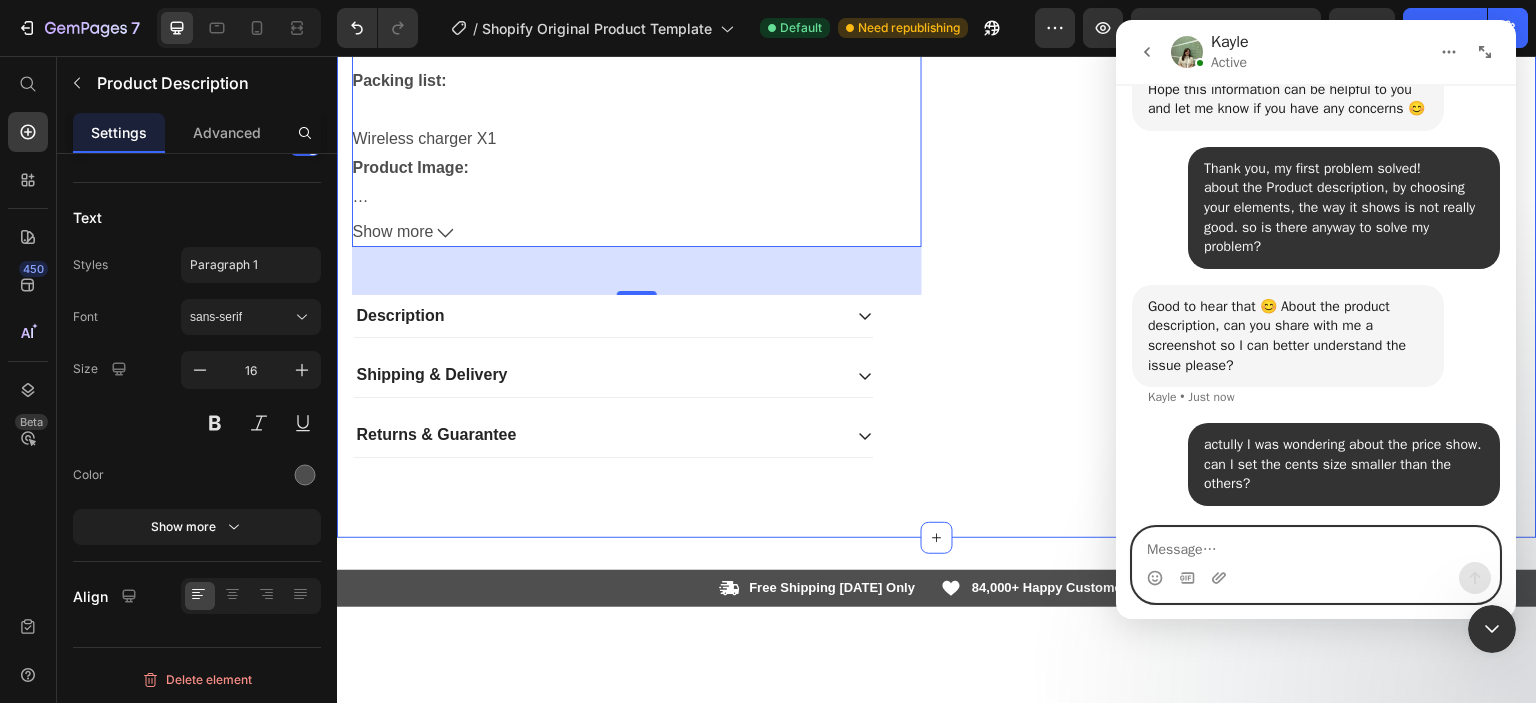 scroll, scrollTop: 2065, scrollLeft: 0, axis: vertical 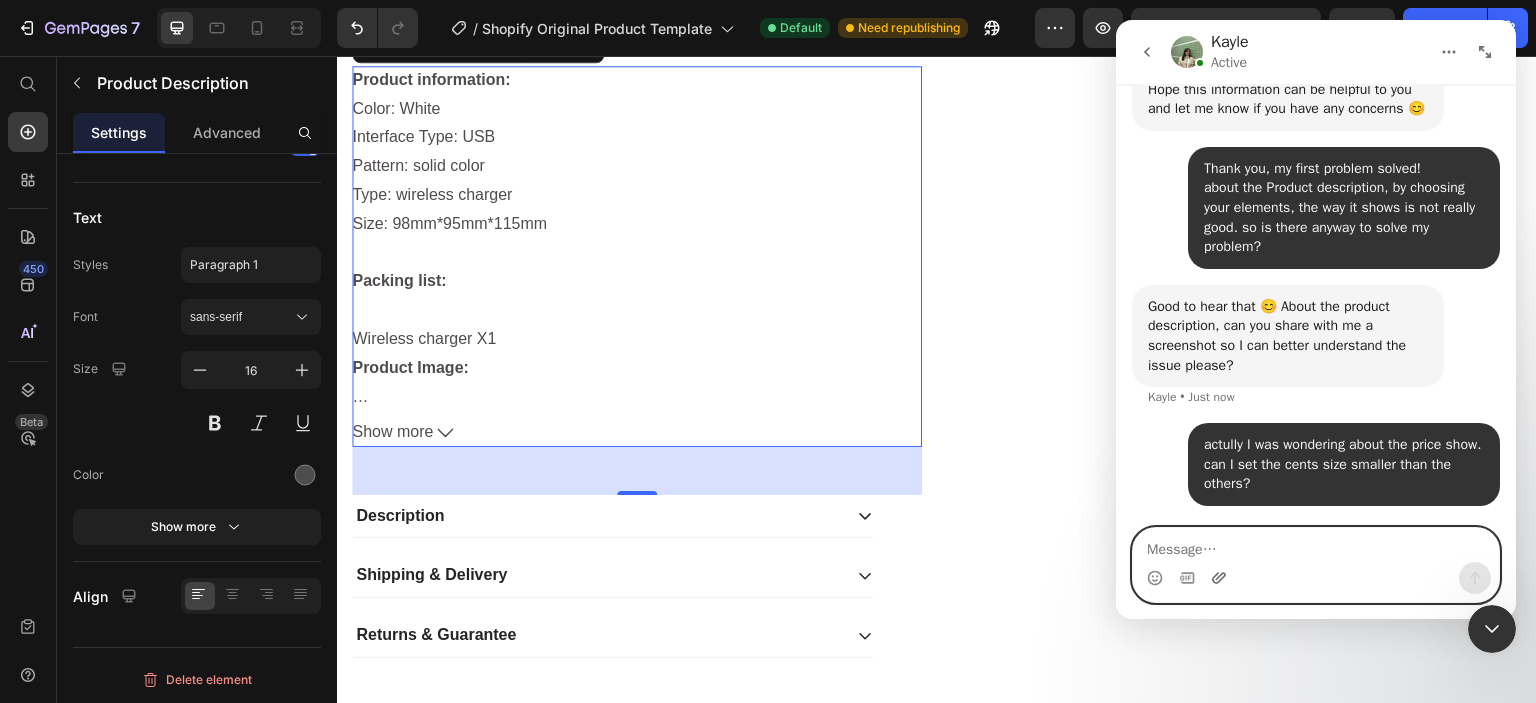 click 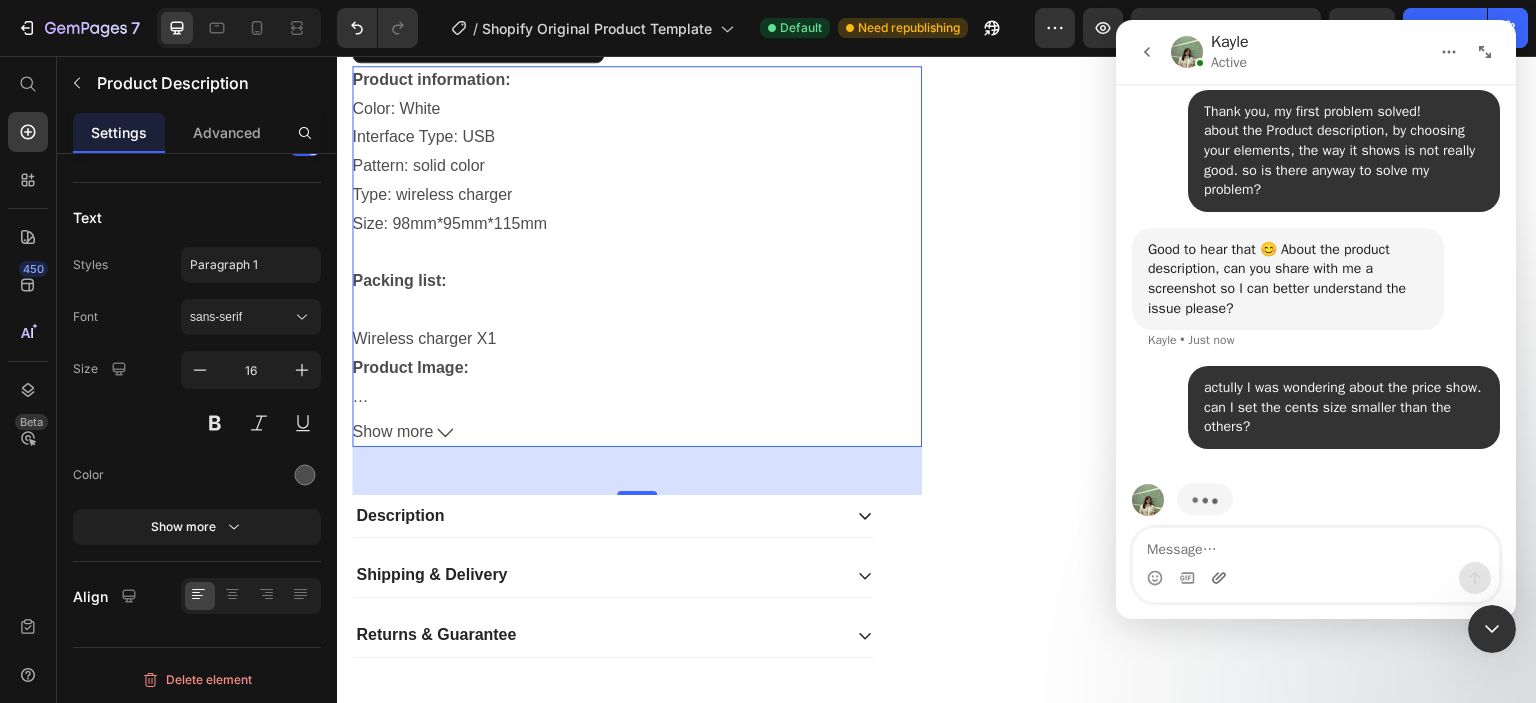 scroll, scrollTop: 2142, scrollLeft: 0, axis: vertical 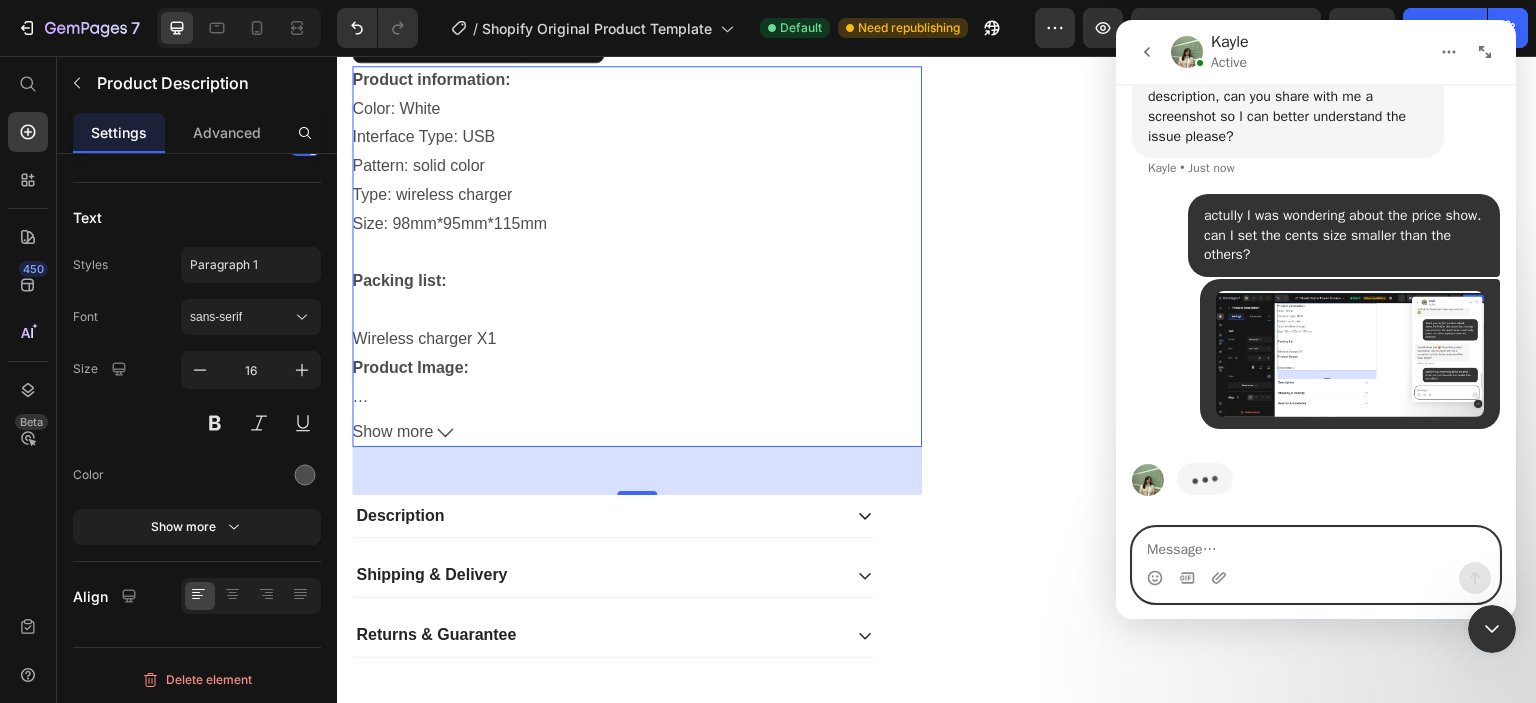 click at bounding box center [1316, 545] 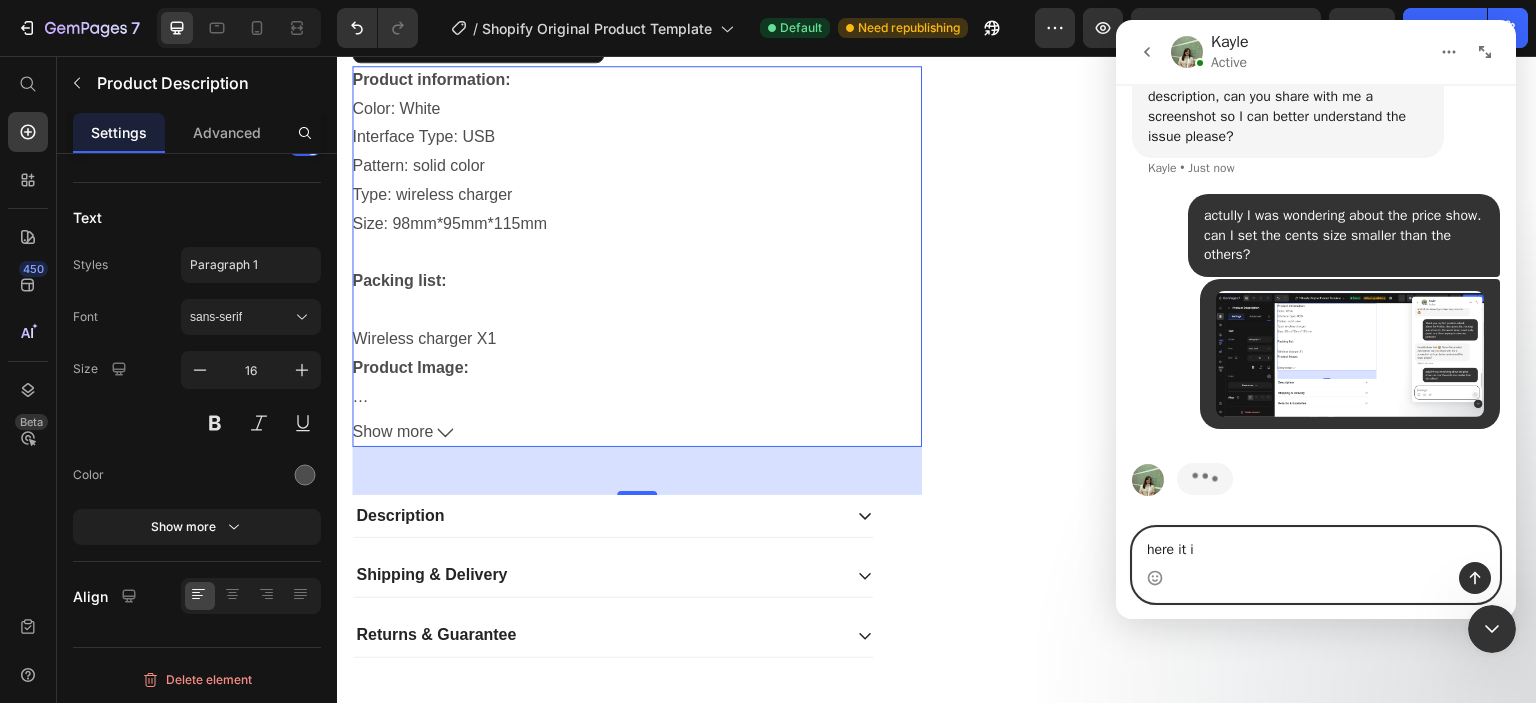 type on "here it is" 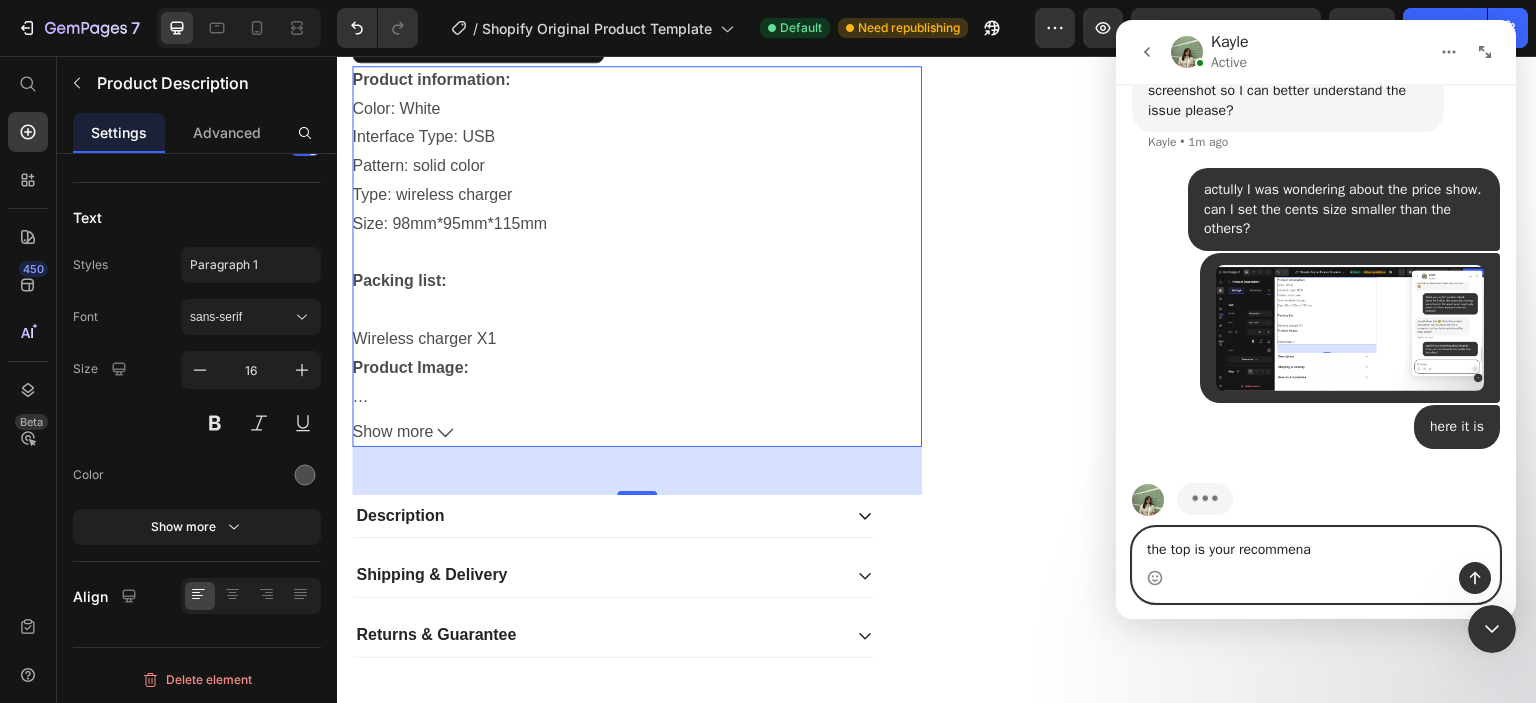 scroll, scrollTop: 2340, scrollLeft: 0, axis: vertical 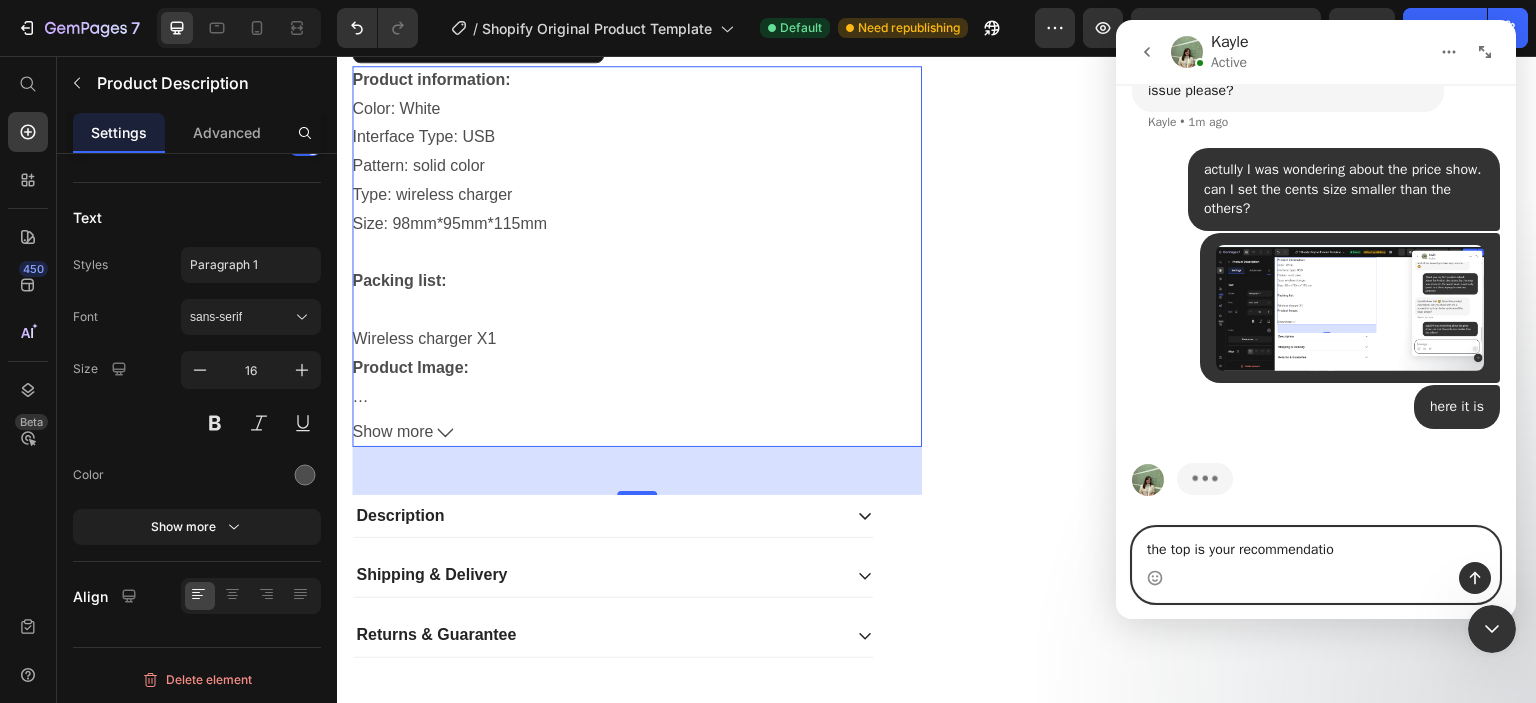 type on "the top is your recommendation" 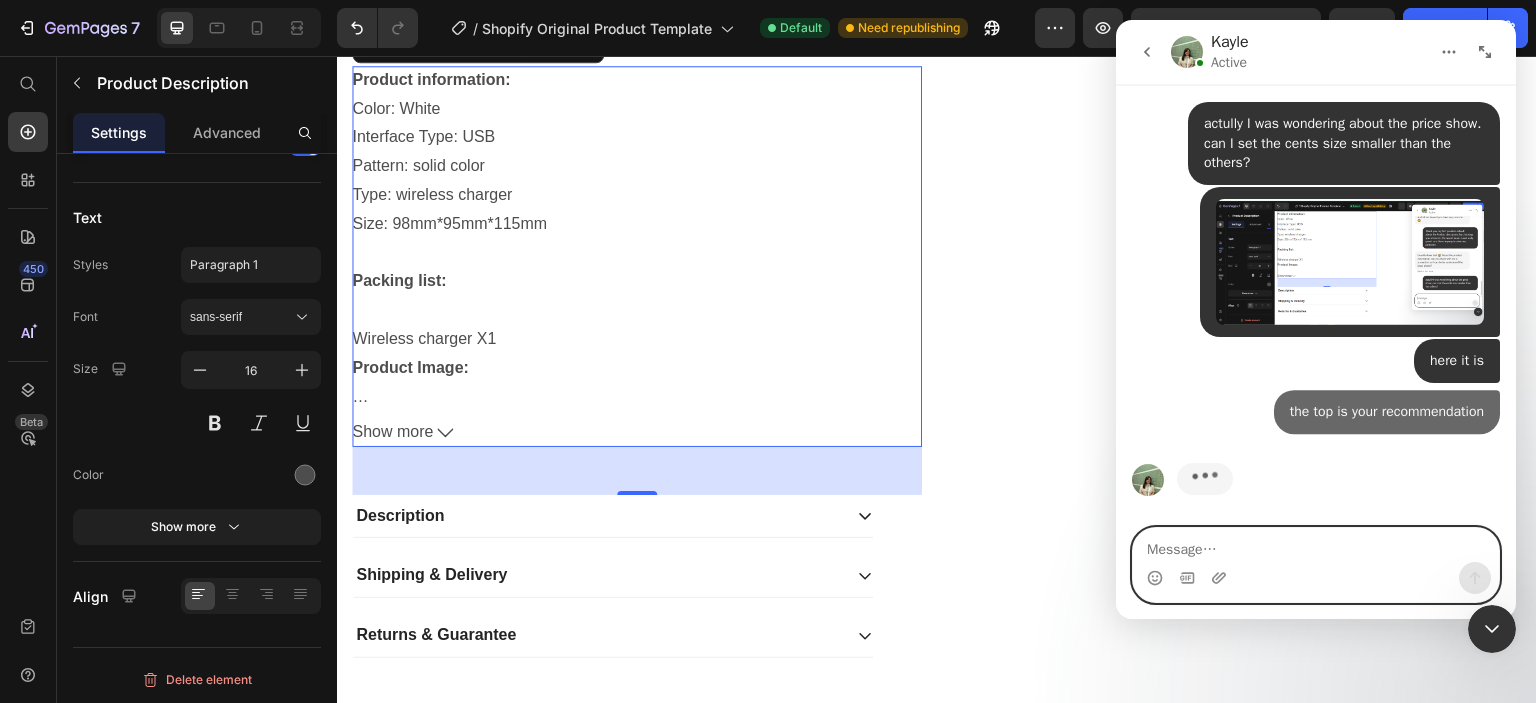 scroll, scrollTop: 2386, scrollLeft: 0, axis: vertical 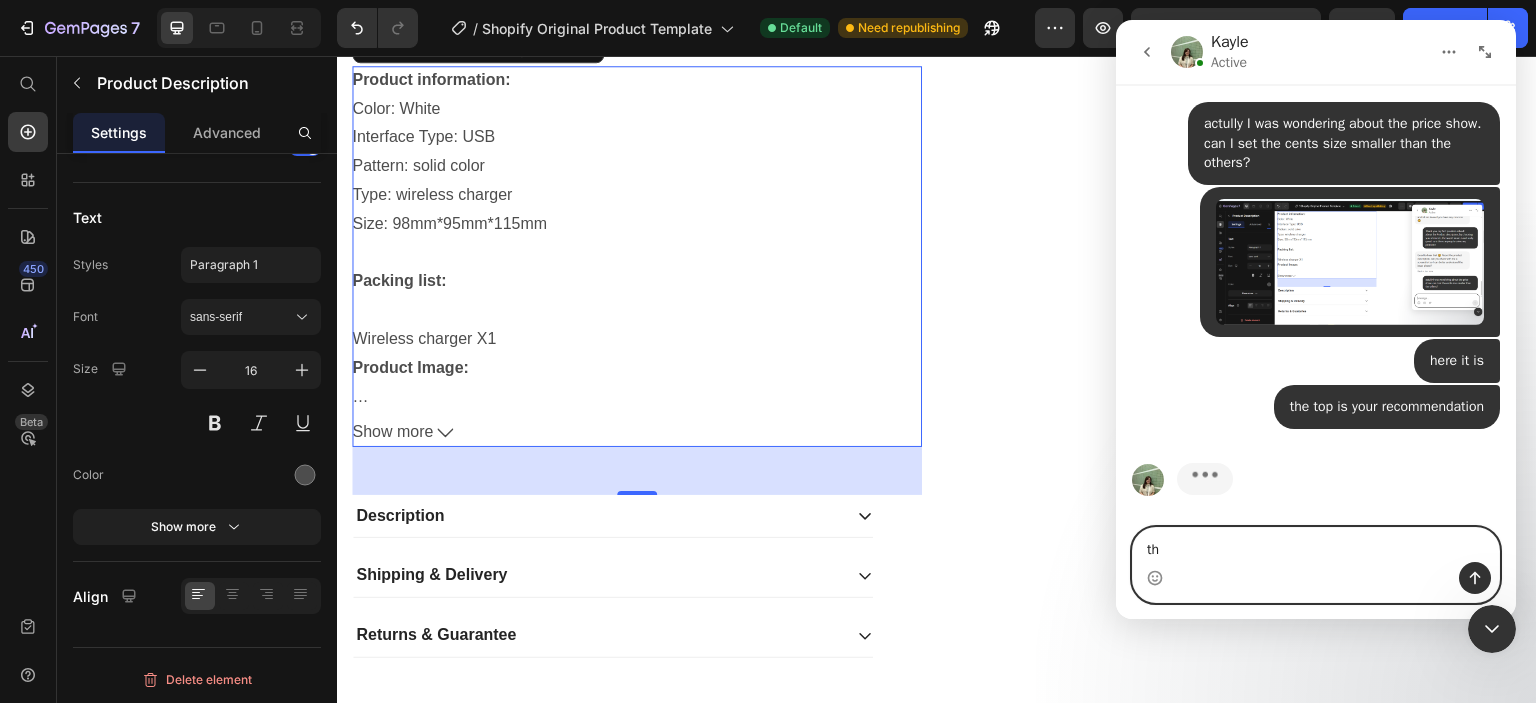 type on "t" 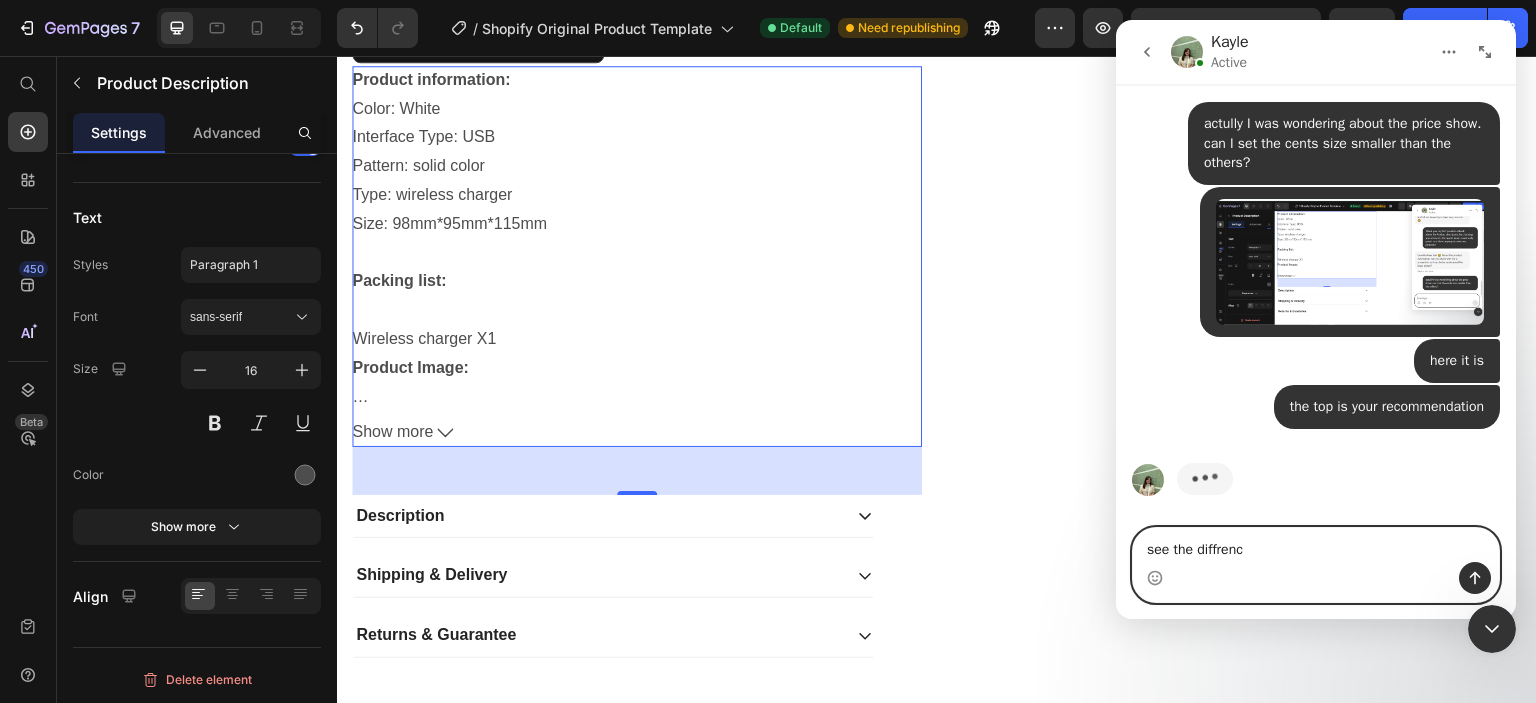type on "see the diffrence" 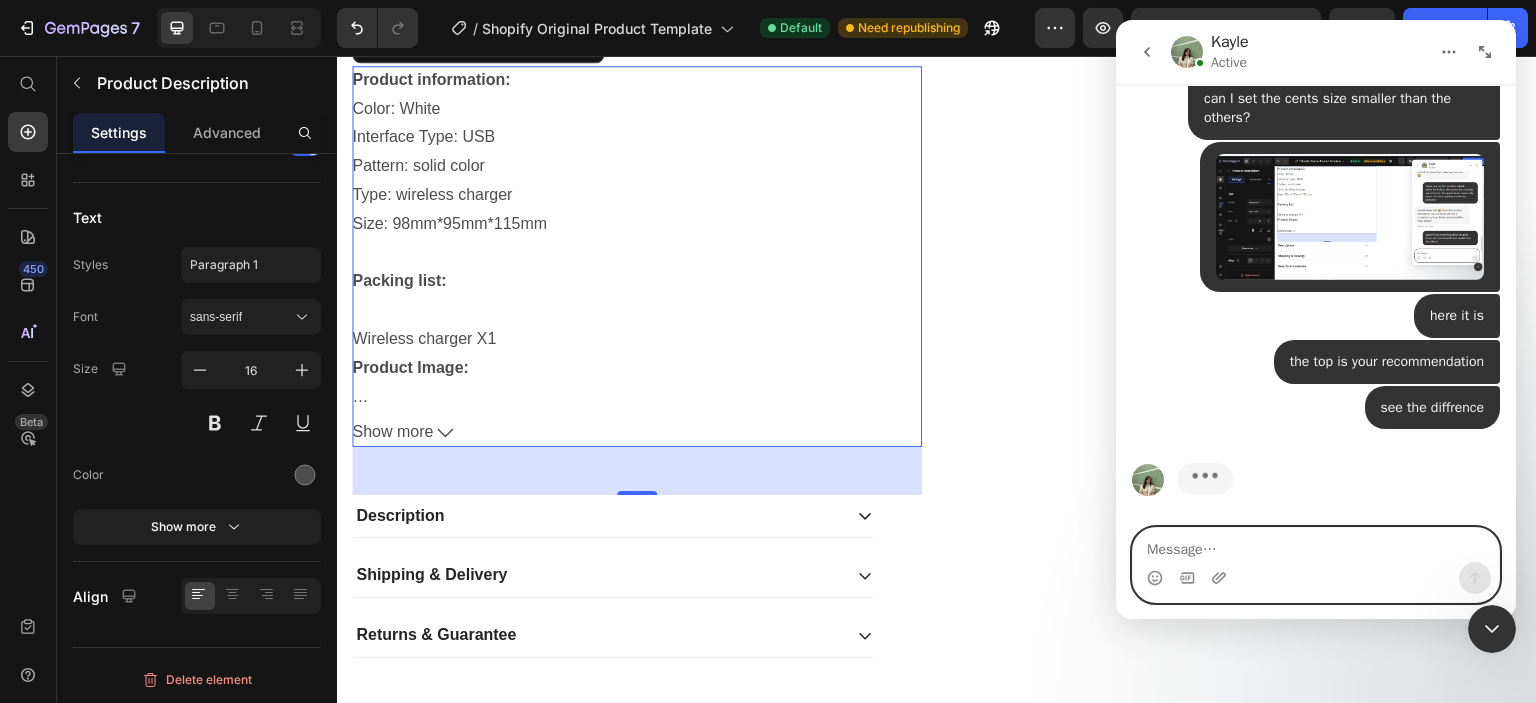 scroll, scrollTop: 2354, scrollLeft: 0, axis: vertical 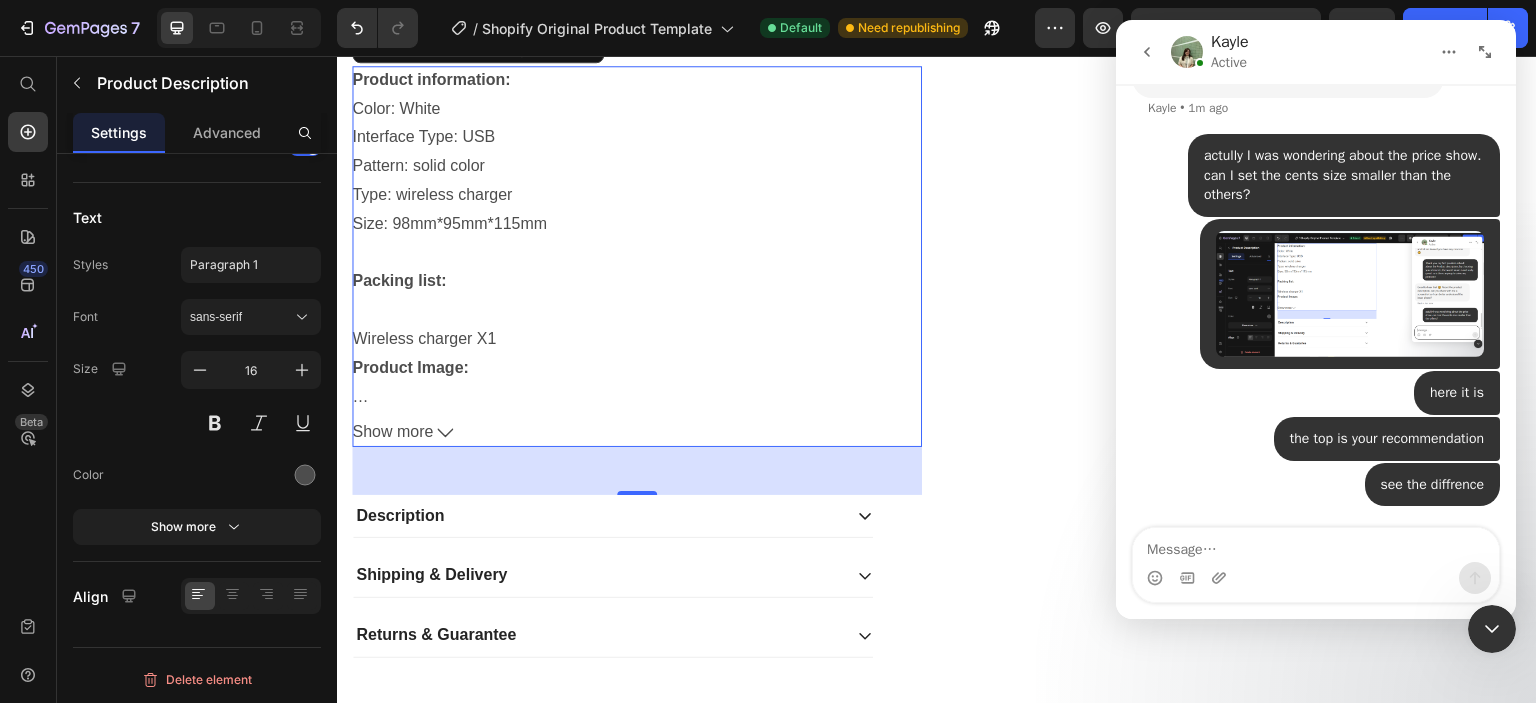 click at bounding box center (1350, 294) 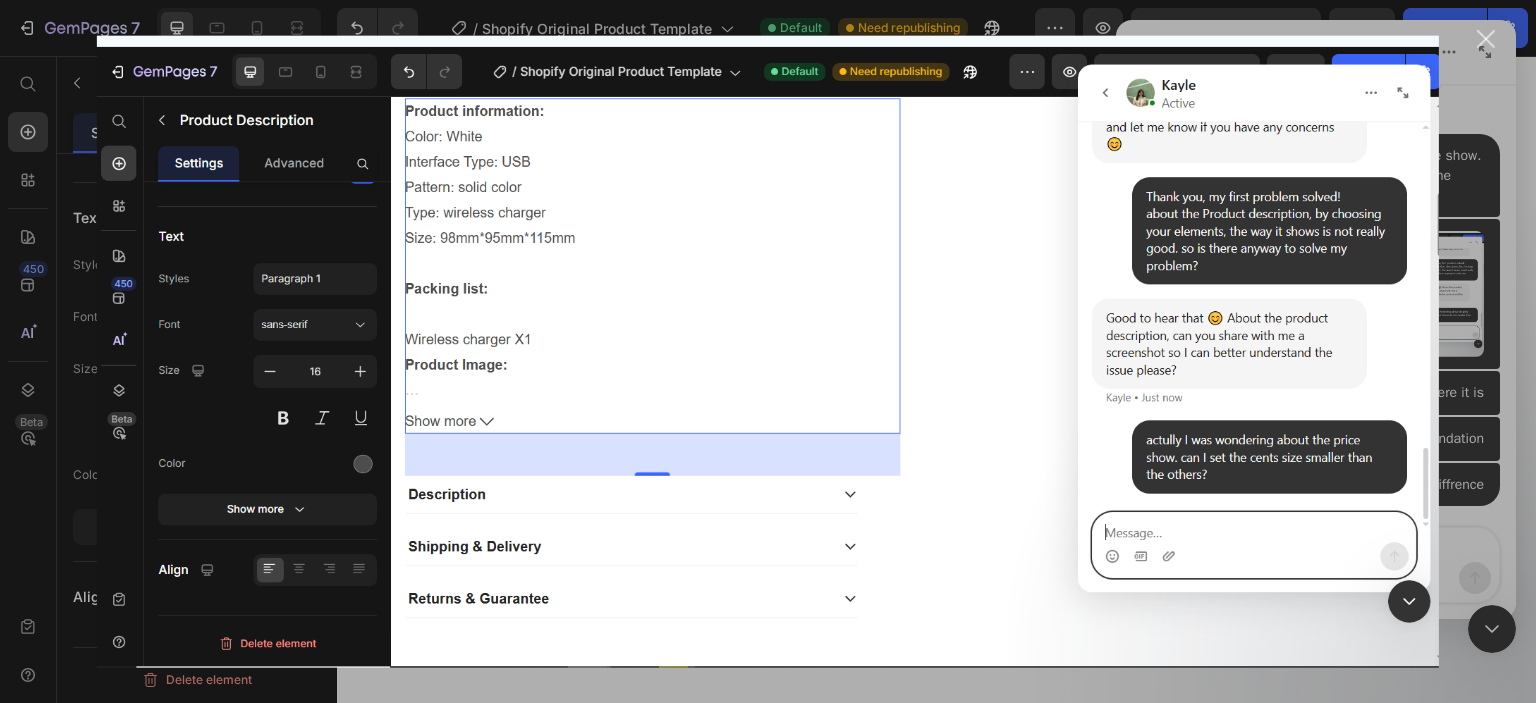 scroll, scrollTop: 0, scrollLeft: 0, axis: both 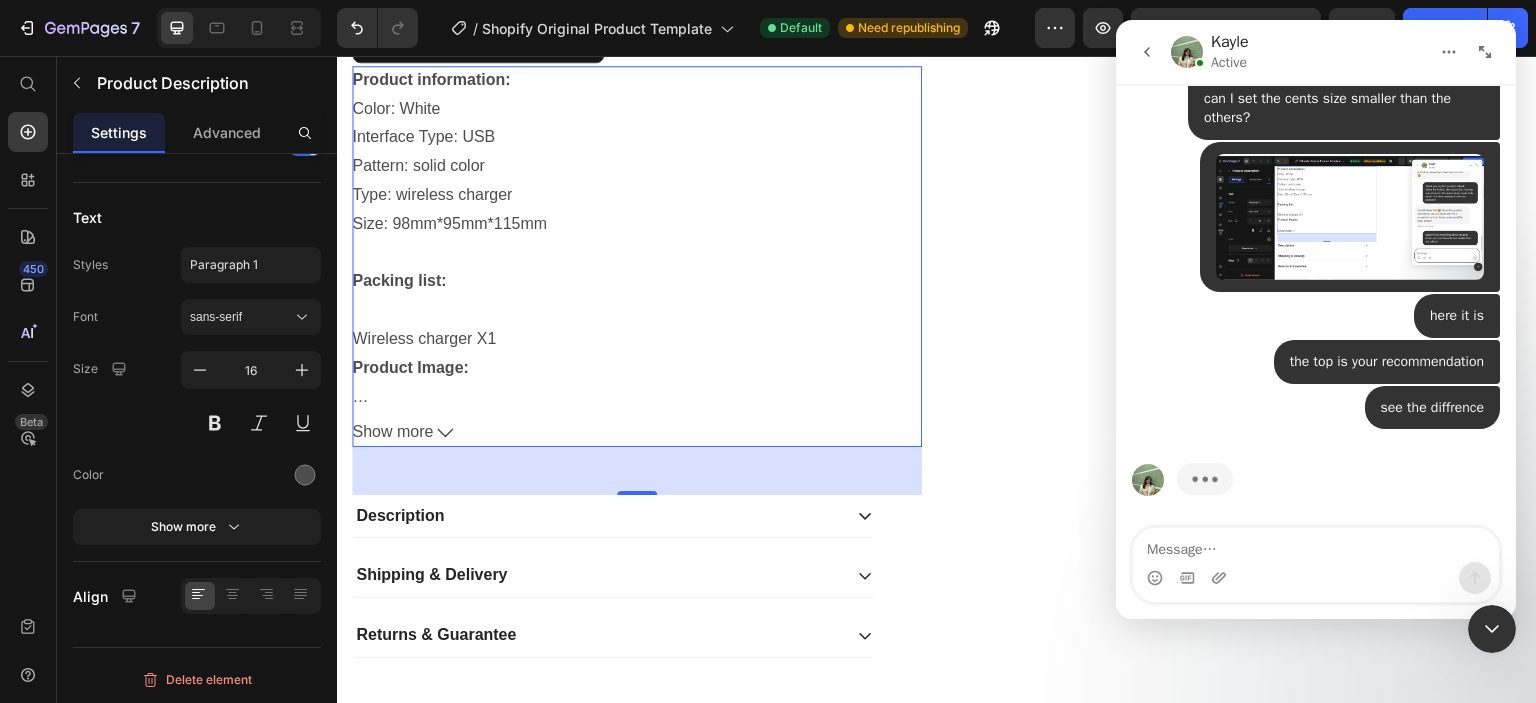 click at bounding box center [1187, 52] 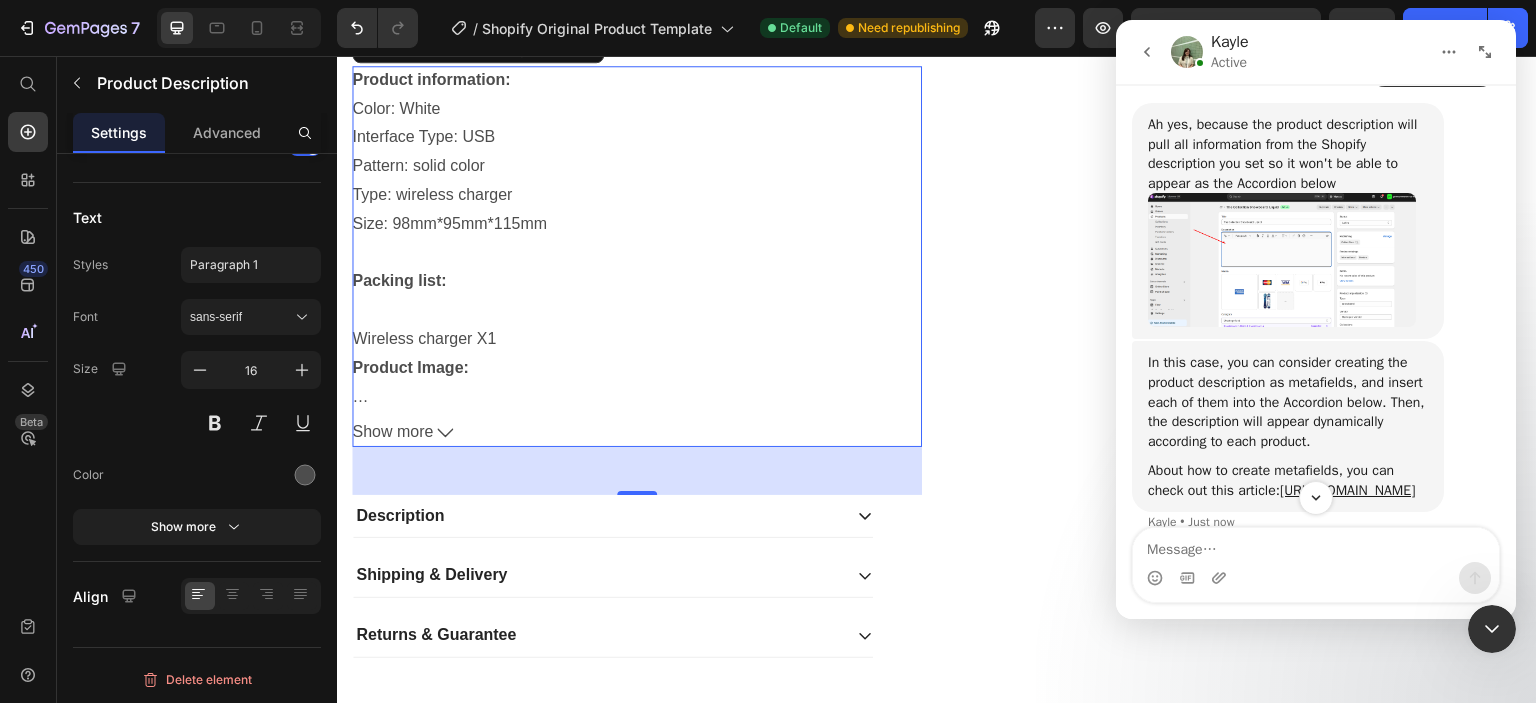 scroll, scrollTop: 2796, scrollLeft: 0, axis: vertical 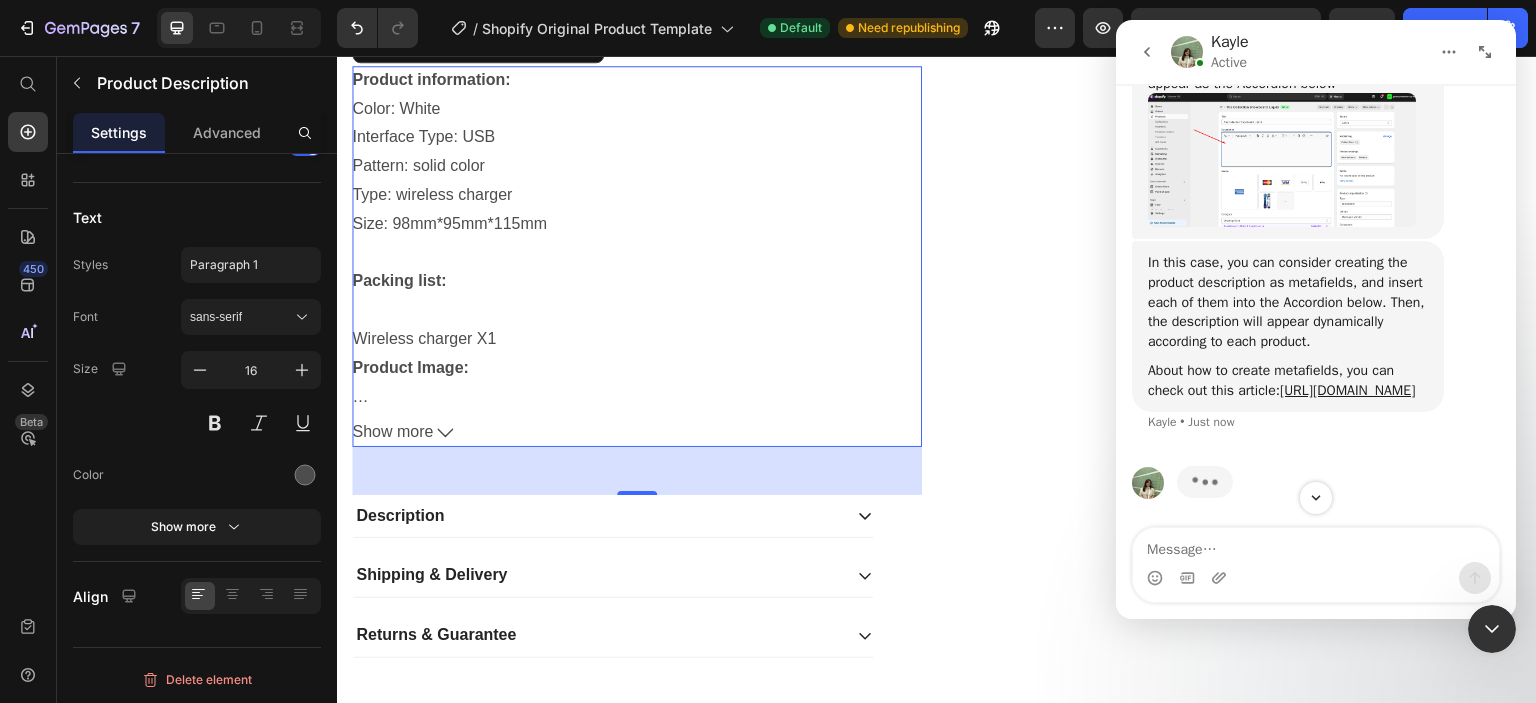click at bounding box center [1282, 160] 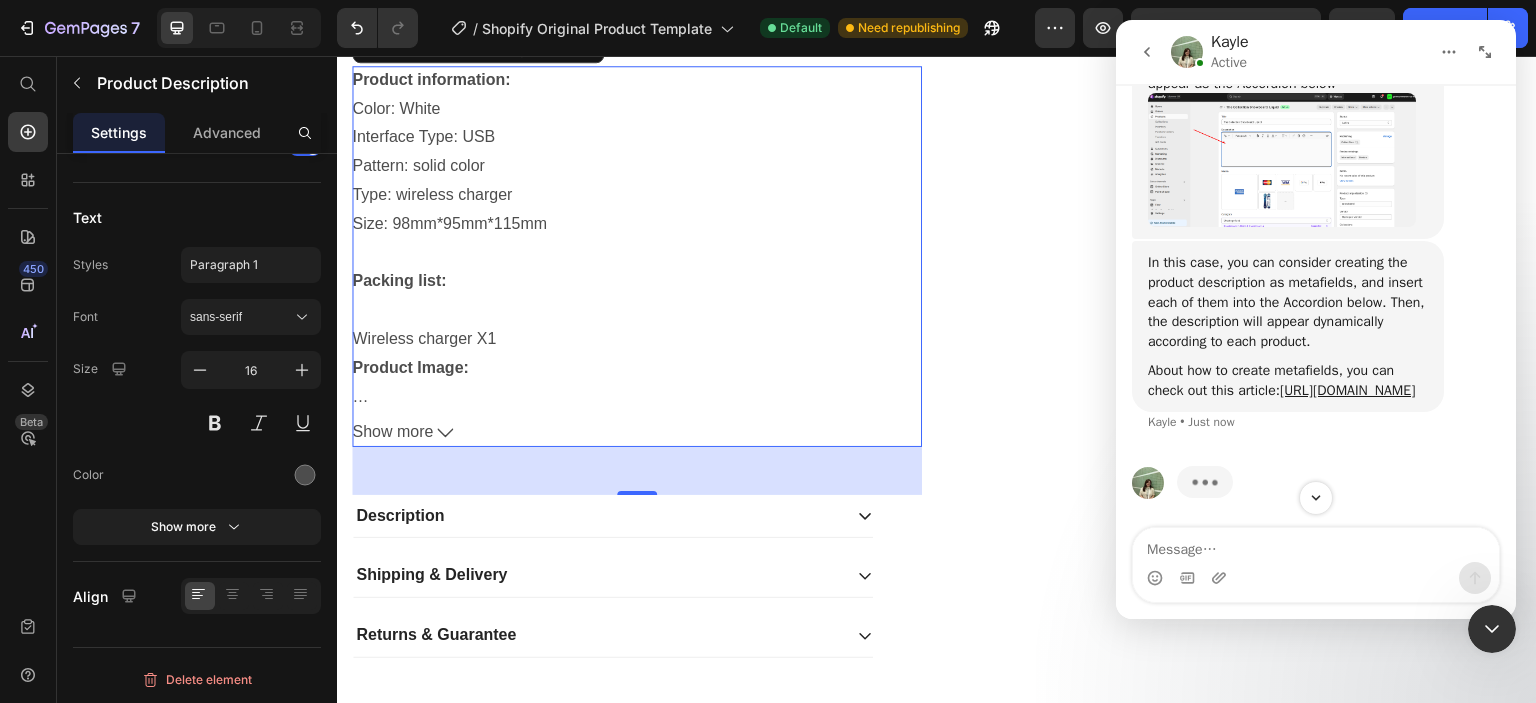 scroll, scrollTop: 0, scrollLeft: 0, axis: both 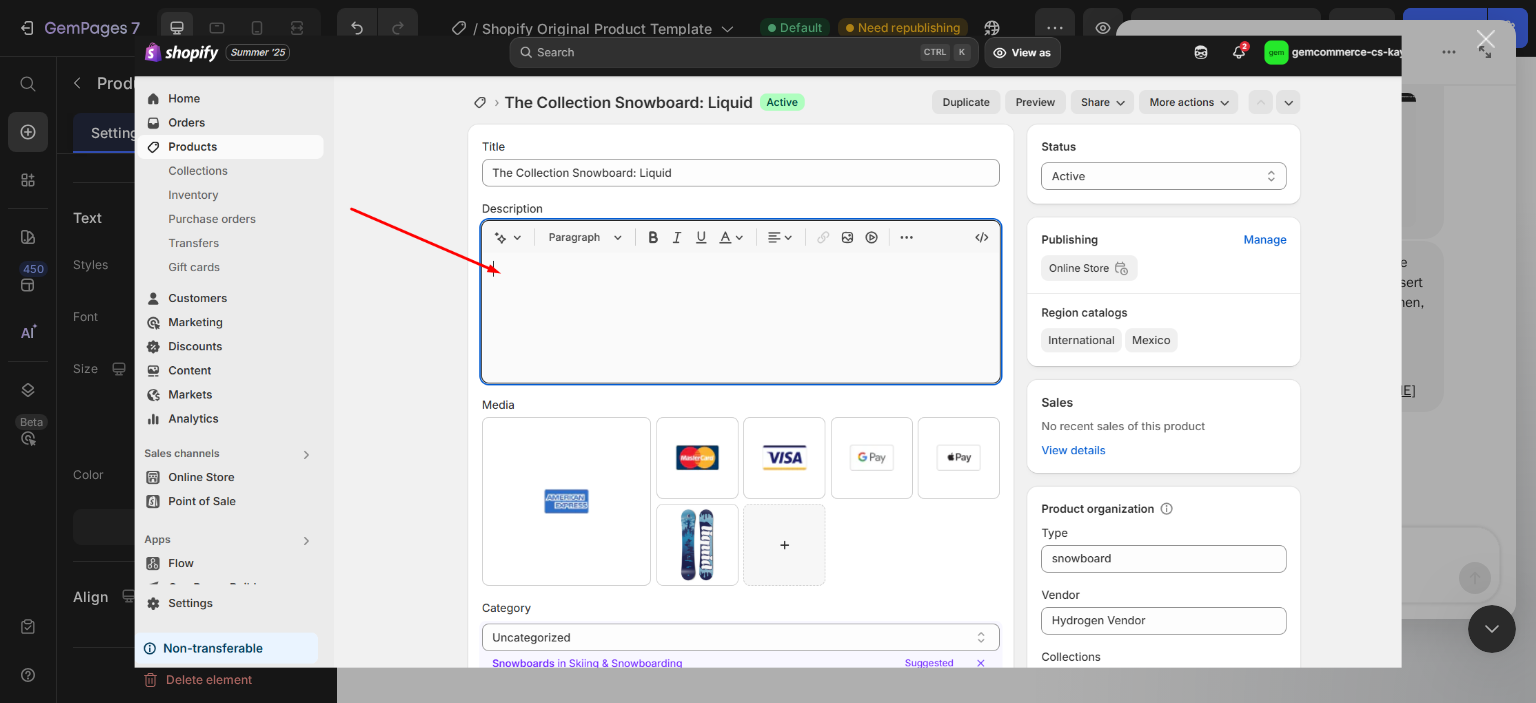 click at bounding box center (1486, 39) 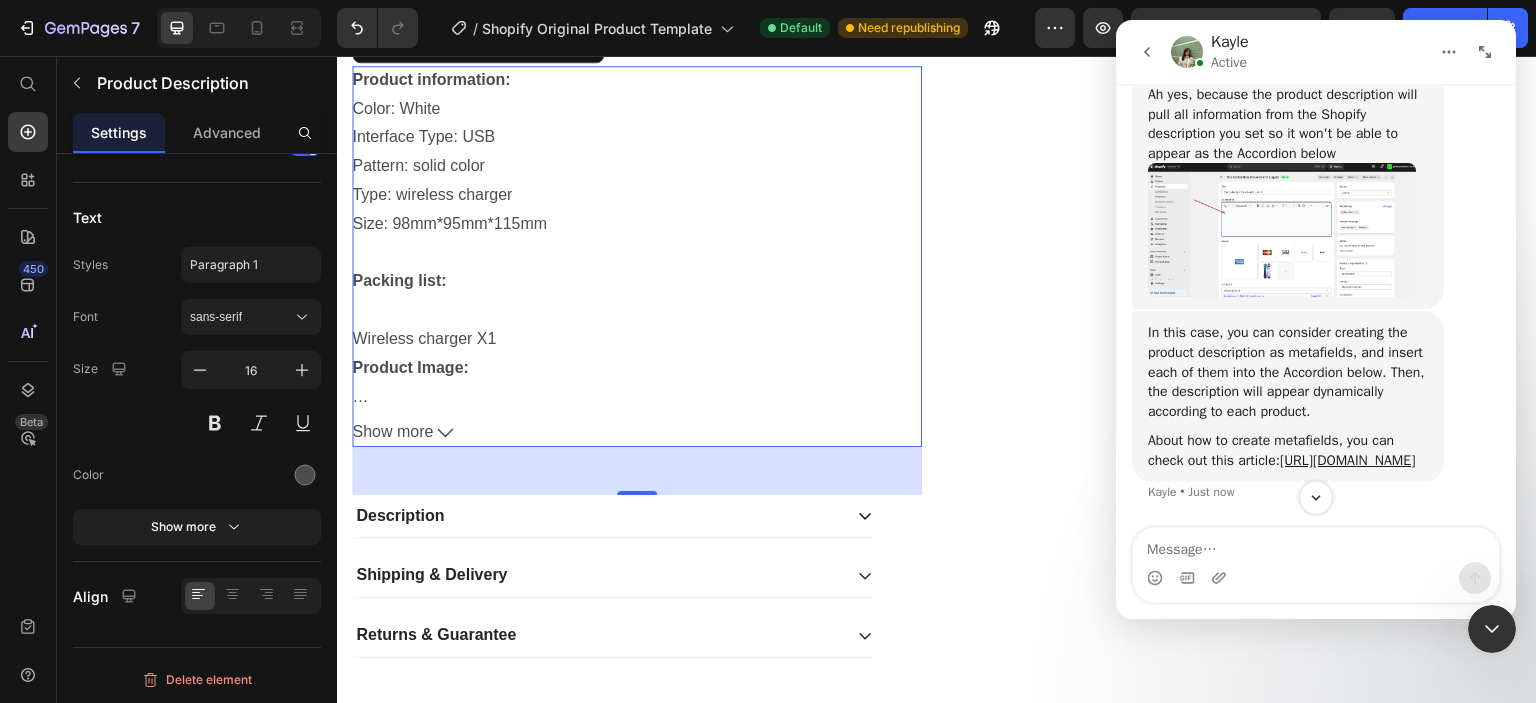 scroll, scrollTop: 2696, scrollLeft: 0, axis: vertical 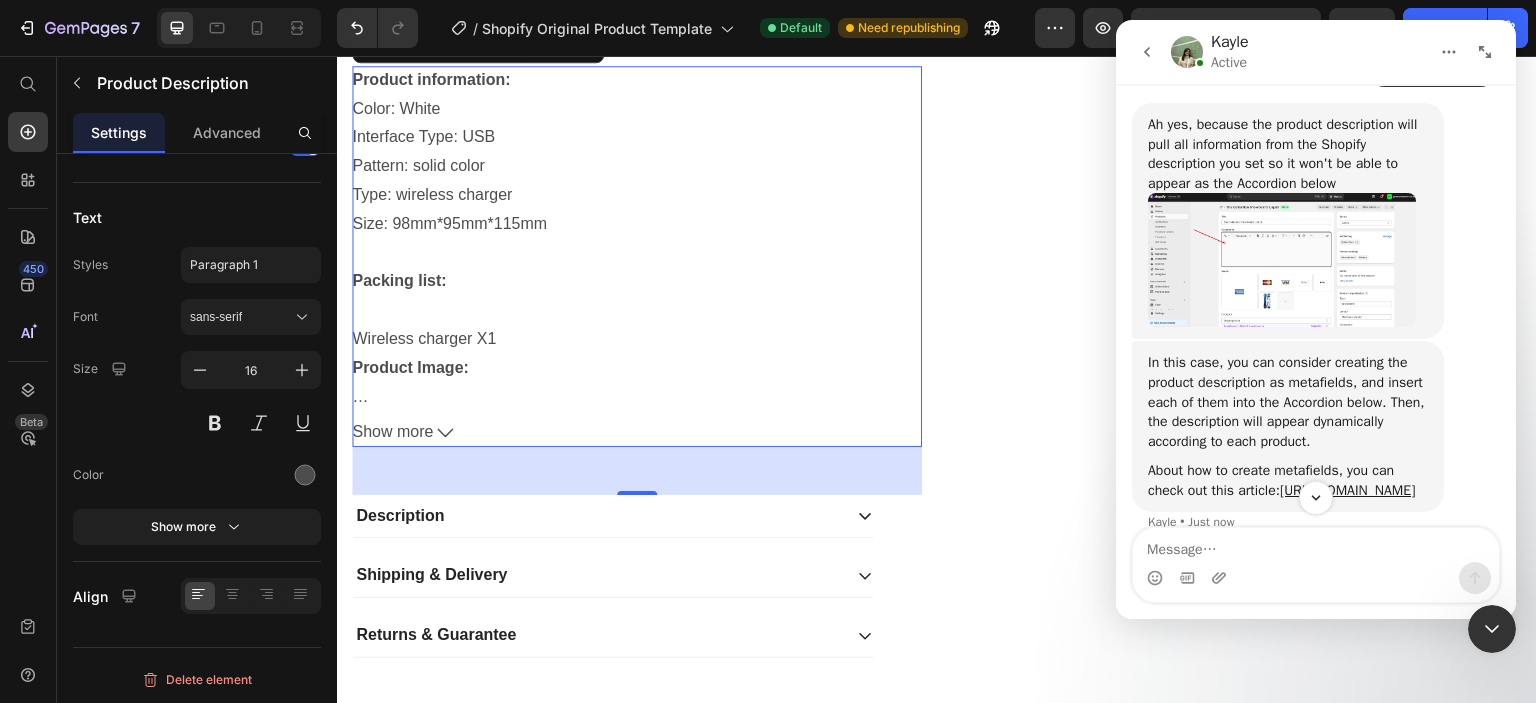 click at bounding box center [1282, 260] 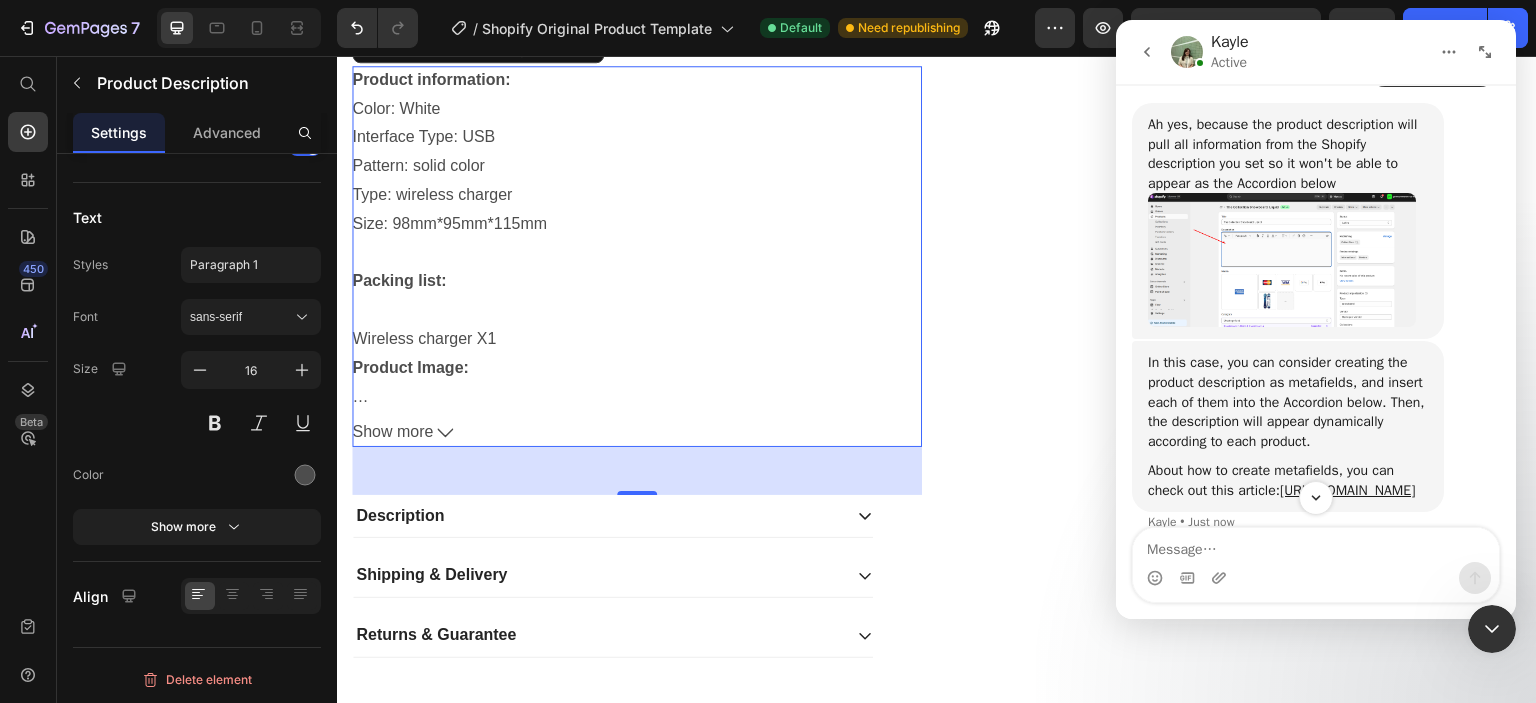 scroll, scrollTop: 0, scrollLeft: 0, axis: both 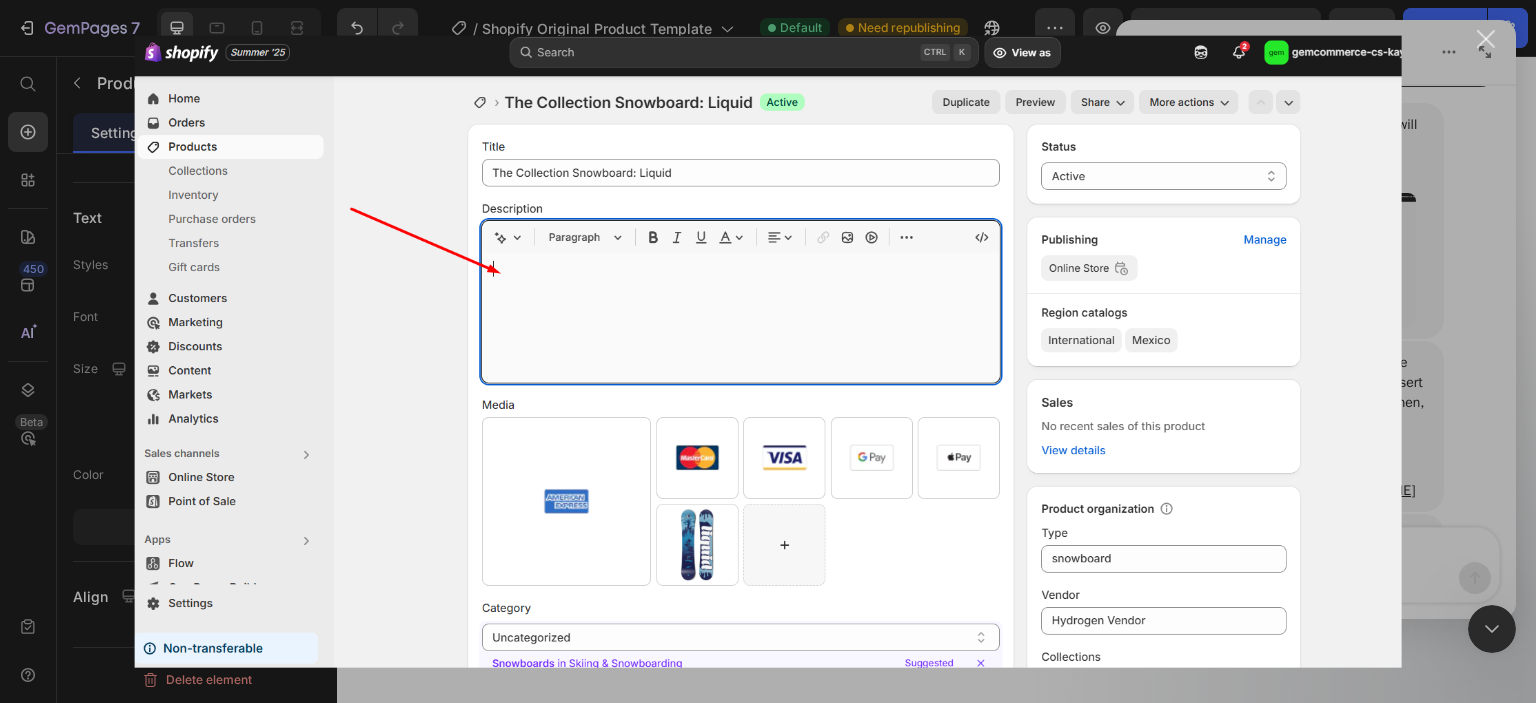 click at bounding box center [1486, 39] 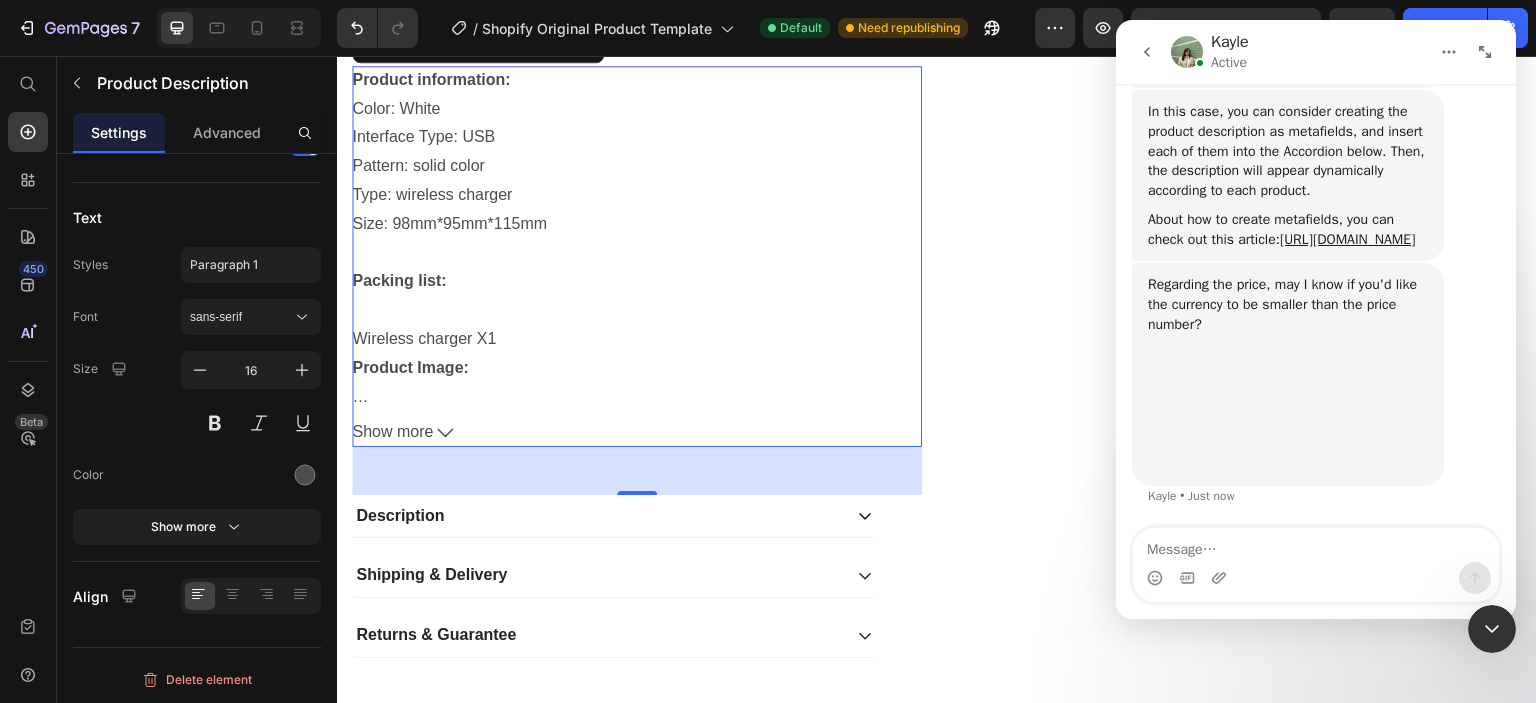 scroll, scrollTop: 3044, scrollLeft: 0, axis: vertical 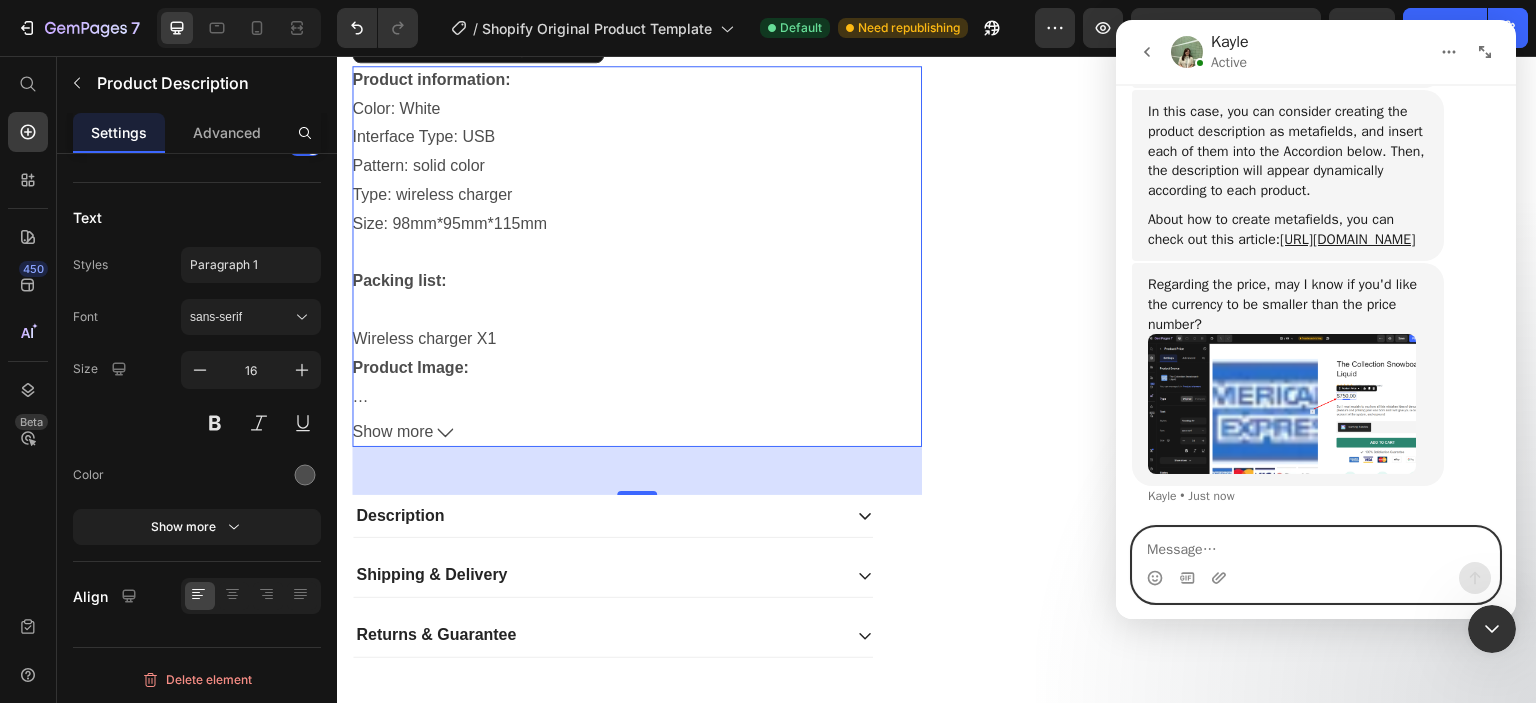 click at bounding box center (1316, 545) 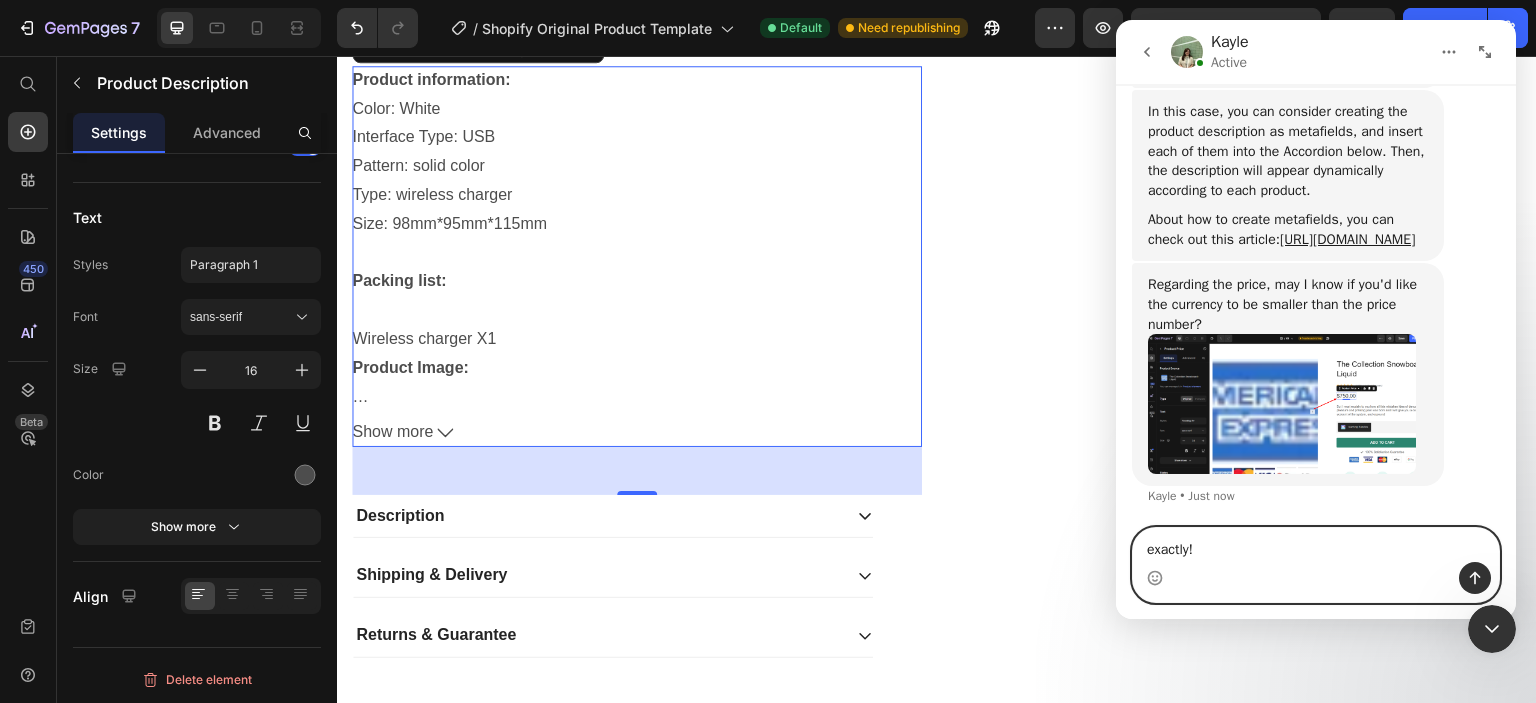 click on "exactly!" at bounding box center (1316, 545) 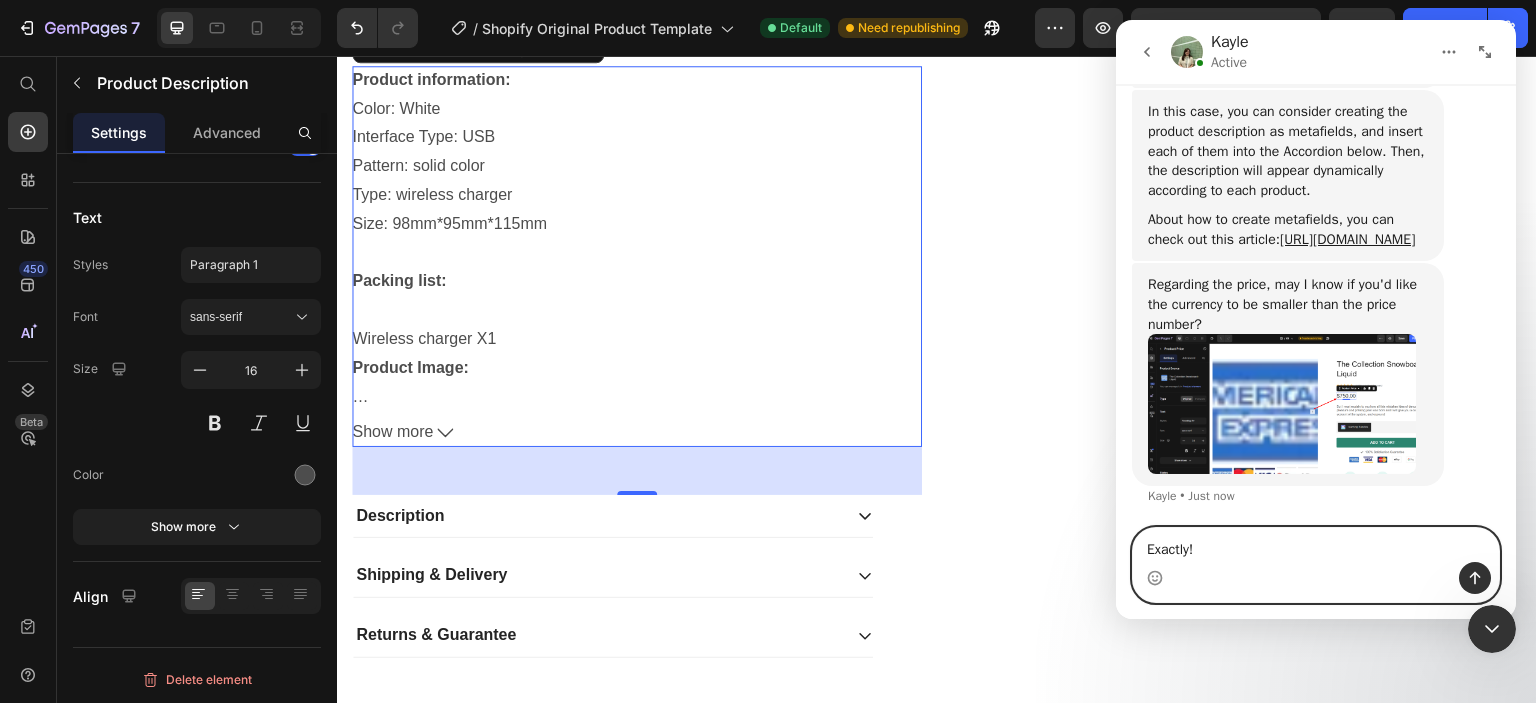 type on "Exactly!" 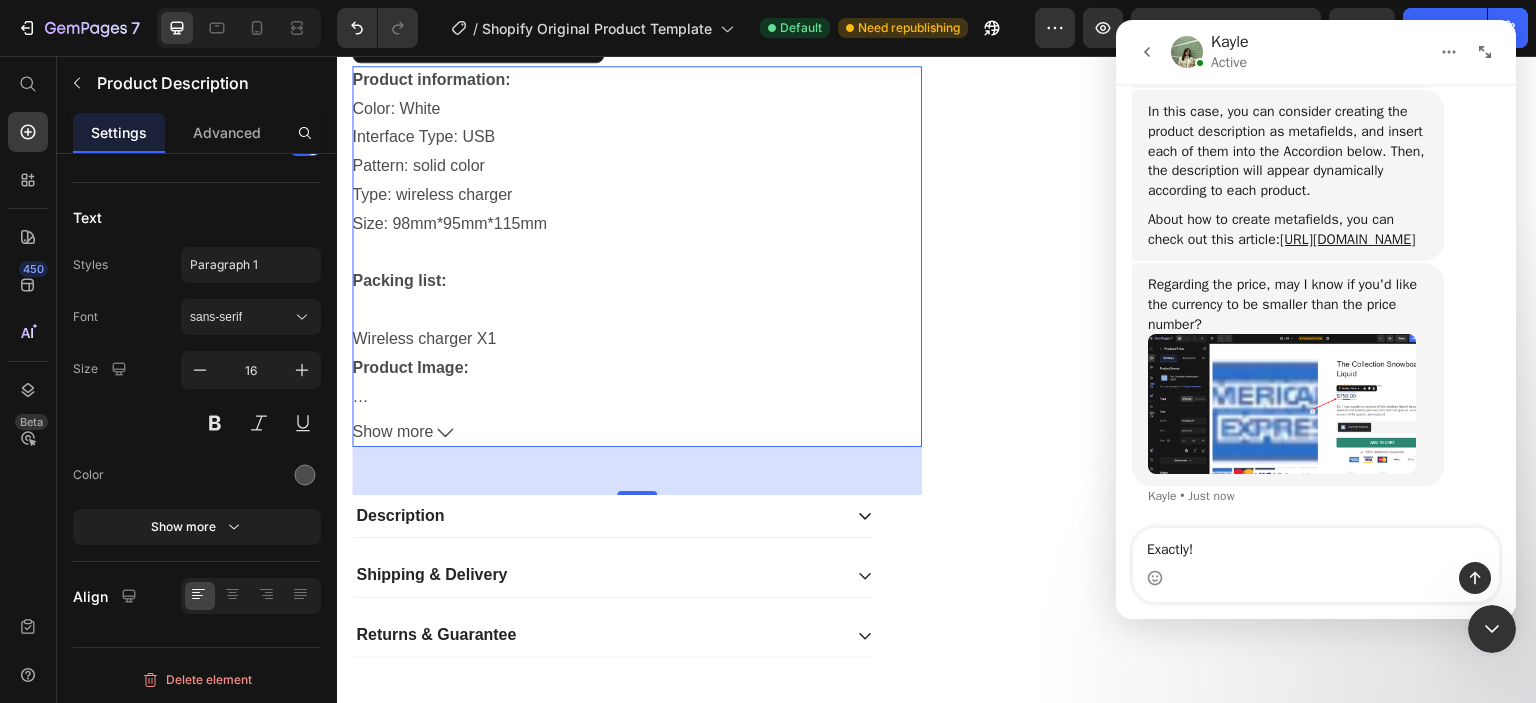 click at bounding box center (1282, 404) 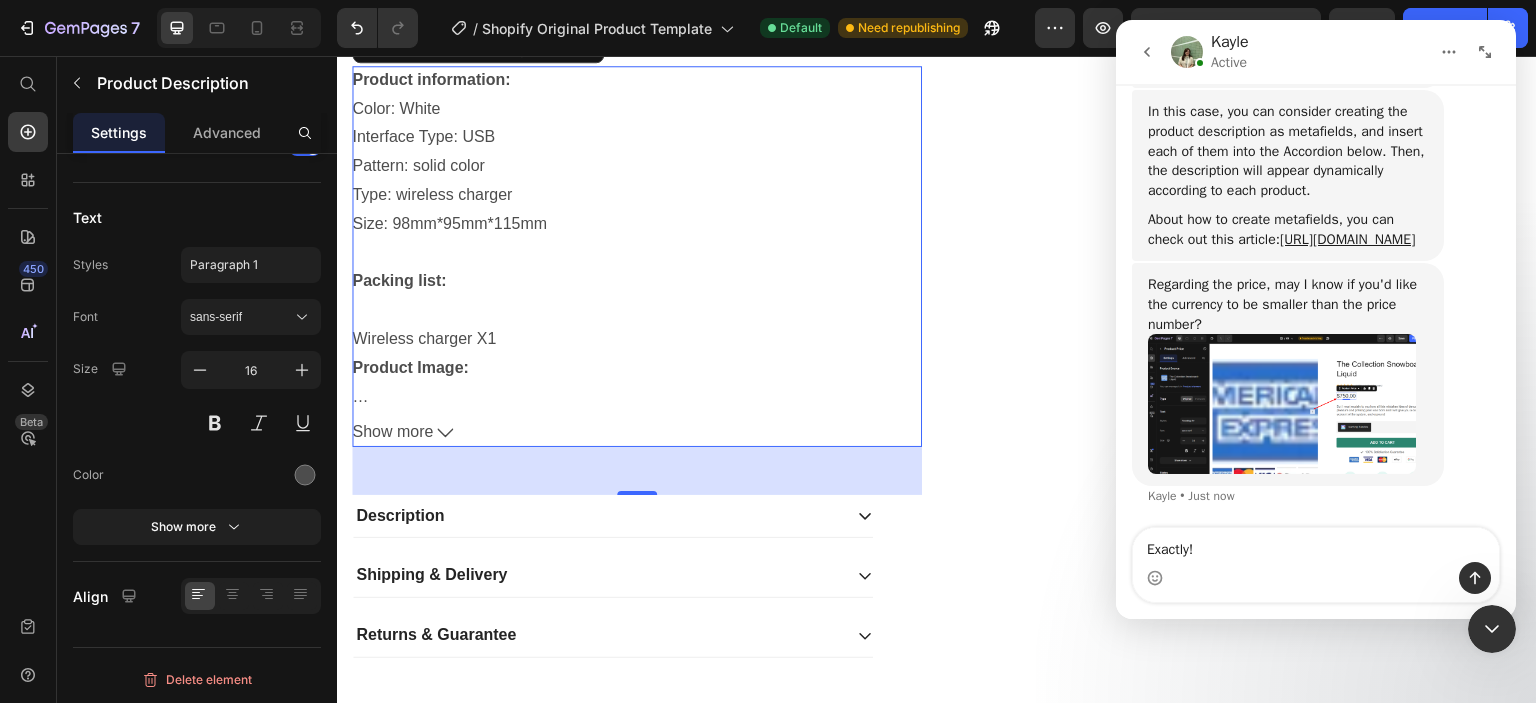 scroll, scrollTop: 0, scrollLeft: 0, axis: both 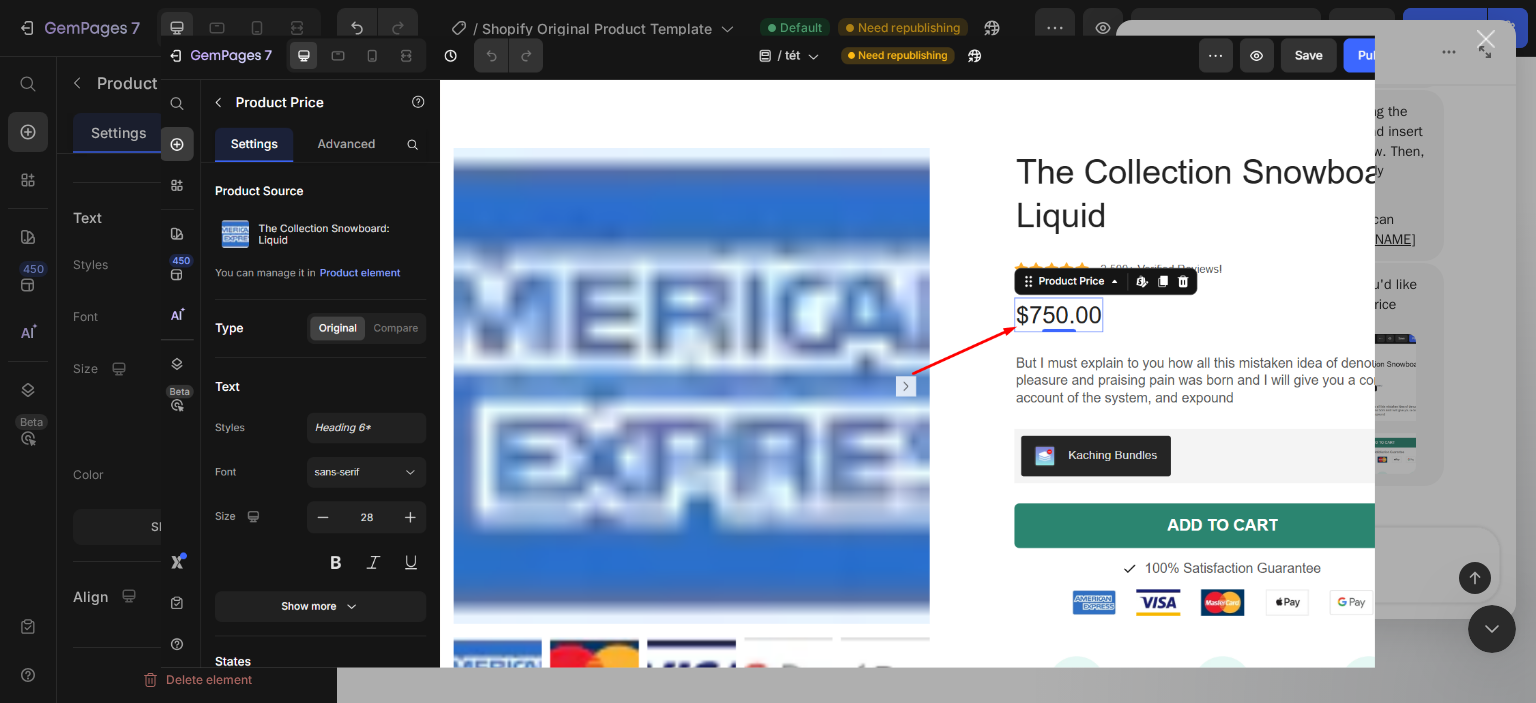 click at bounding box center (1486, 39) 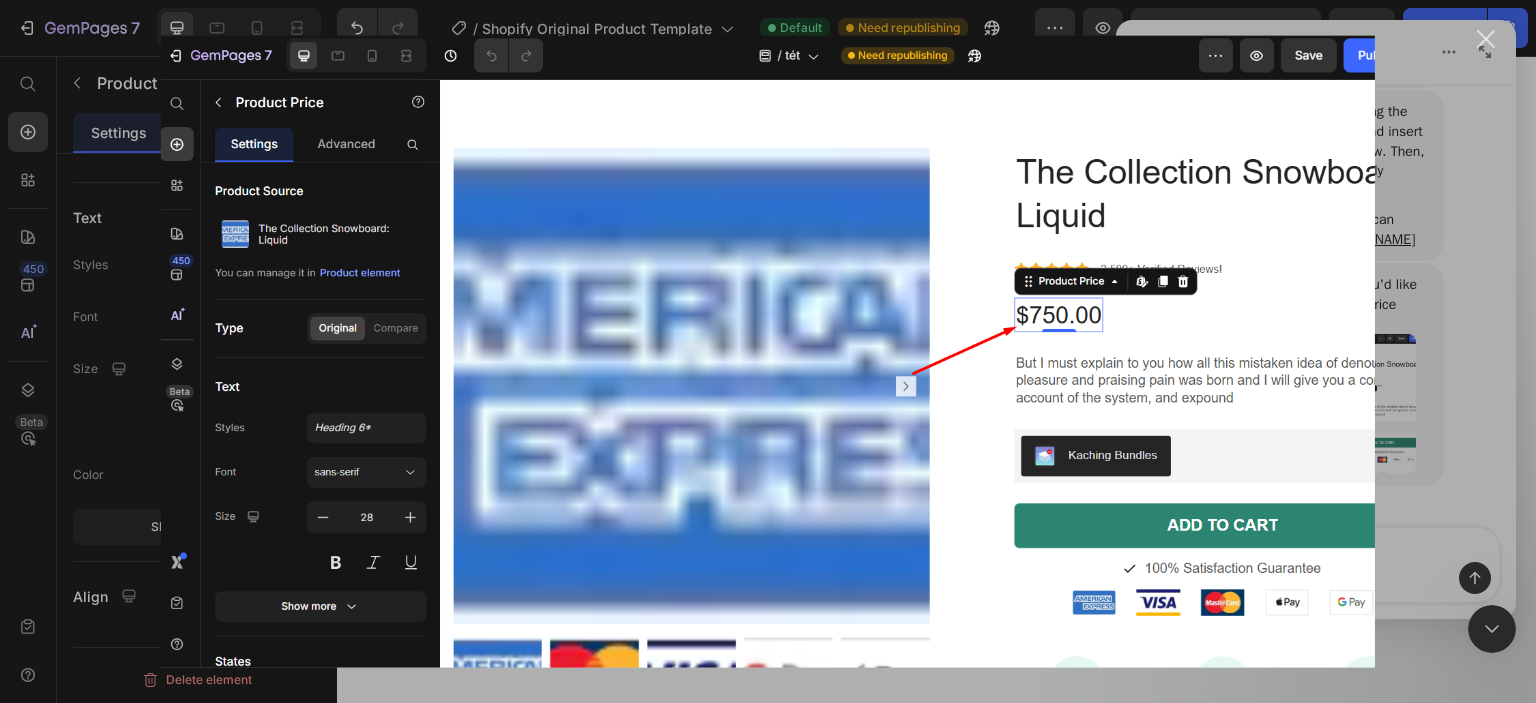 scroll, scrollTop: 0, scrollLeft: 0, axis: both 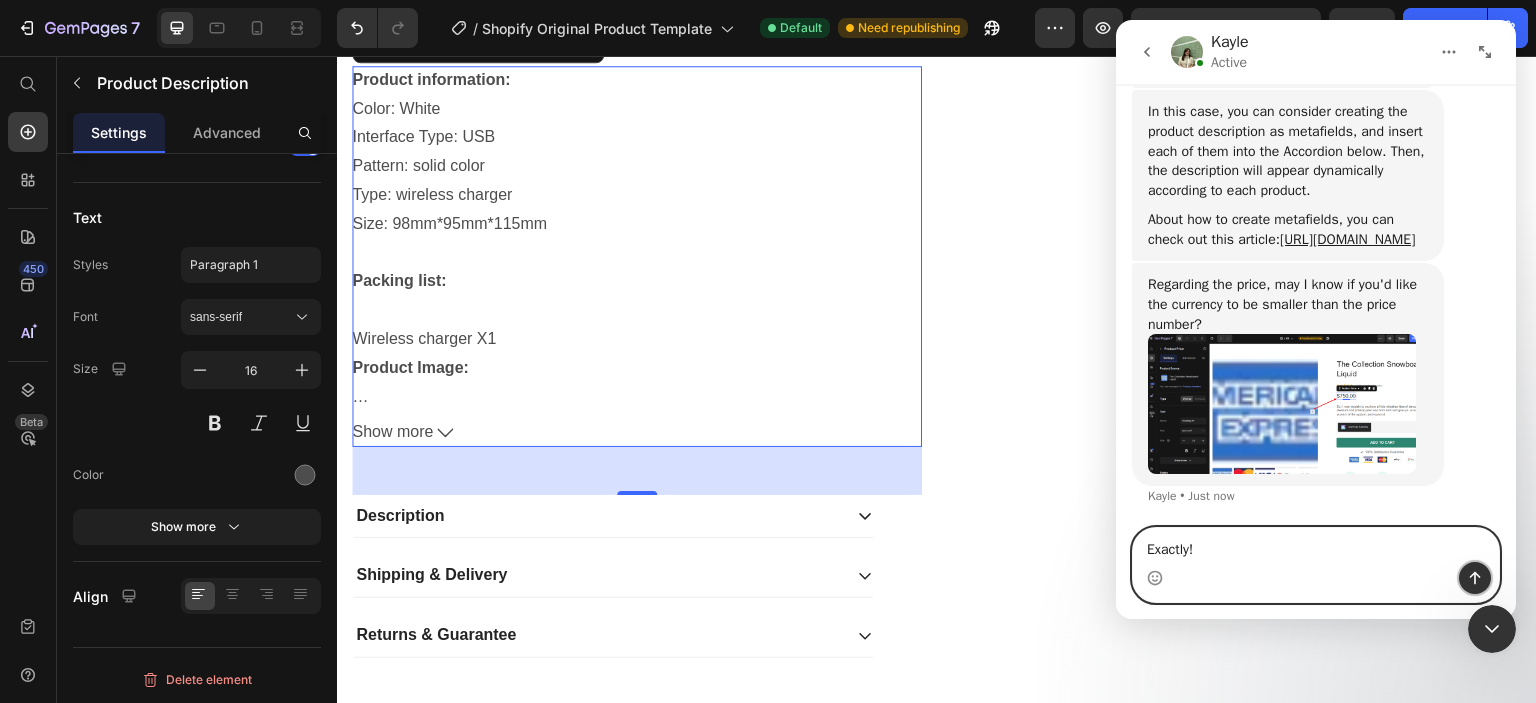 click at bounding box center (1475, 578) 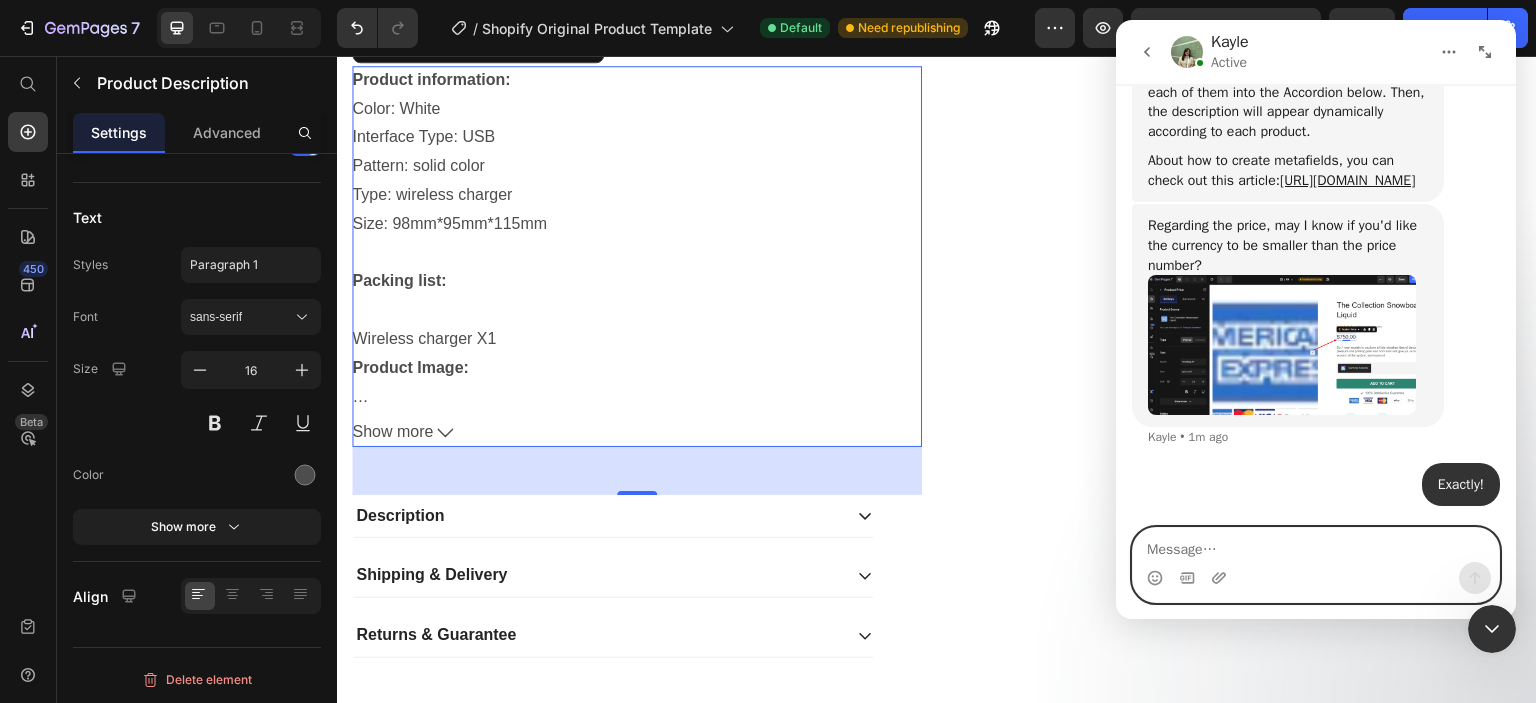 scroll, scrollTop: 3180, scrollLeft: 0, axis: vertical 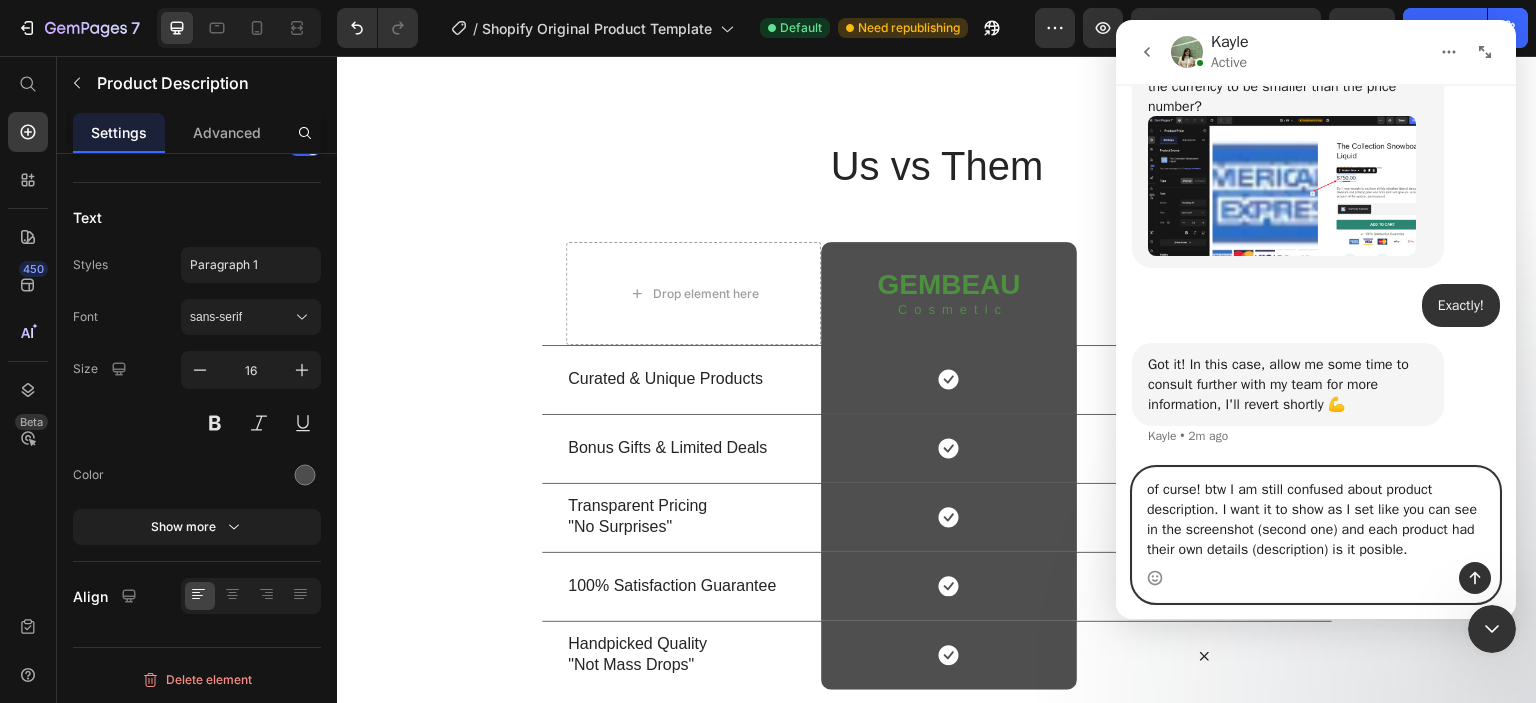 click on "of curse! btw I am still confused about product description. I want it to show as I set like you can see in the screenshot (second one) and each product had their own details (description) is it posible." at bounding box center [1316, 515] 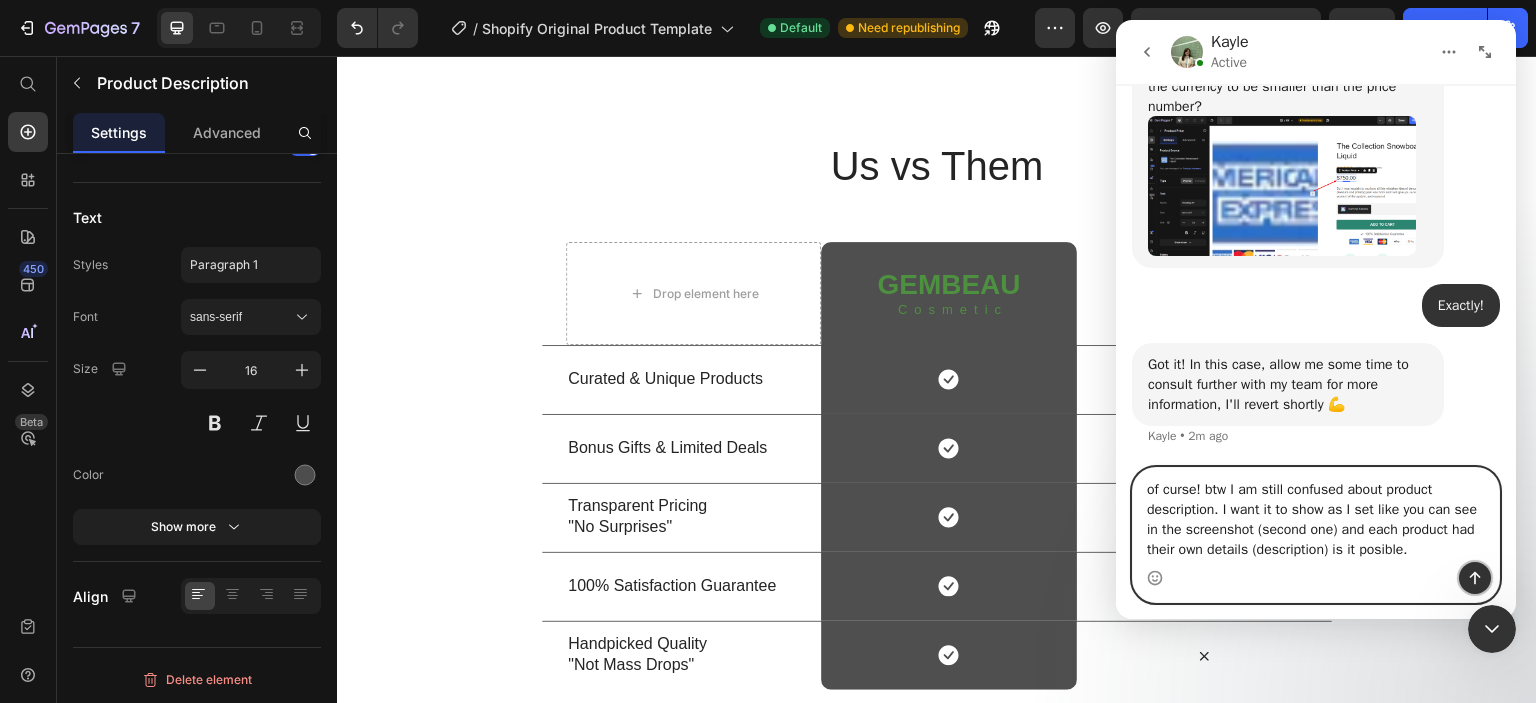 click at bounding box center [1475, 578] 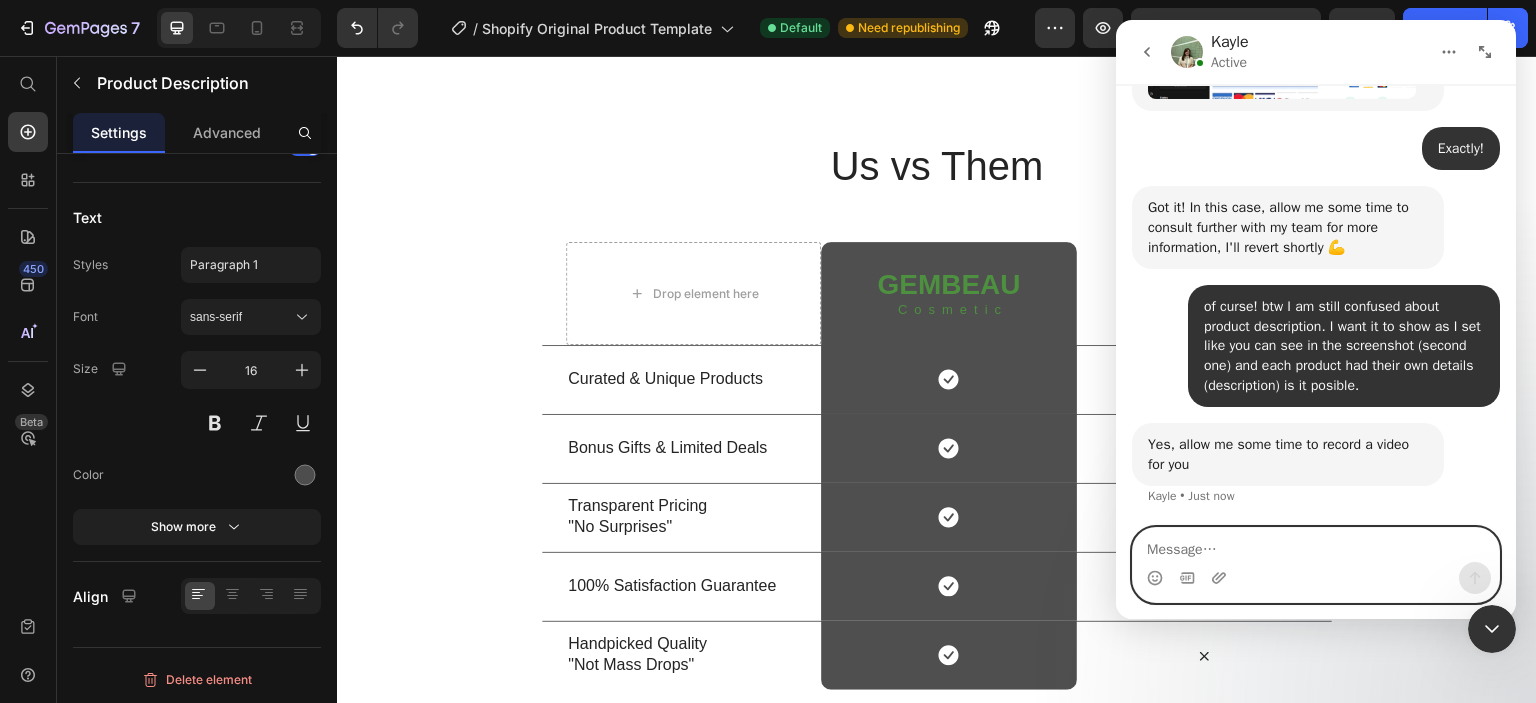 scroll, scrollTop: 3419, scrollLeft: 0, axis: vertical 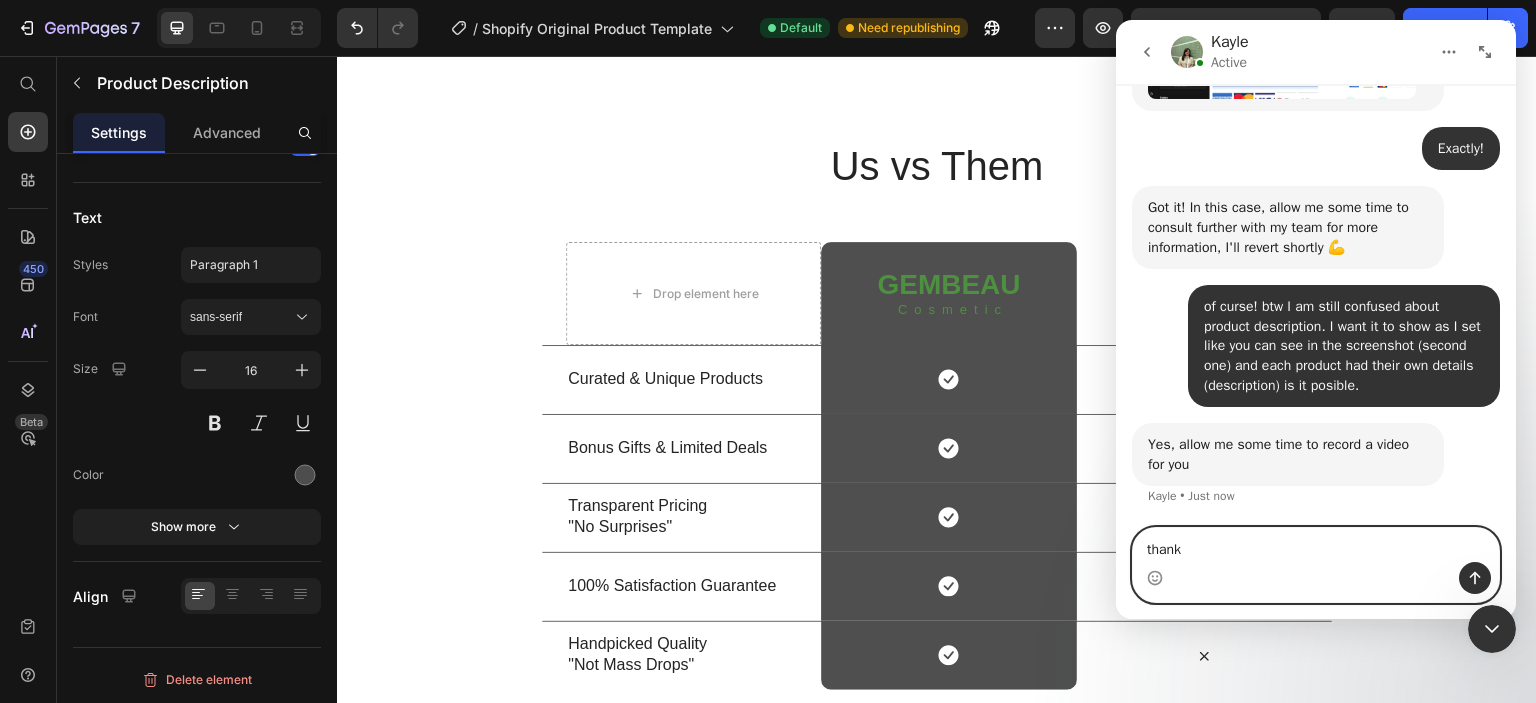 type on "thanks" 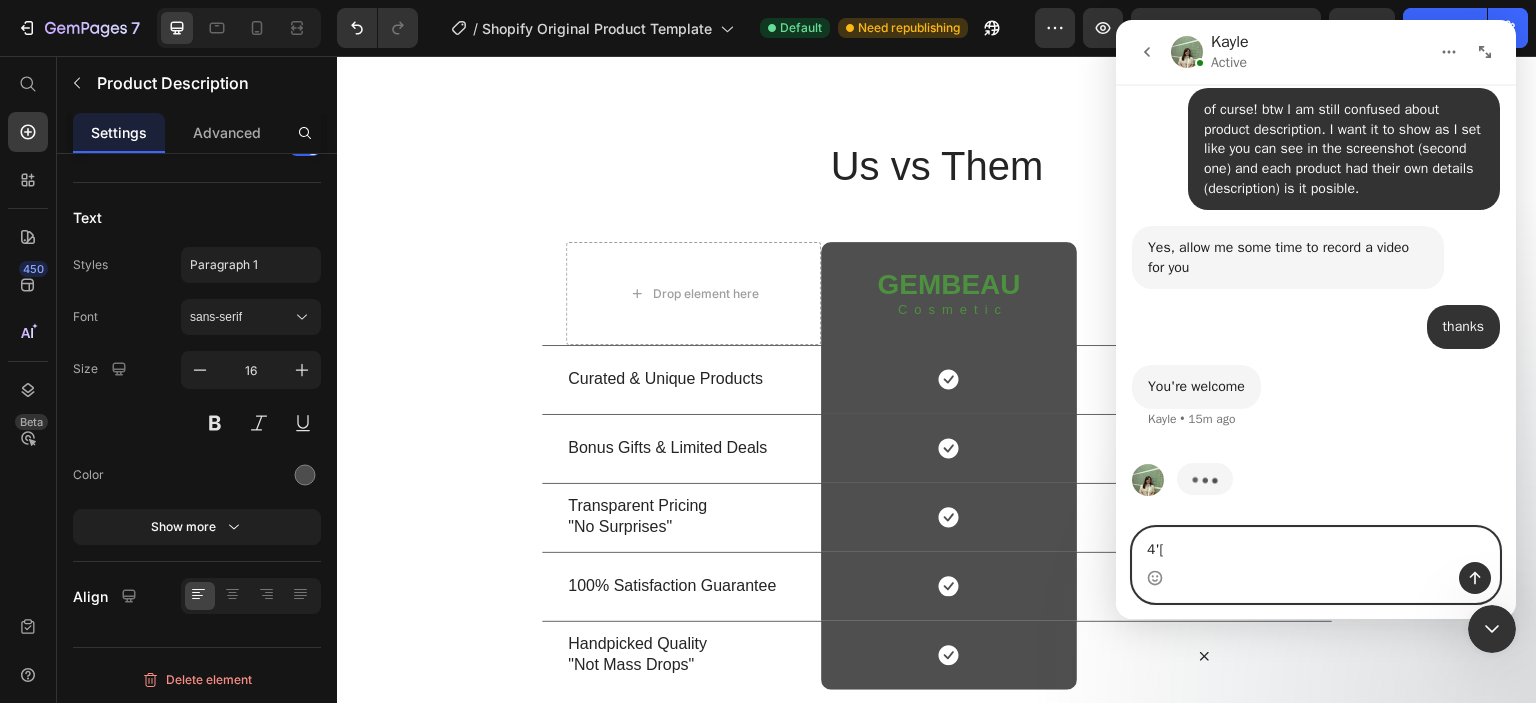 scroll, scrollTop: 3538, scrollLeft: 0, axis: vertical 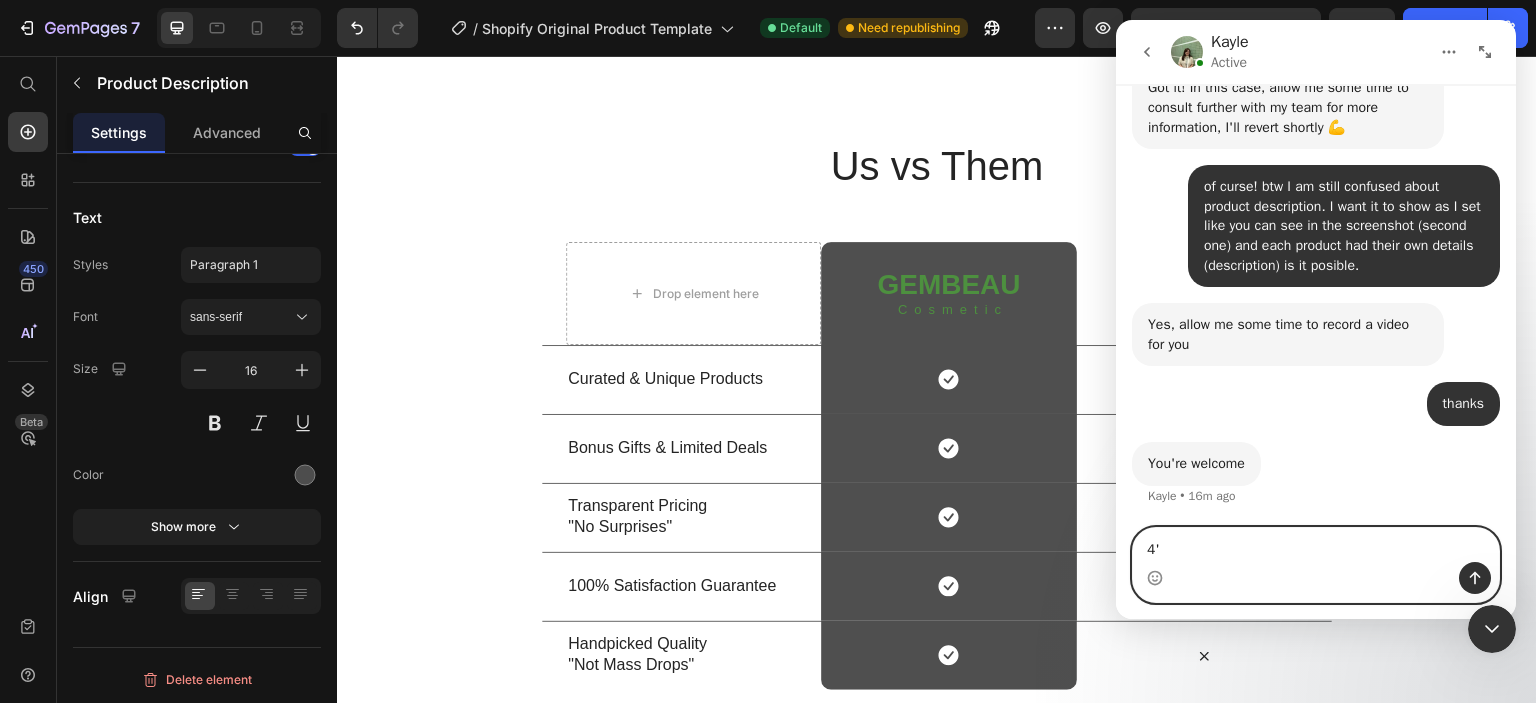 type on "4" 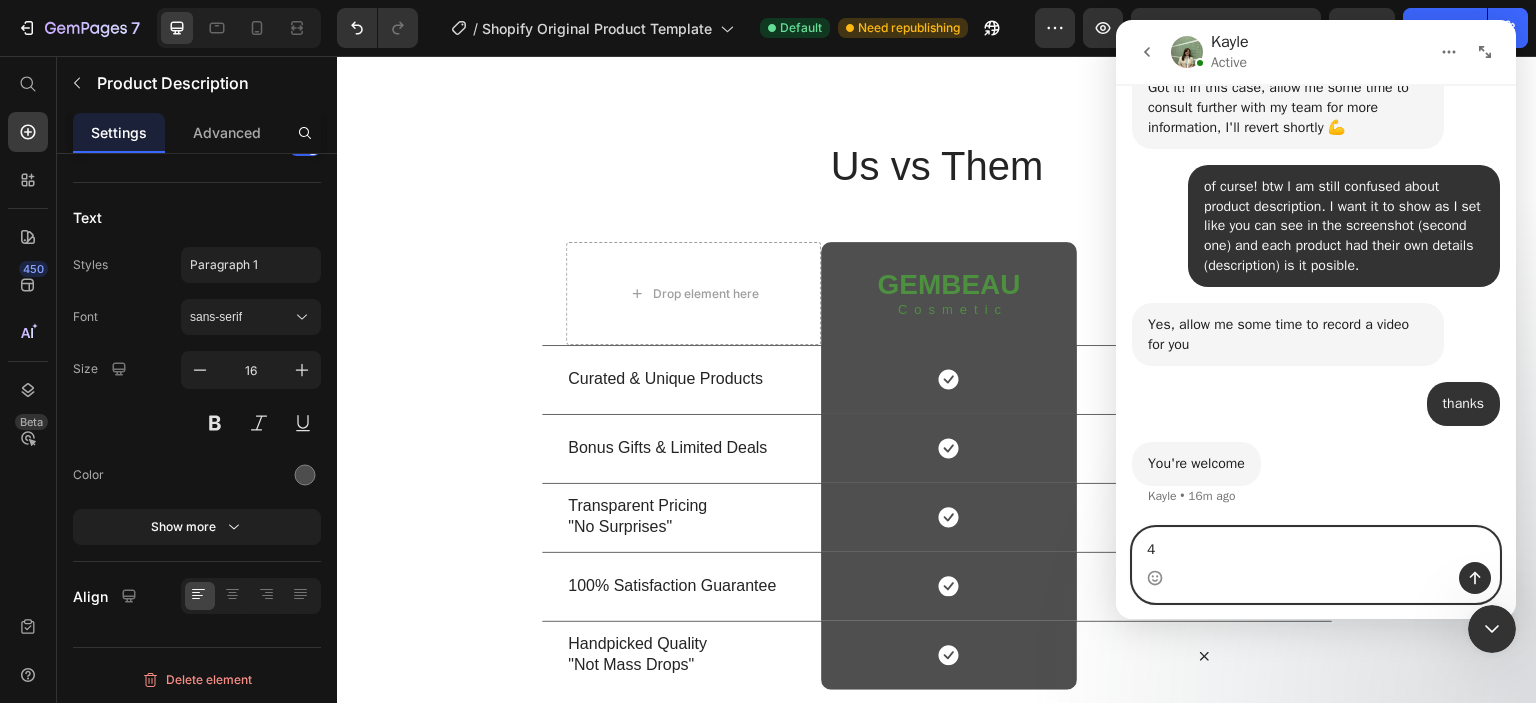 type 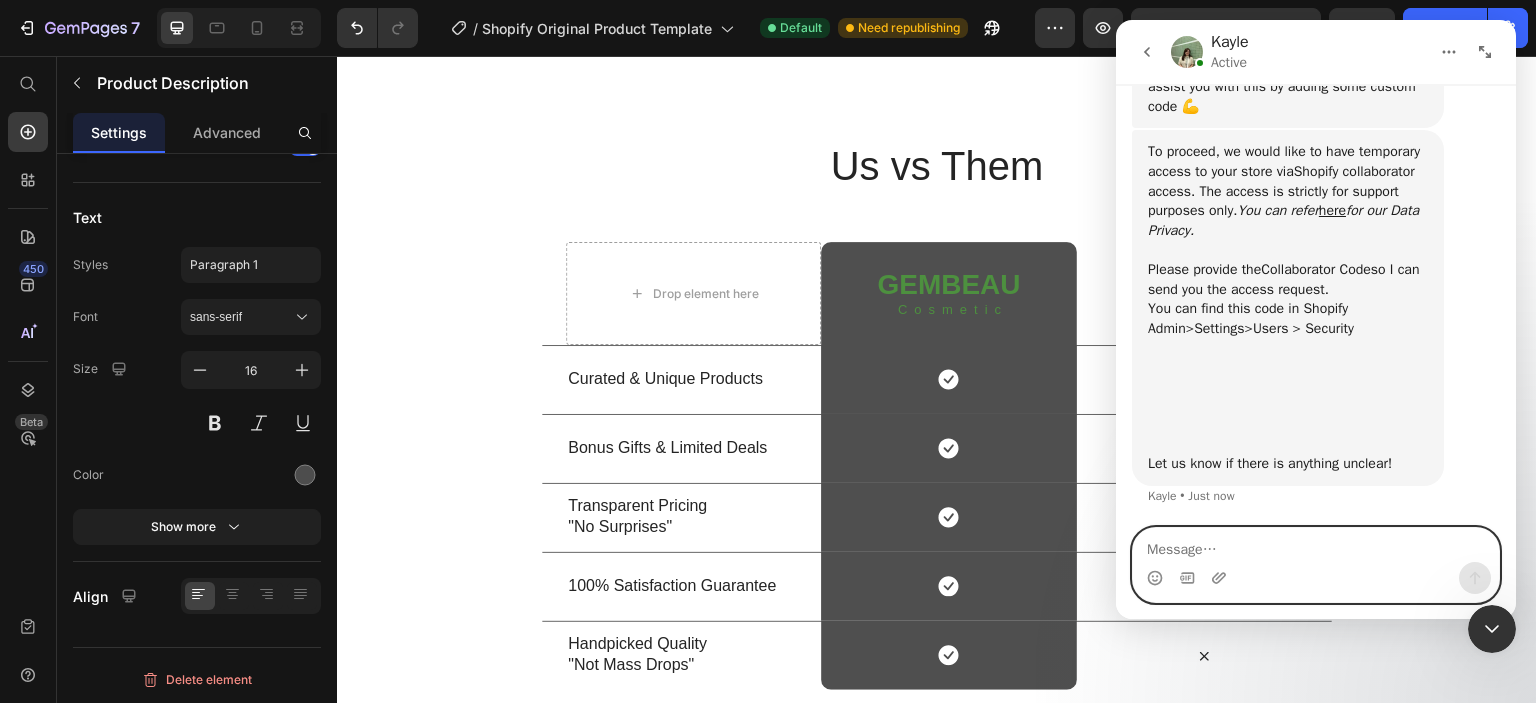 scroll, scrollTop: 4509, scrollLeft: 0, axis: vertical 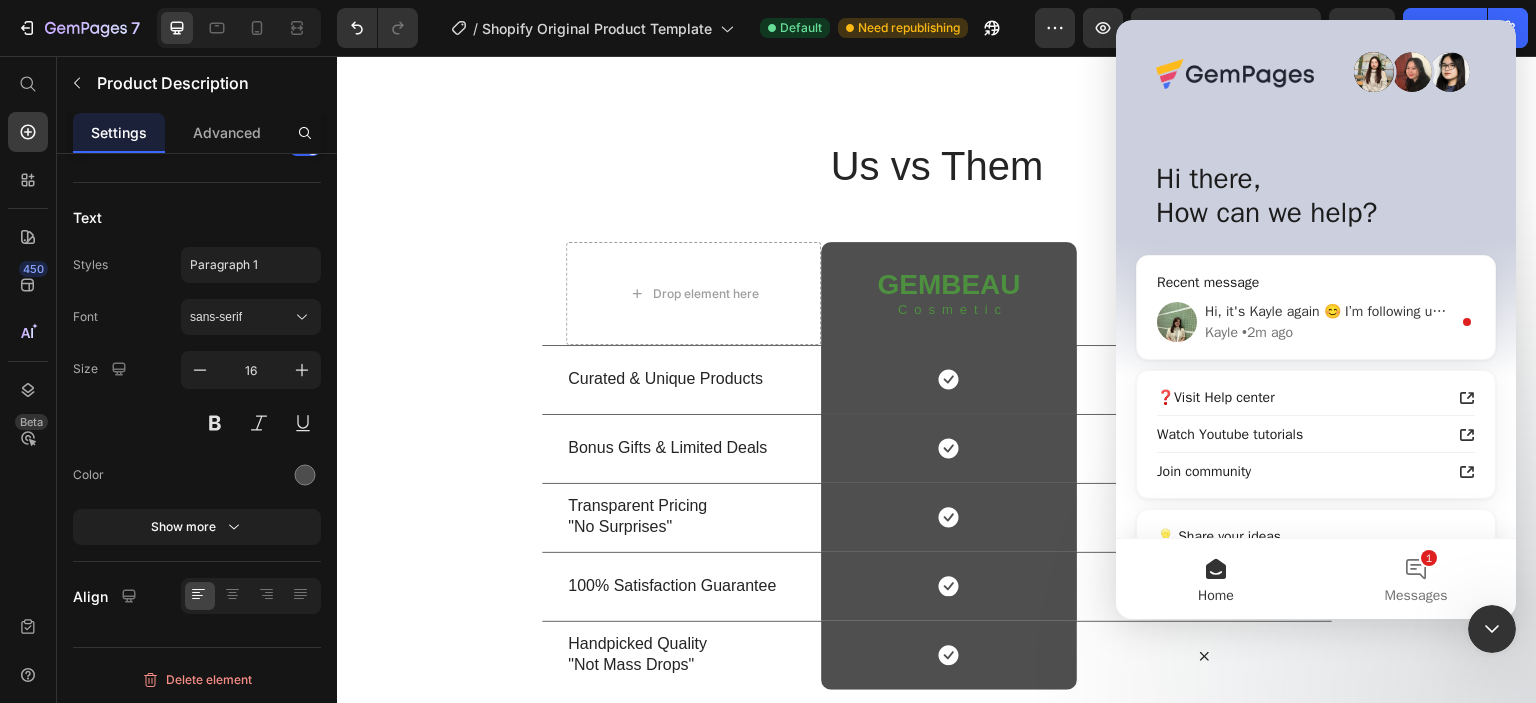 click on "Kayle •  2m ago" at bounding box center [1328, 332] 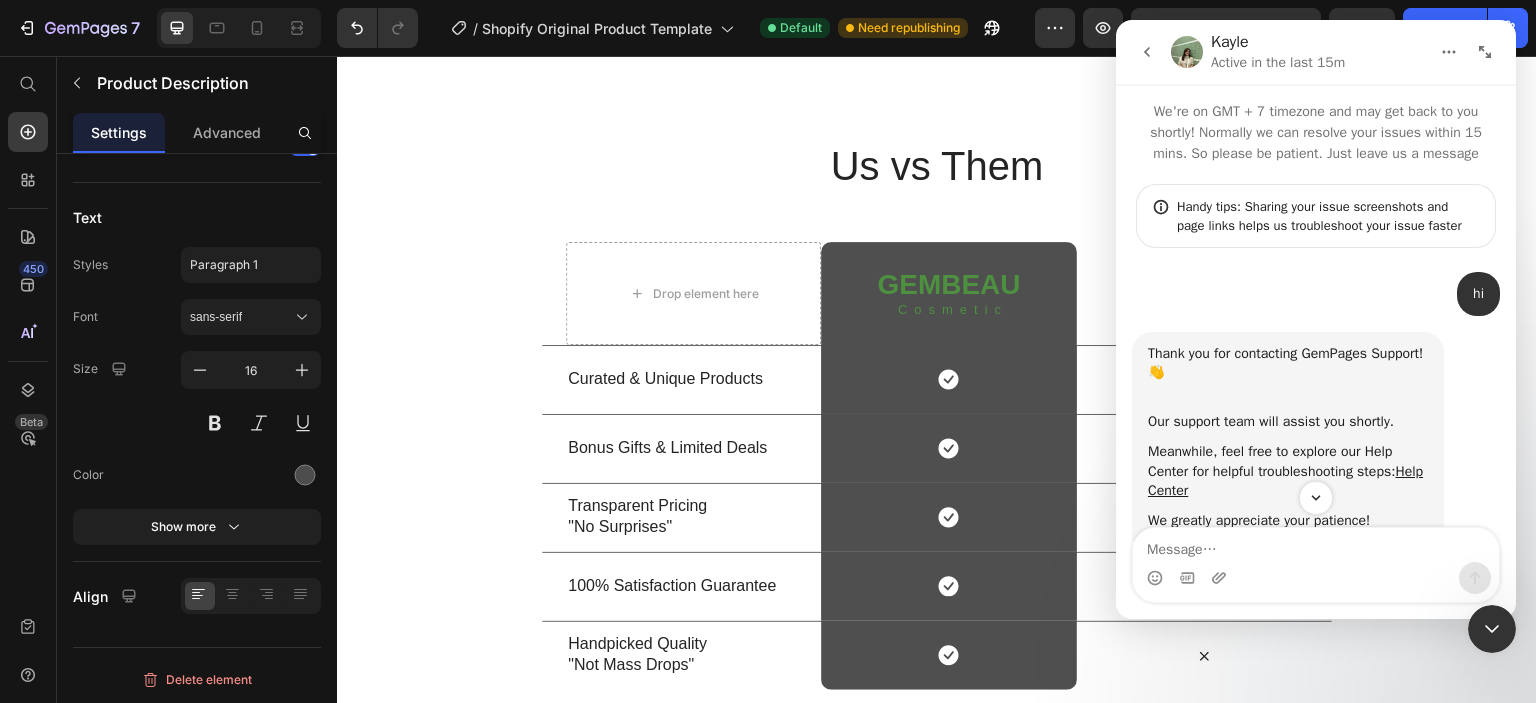 scroll, scrollTop: 3, scrollLeft: 0, axis: vertical 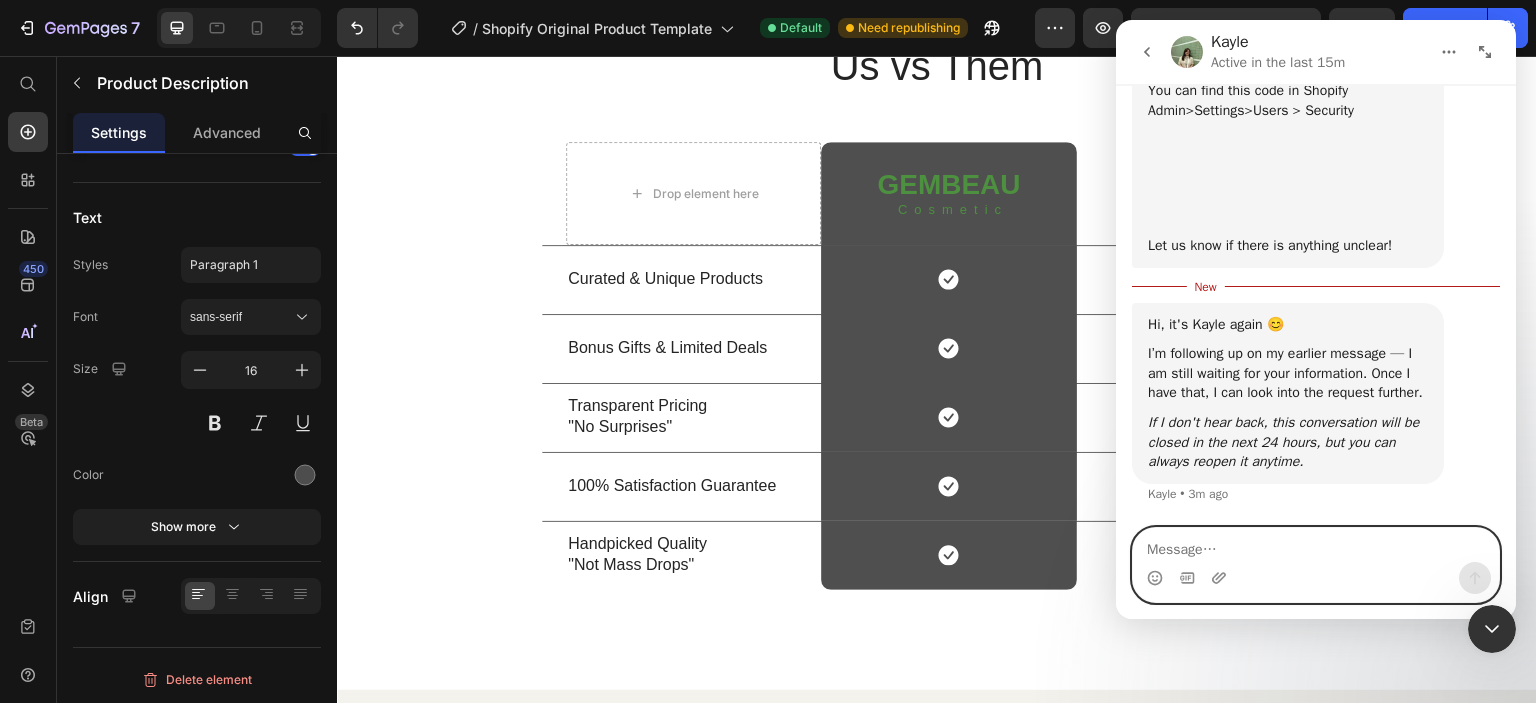 click at bounding box center [1316, 545] 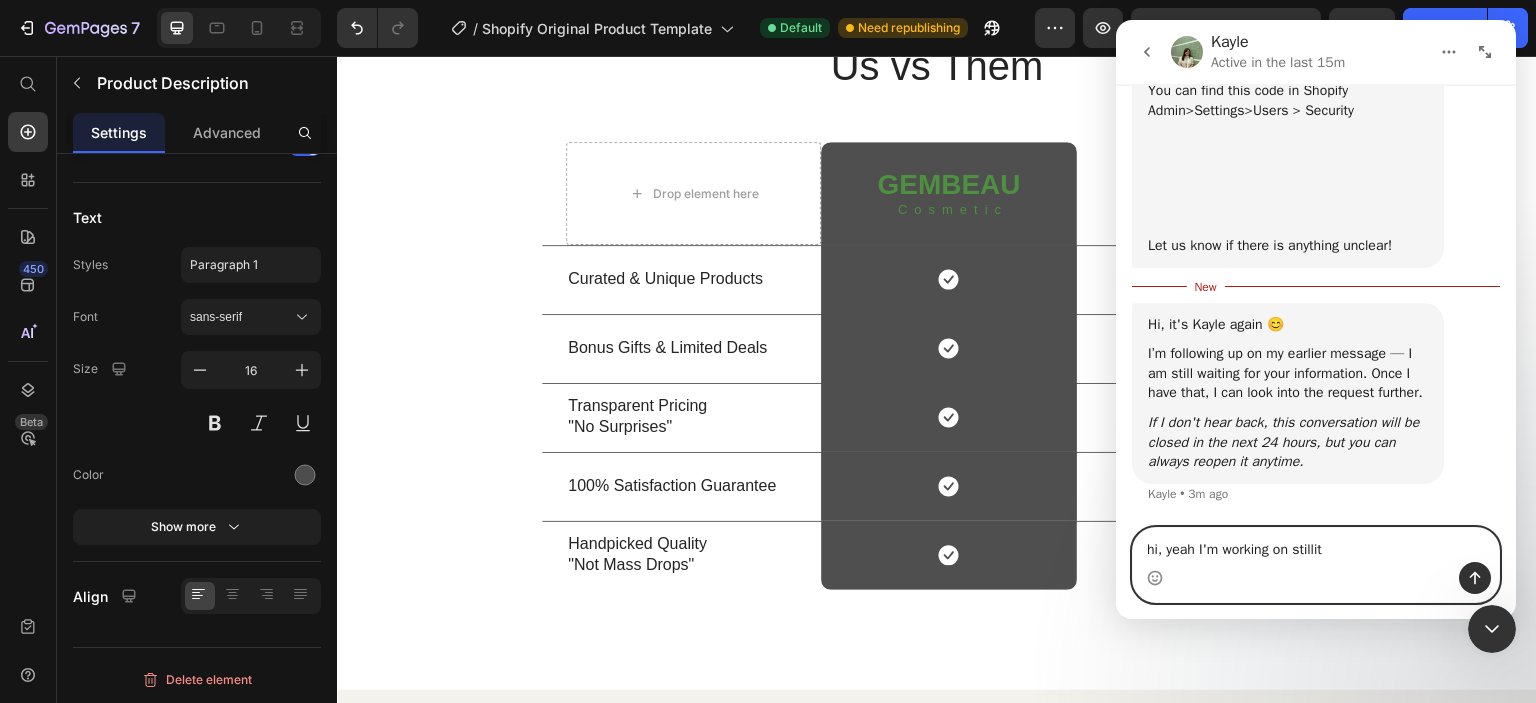 click on "hi, yeah I'm working on stillit" at bounding box center (1316, 545) 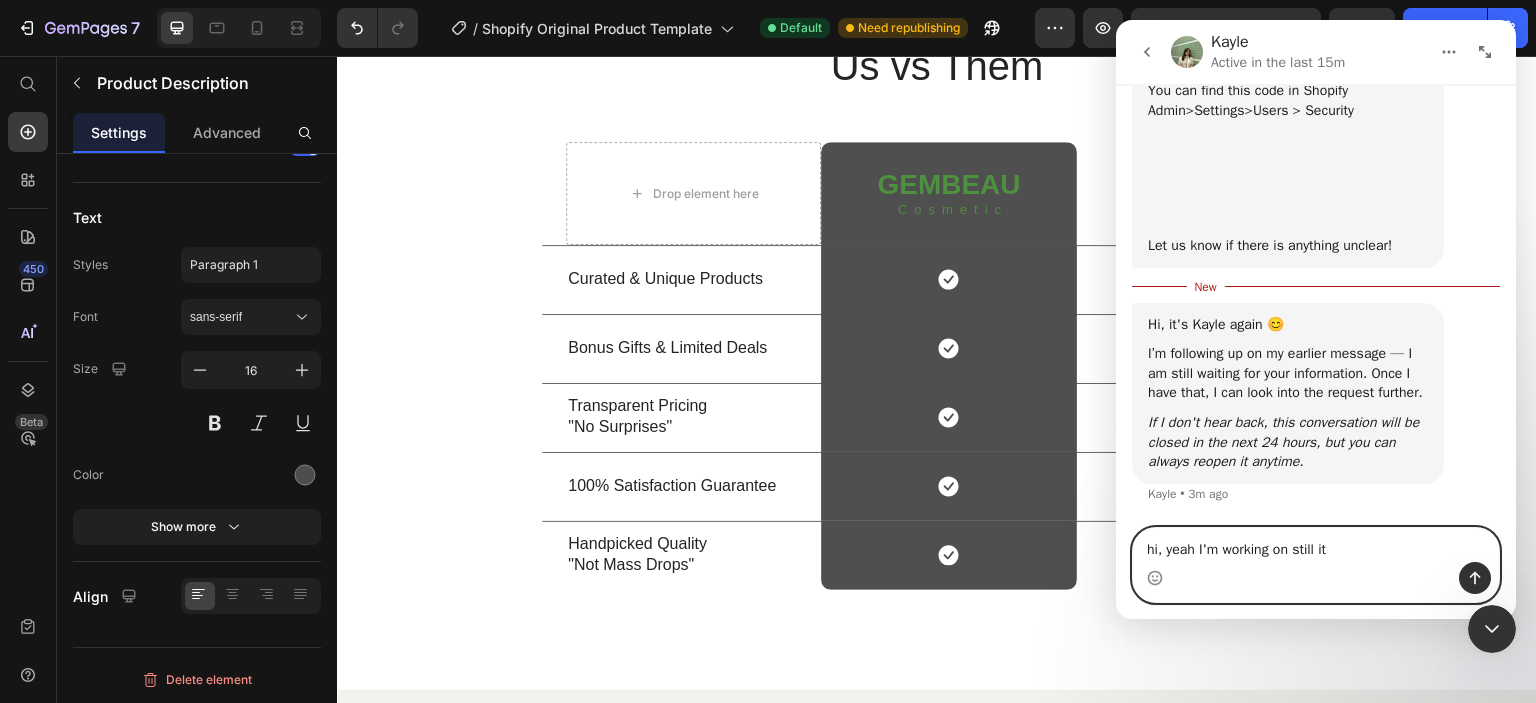 click on "hi, yeah I'm working on still it" at bounding box center (1316, 545) 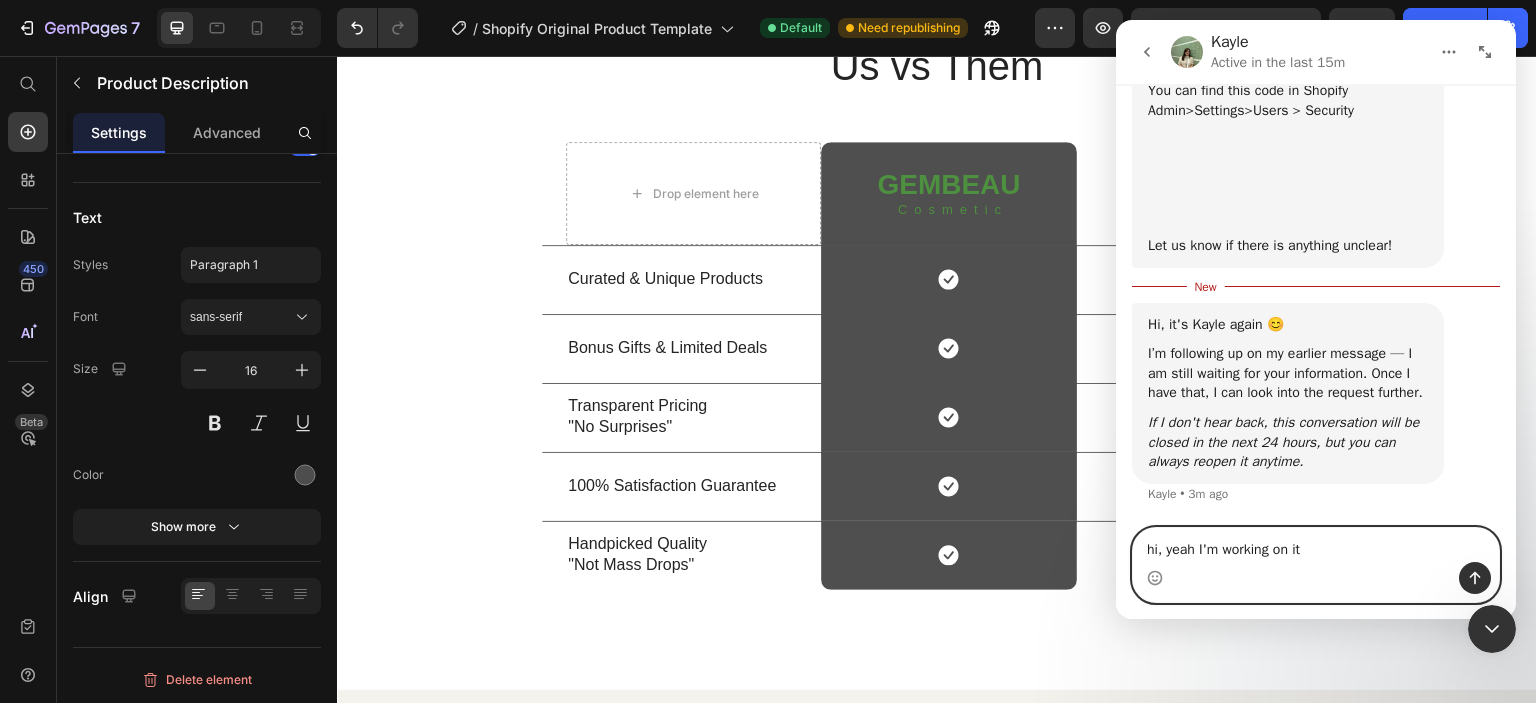 click on "hi, yeah I'm working on it" at bounding box center [1316, 545] 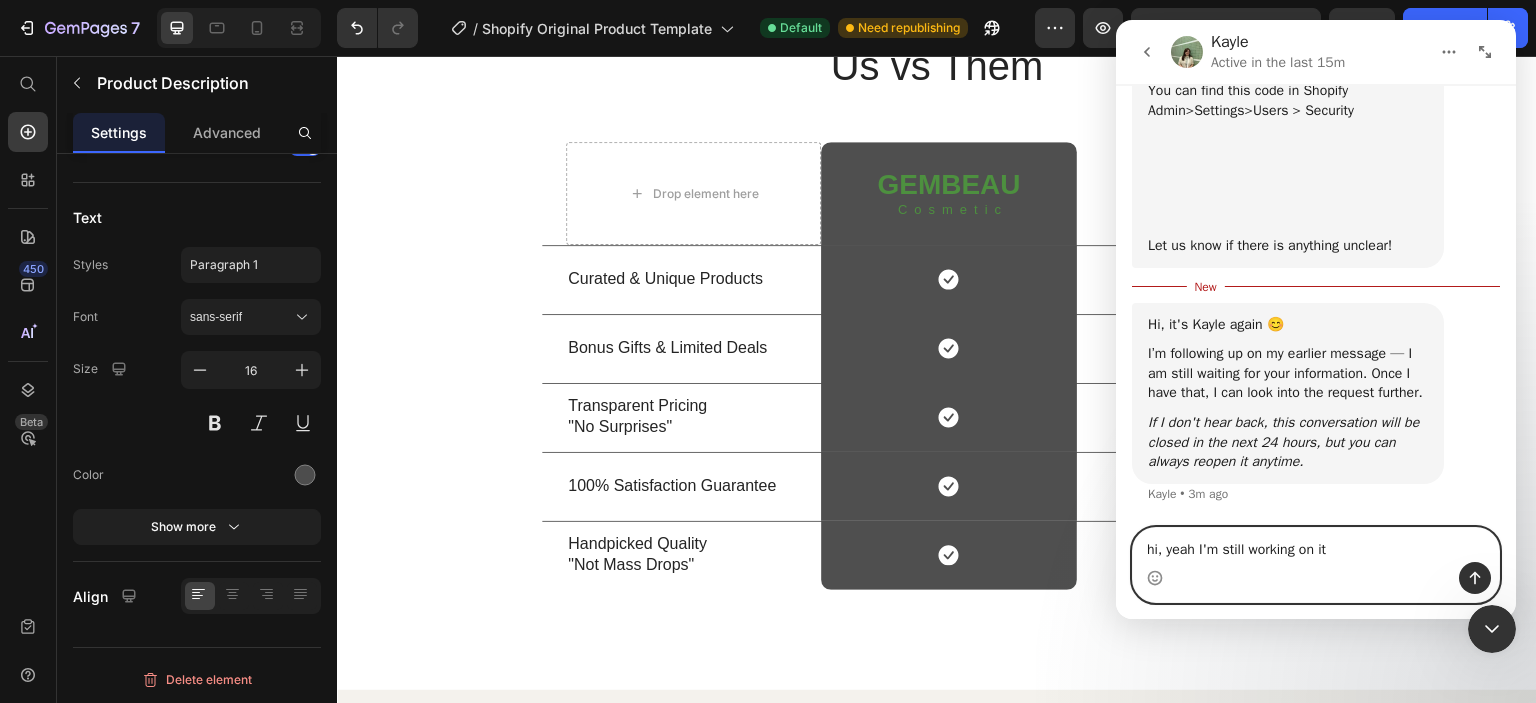 click on "hi, yeah I'm still working on it" at bounding box center (1316, 545) 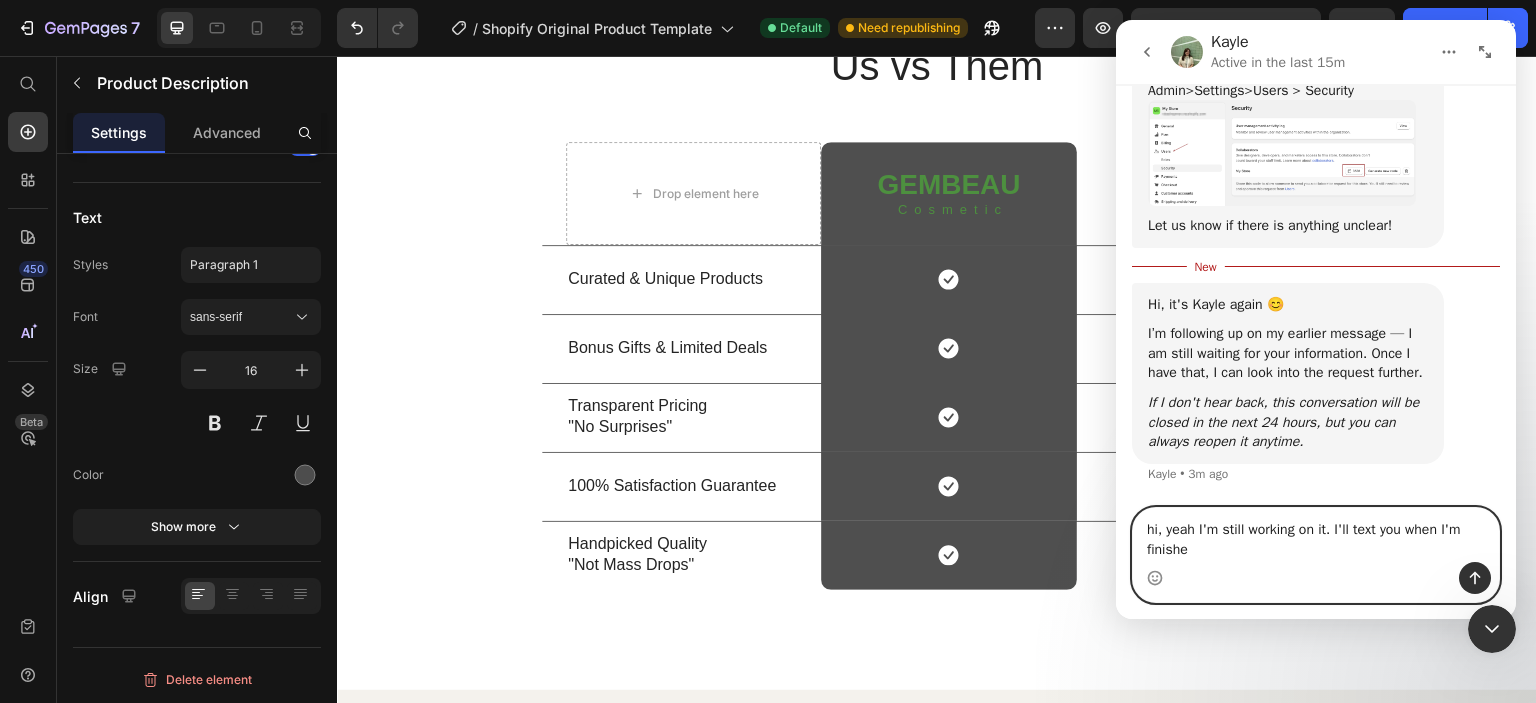 type on "hi, yeah I'm still working on it. I'll text you when I'm finished" 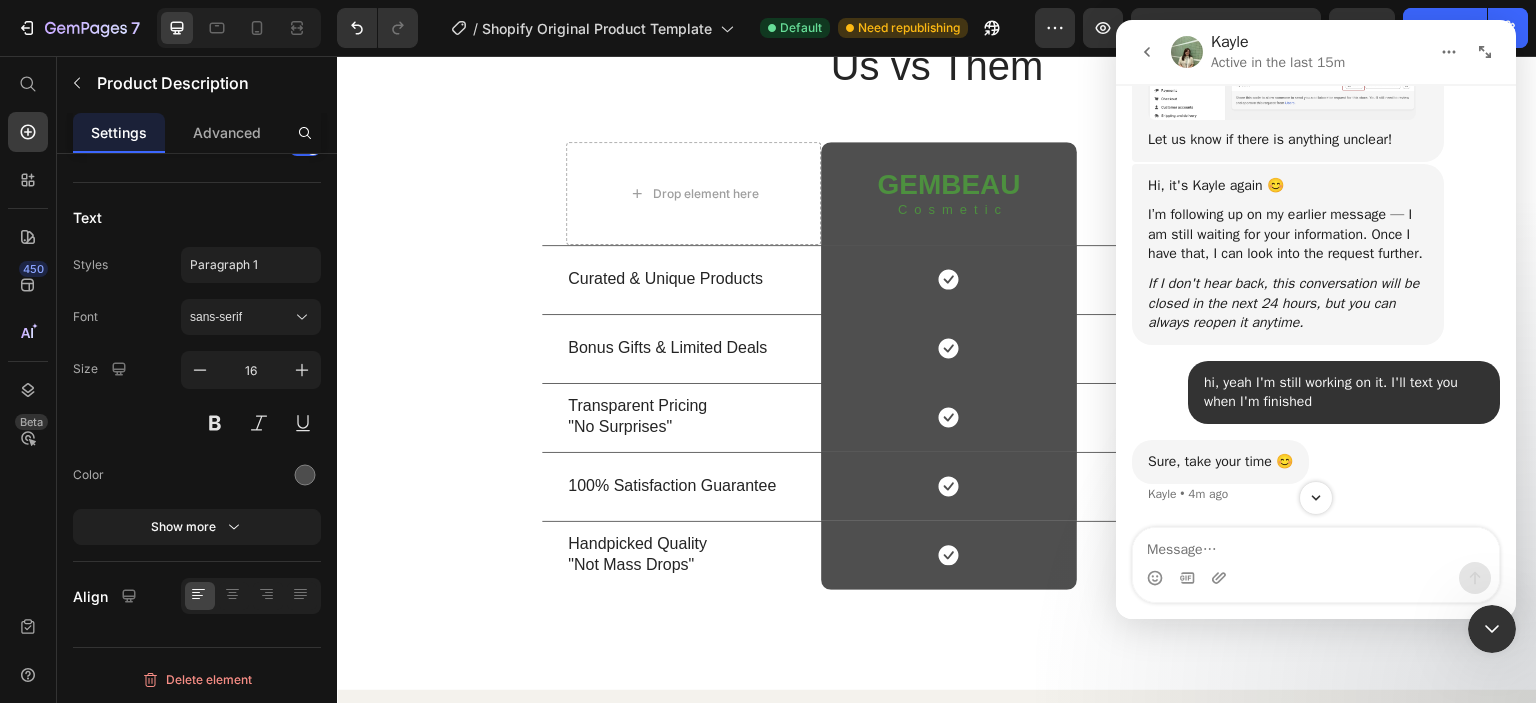 scroll, scrollTop: 4232, scrollLeft: 0, axis: vertical 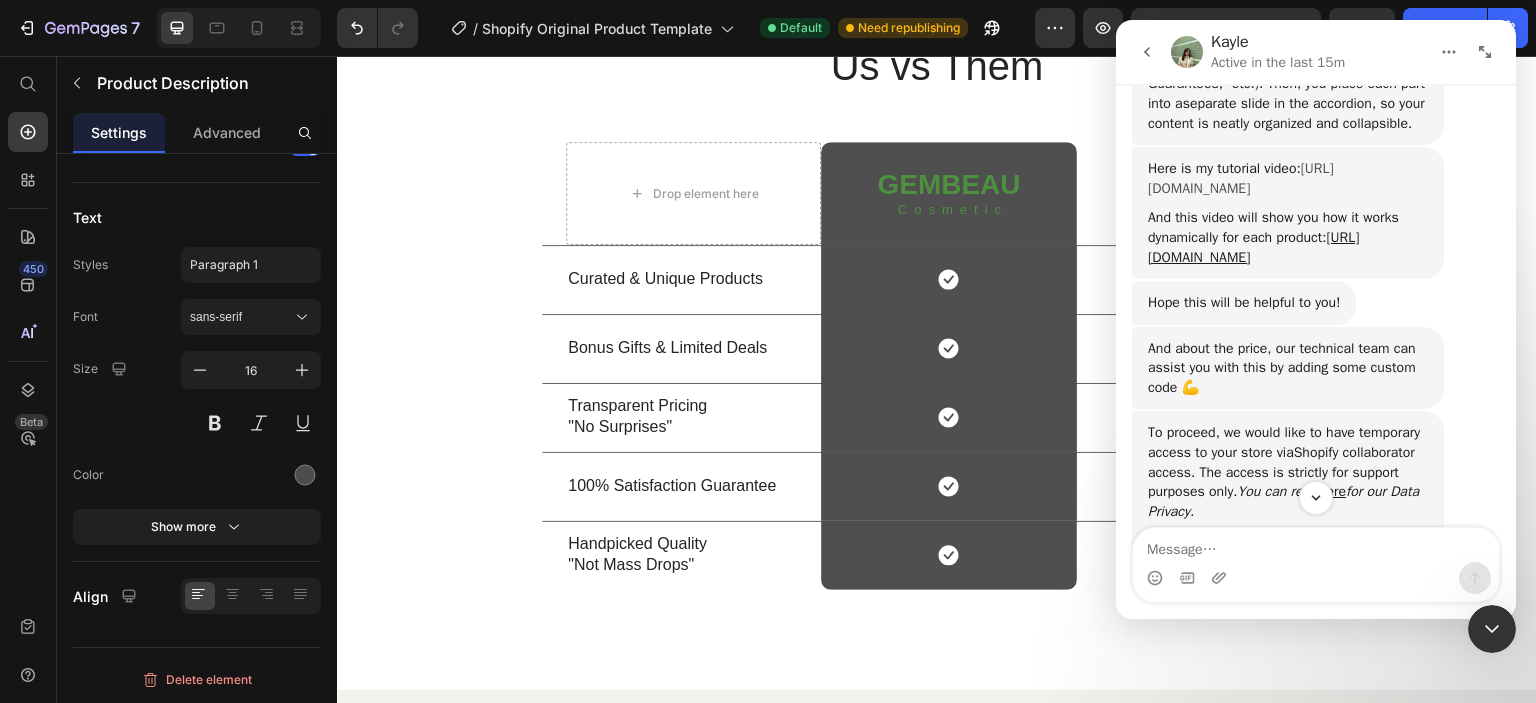 click on "[URL][DOMAIN_NAME]" at bounding box center (1241, 178) 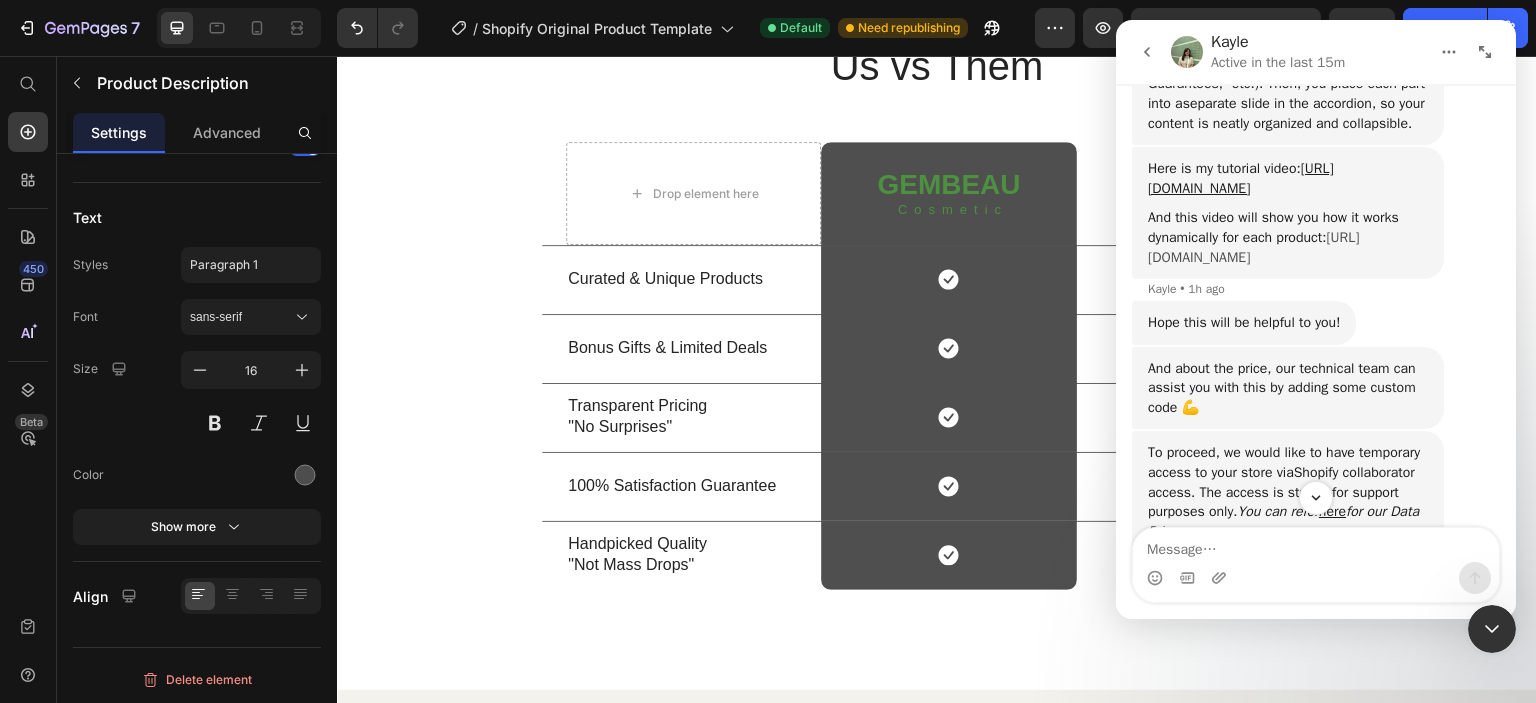 click on "[URL][DOMAIN_NAME]" at bounding box center [1253, 247] 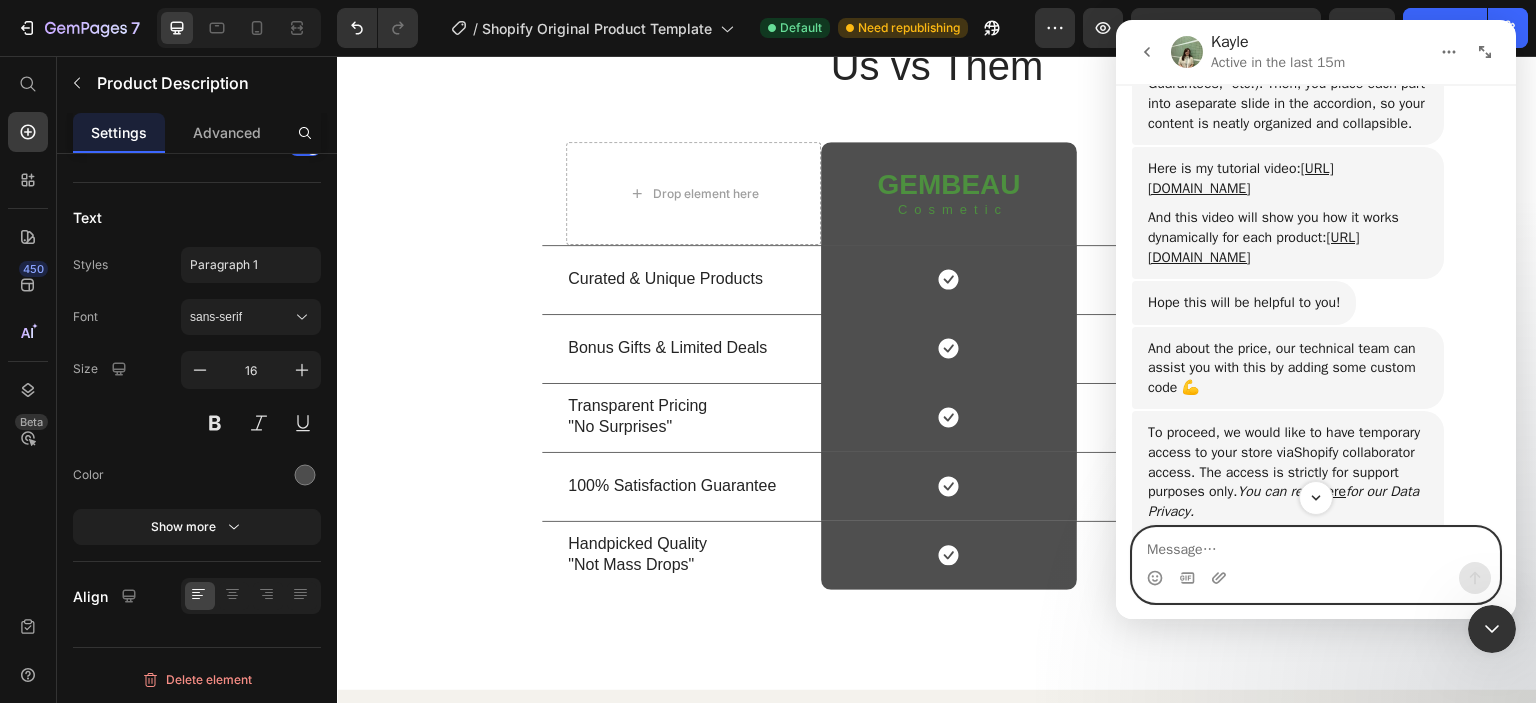 click at bounding box center [1316, 545] 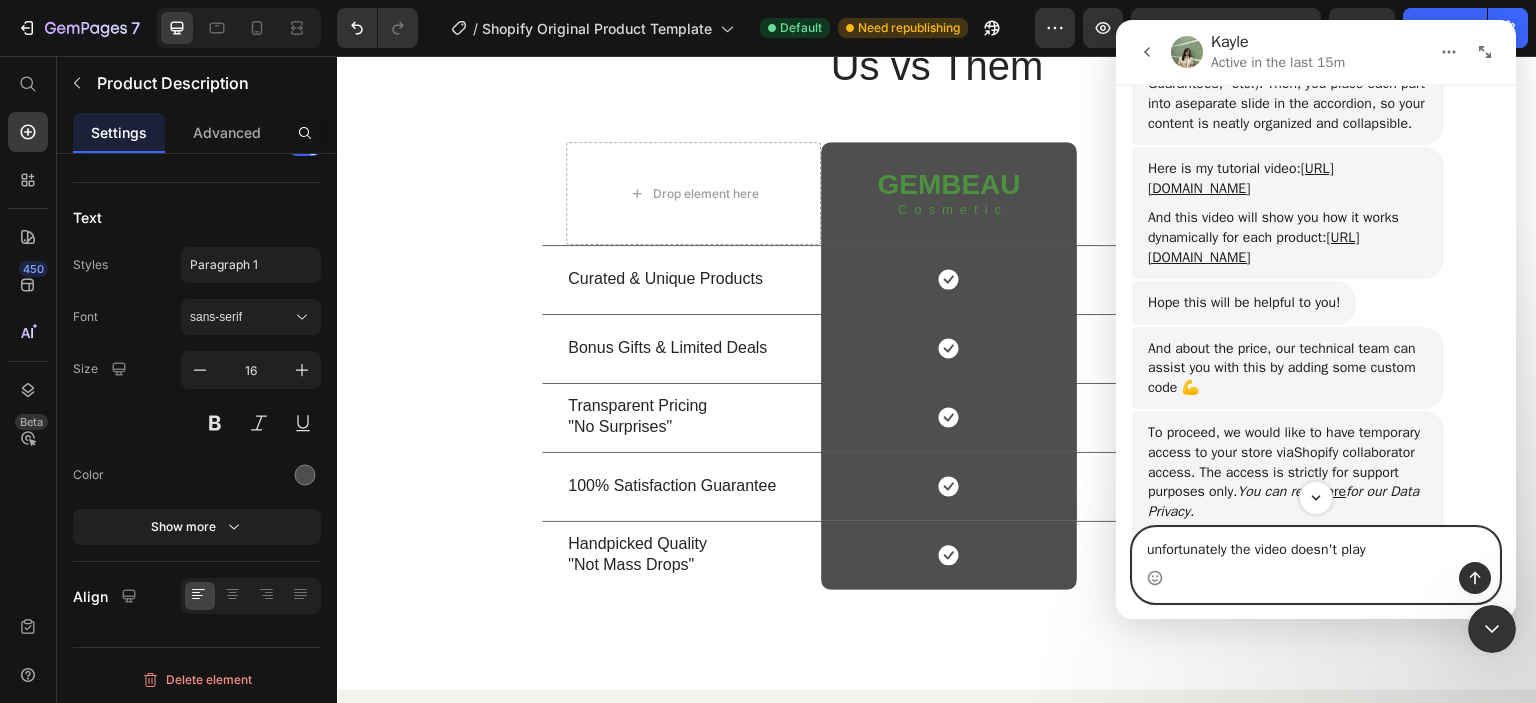 type on "unfortunately the video doesn't play." 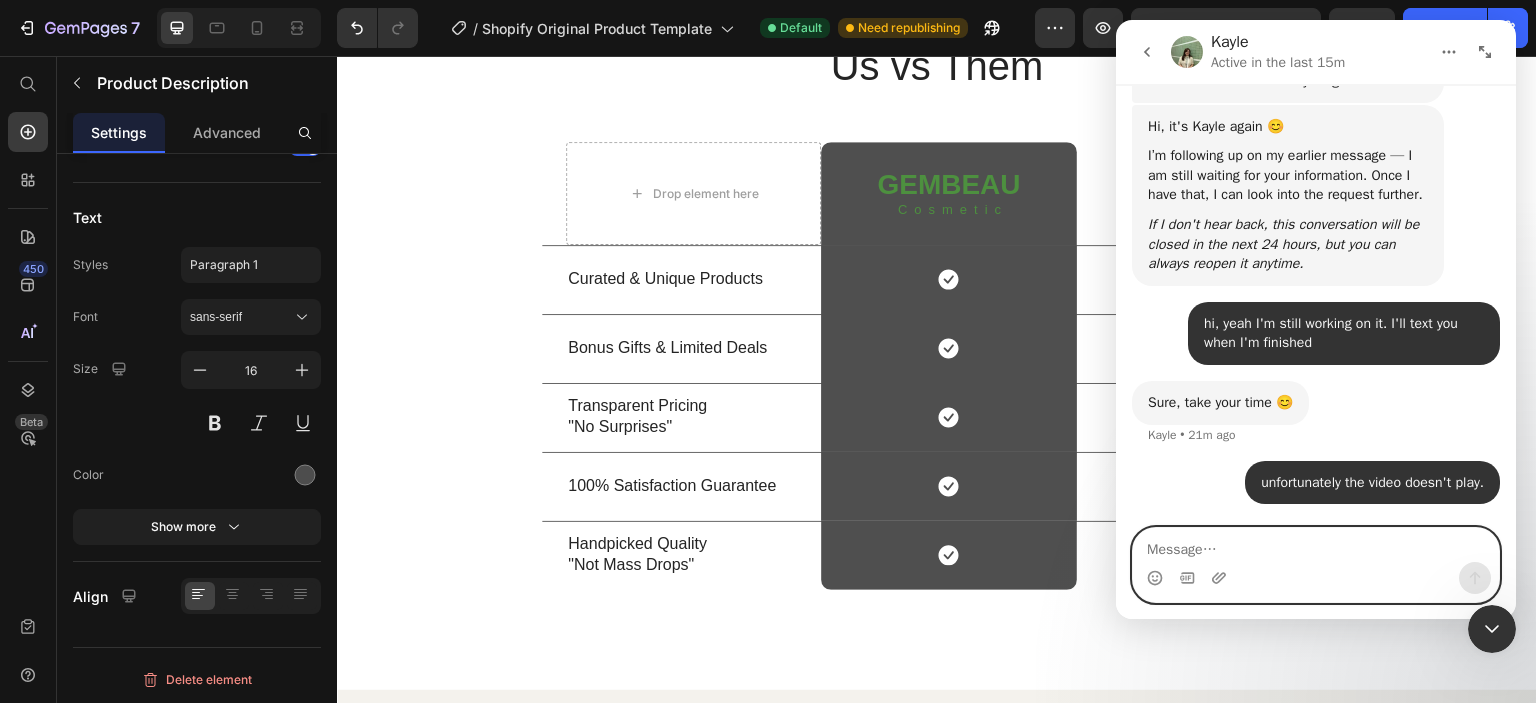 scroll, scrollTop: 4891, scrollLeft: 0, axis: vertical 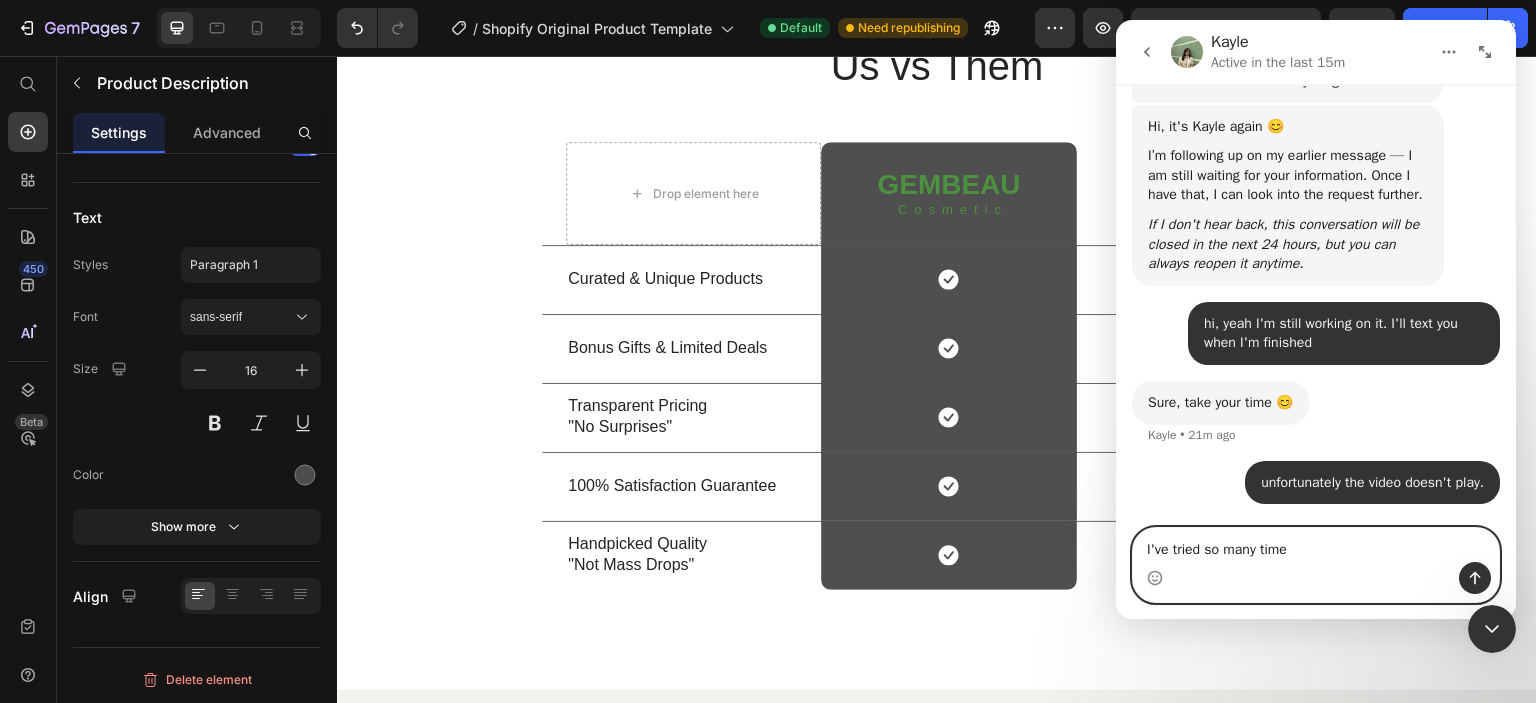 type on "I've tried so many times" 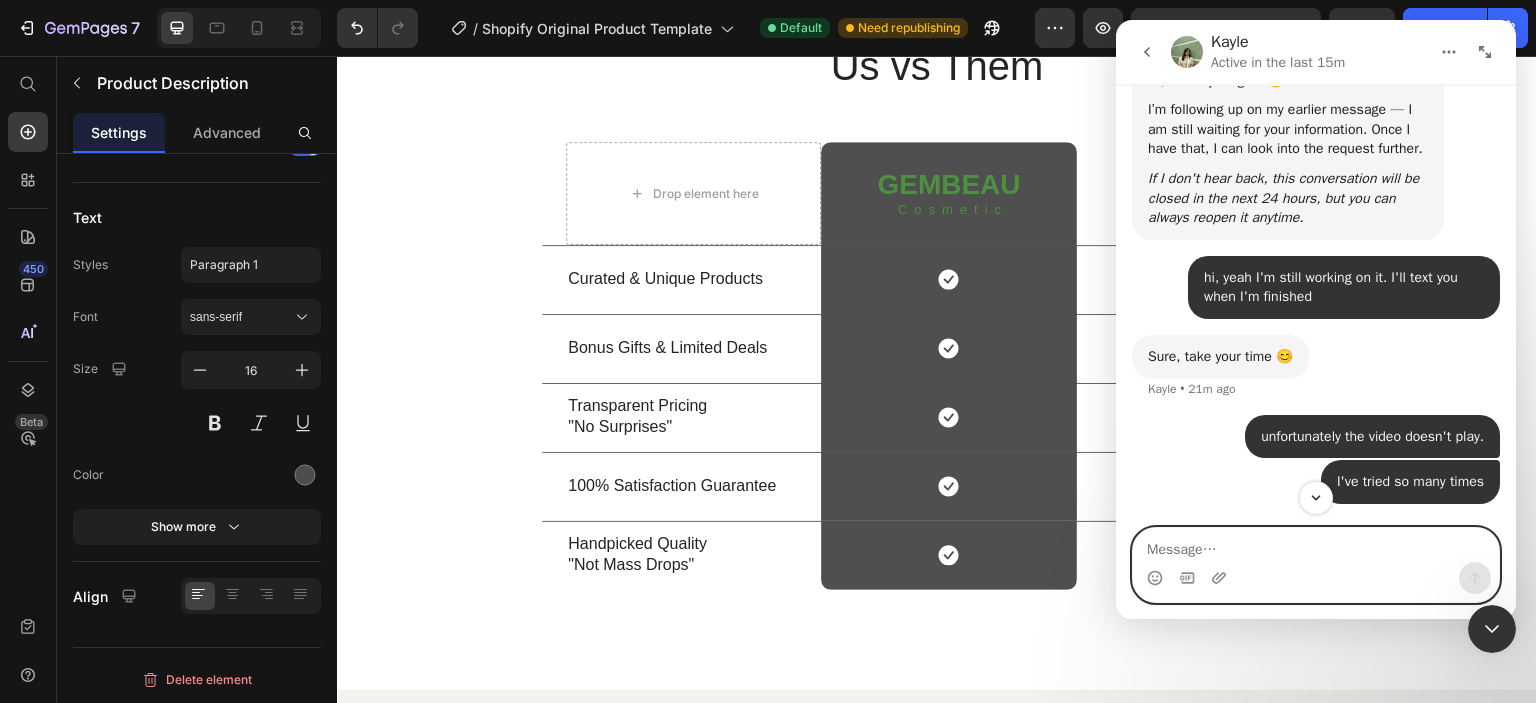 scroll, scrollTop: 4936, scrollLeft: 0, axis: vertical 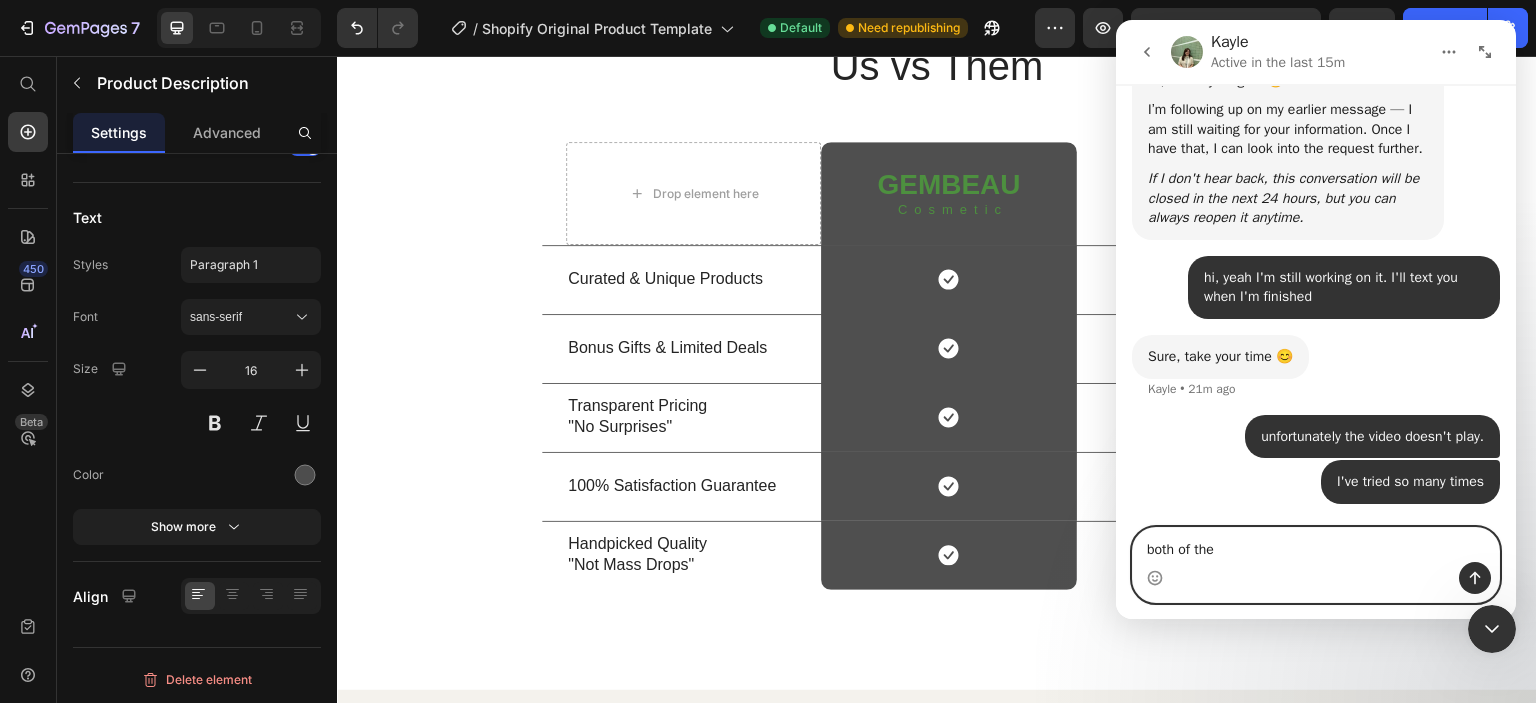type on "both of them" 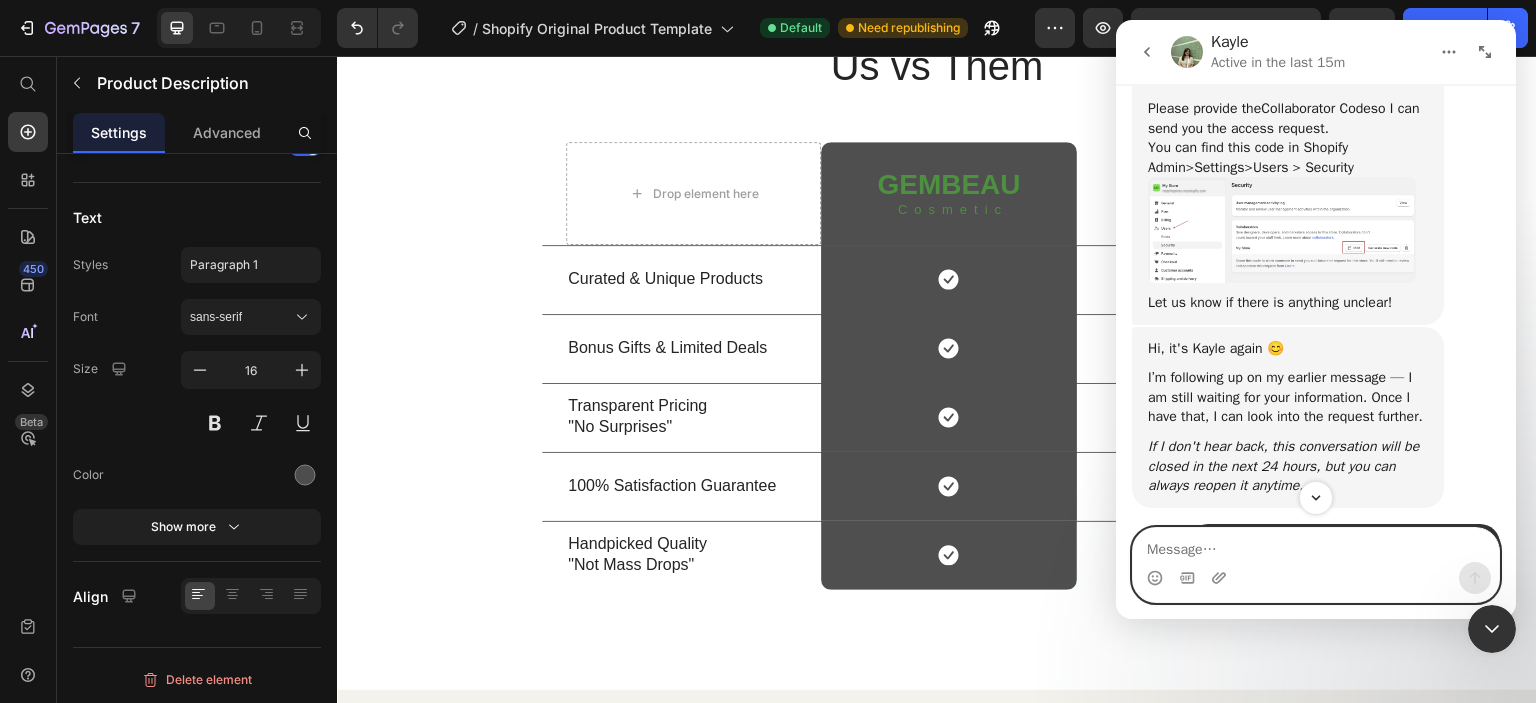 scroll, scrollTop: 4482, scrollLeft: 0, axis: vertical 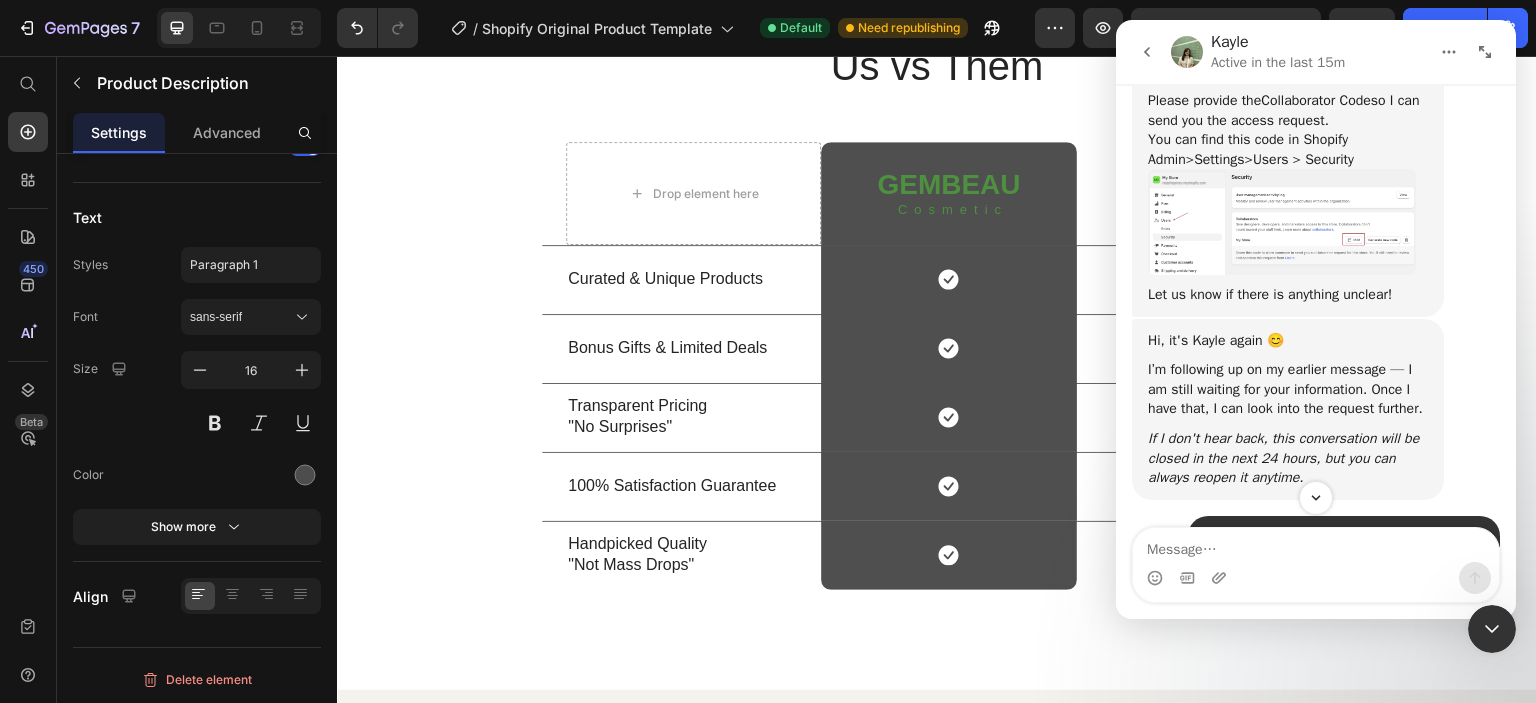 drag, startPoint x: 1240, startPoint y: 261, endPoint x: 1143, endPoint y: 162, distance: 138.60014 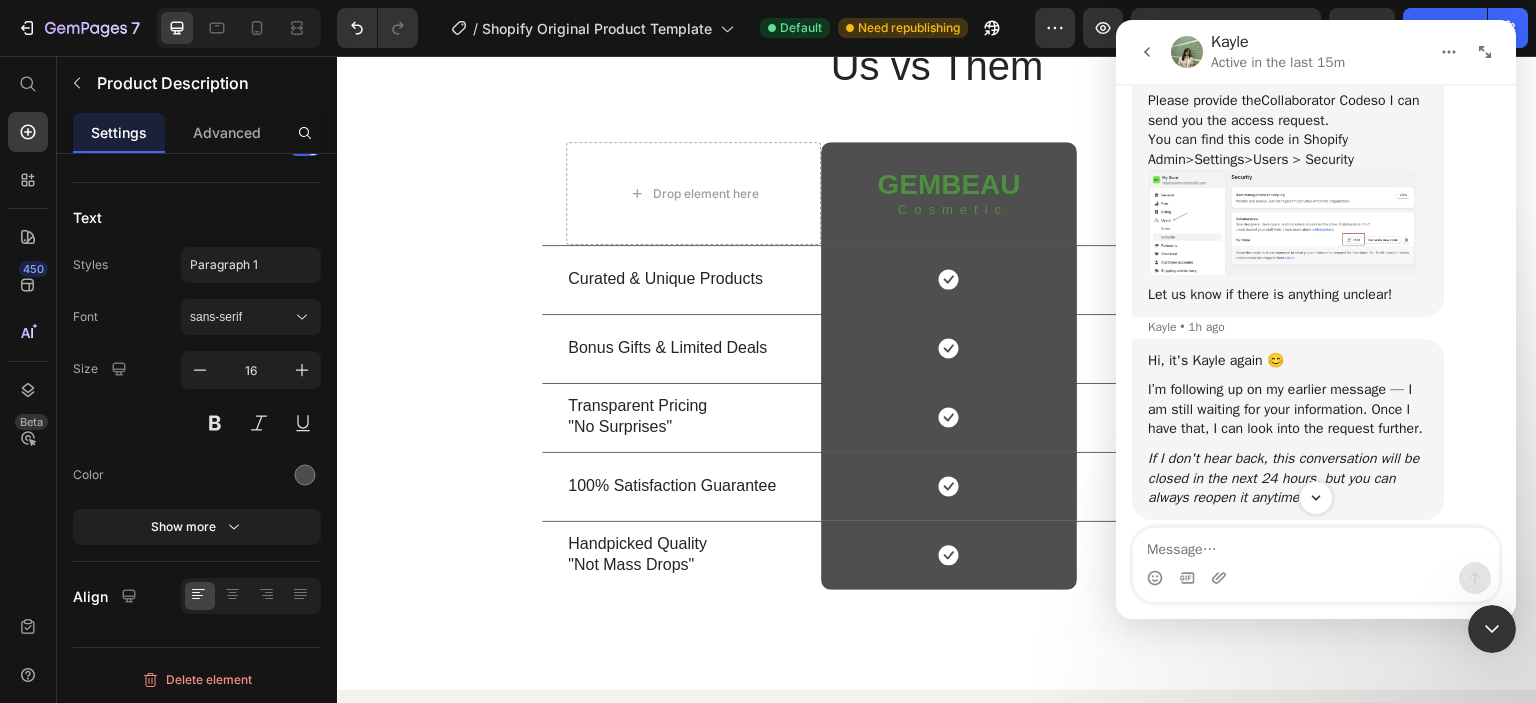 click on "To proceed, we would like to have temporary access to your store via  Shopify collaborator access . The access is strictly for support purposes only.  You can refer  here  for our Data Privacy. ​﻿ ﻿Please provide the  Collaborator Code  so I can send you the access request.  ﻿You can find this code in  Shopify Admin  >  Settings  >  Users > Security" at bounding box center [1288, 71] 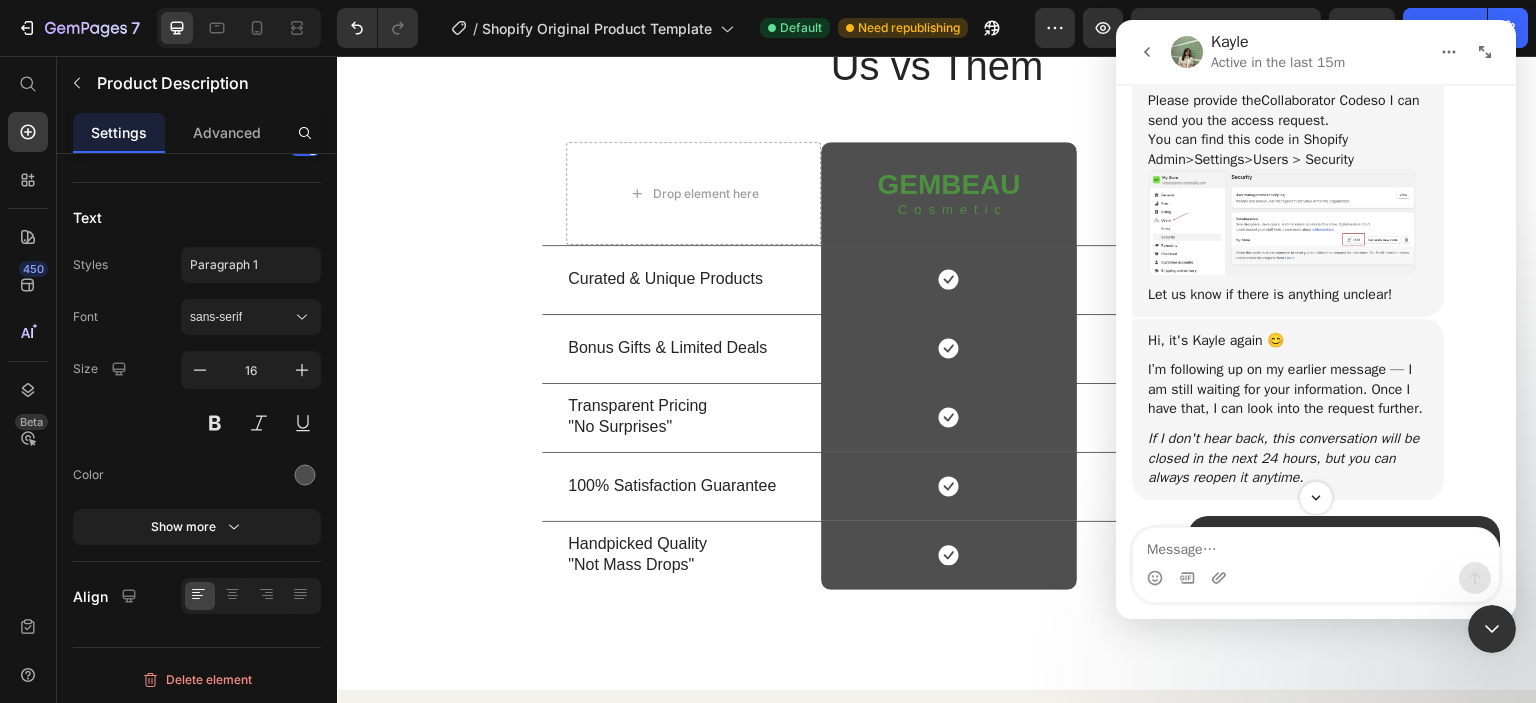 drag, startPoint x: 1220, startPoint y: 250, endPoint x: 1232, endPoint y: 238, distance: 16.970562 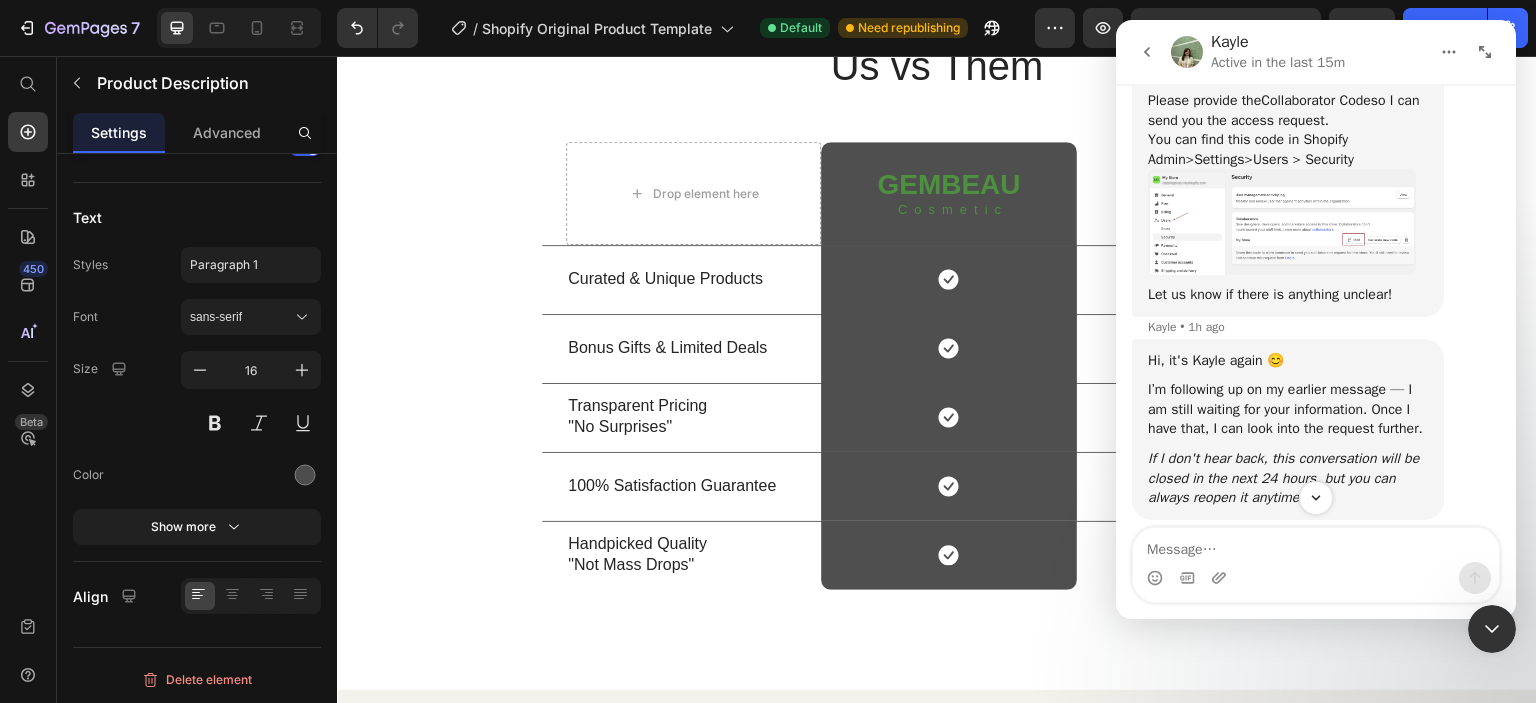 click on "You can refer  here  for our Data Privacy." at bounding box center [1283, 51] 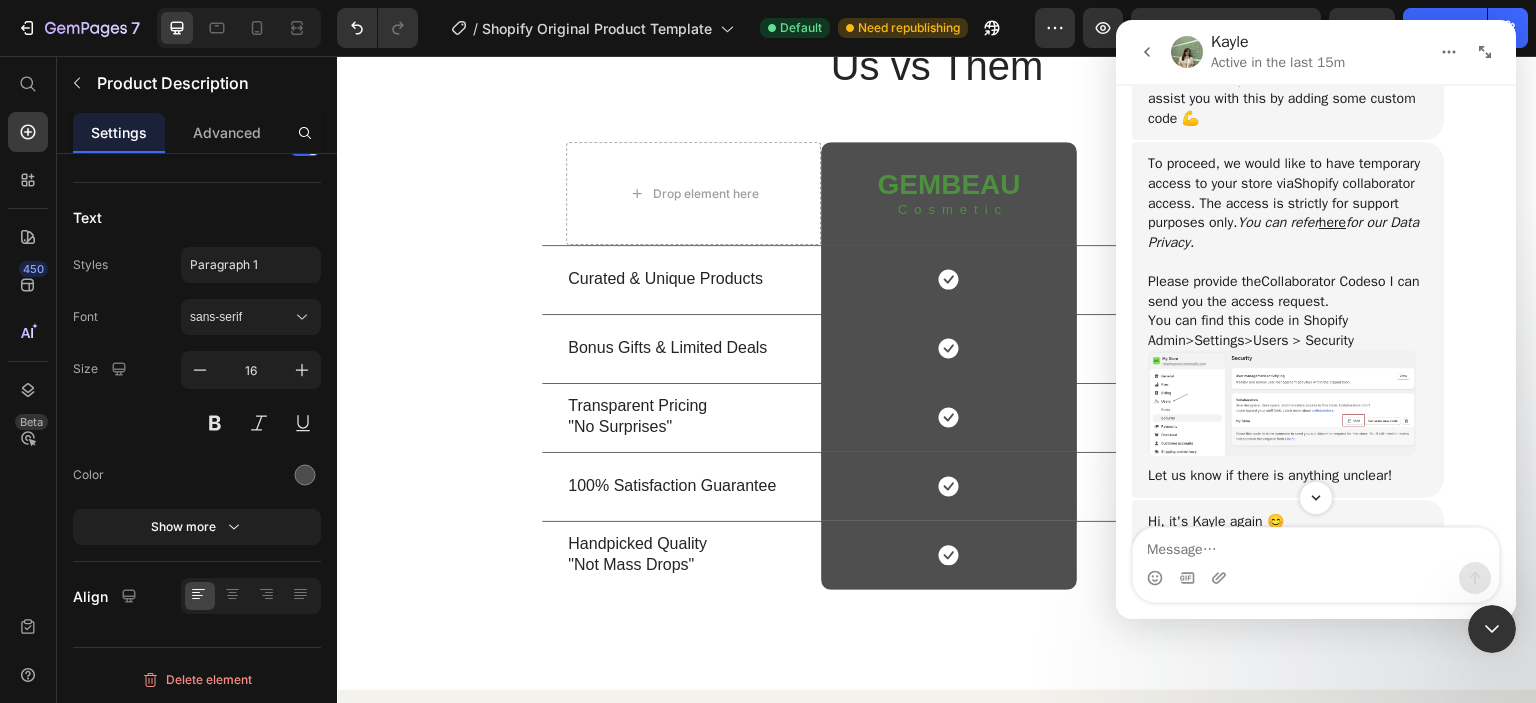 scroll, scrollTop: 4282, scrollLeft: 0, axis: vertical 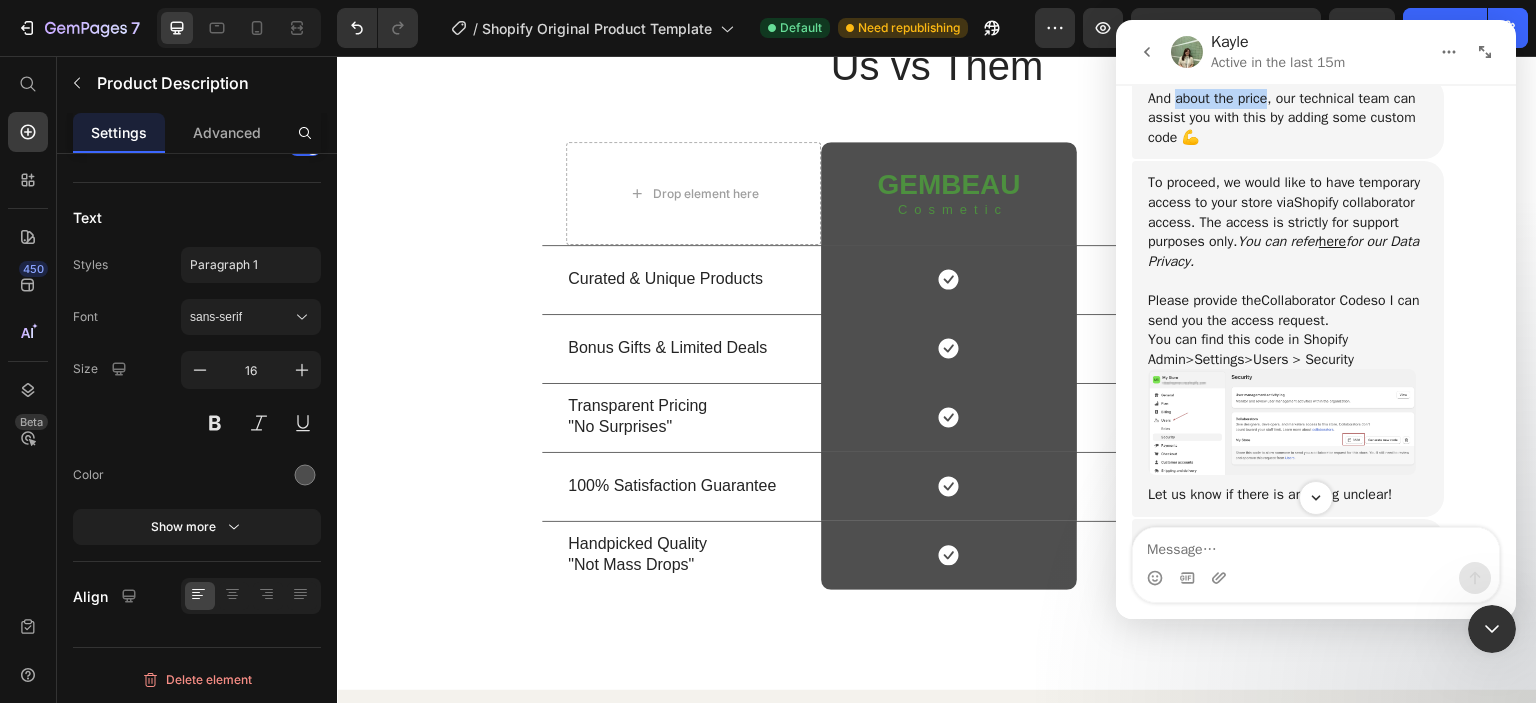 drag, startPoint x: 1176, startPoint y: 297, endPoint x: 1272, endPoint y: 289, distance: 96.332756 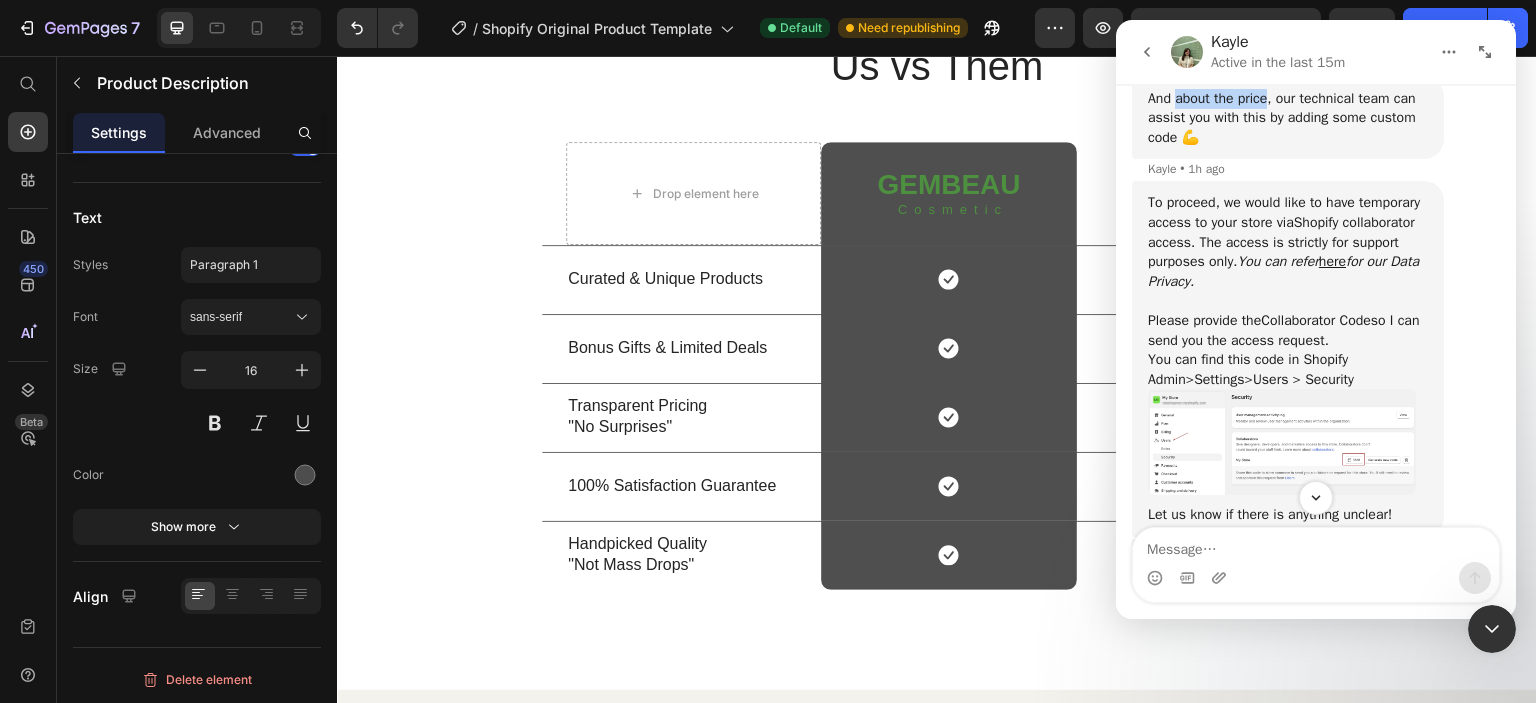 copy on "about the price" 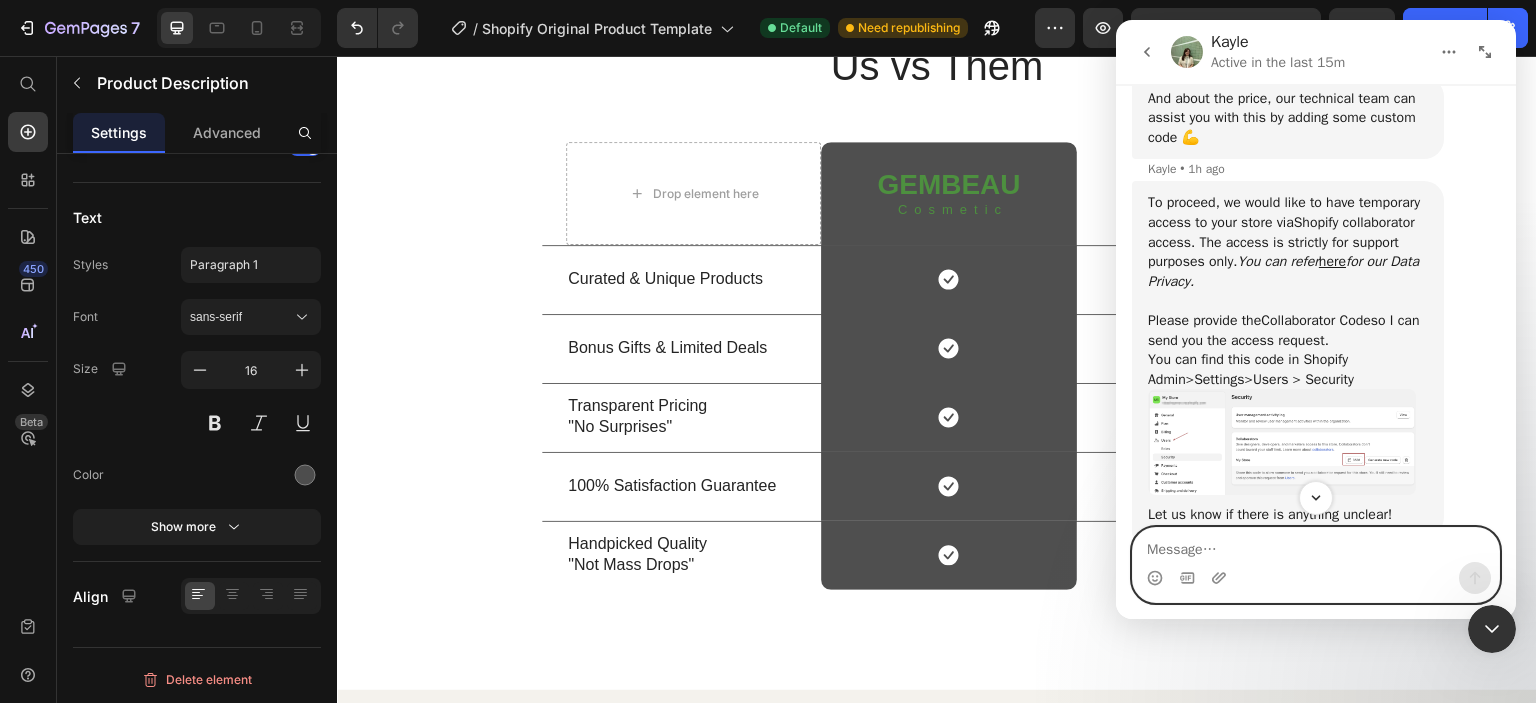 click at bounding box center [1316, 545] 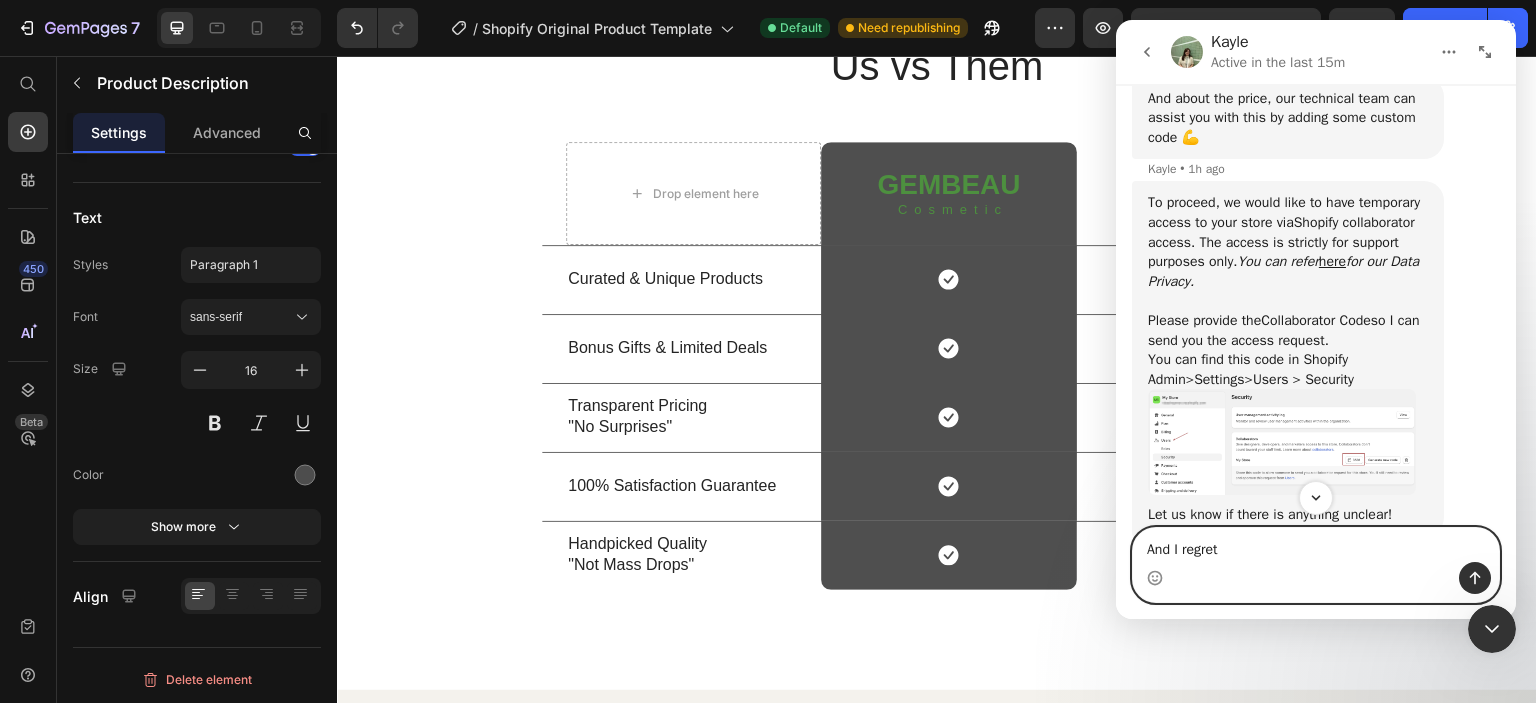 paste on "about the price" 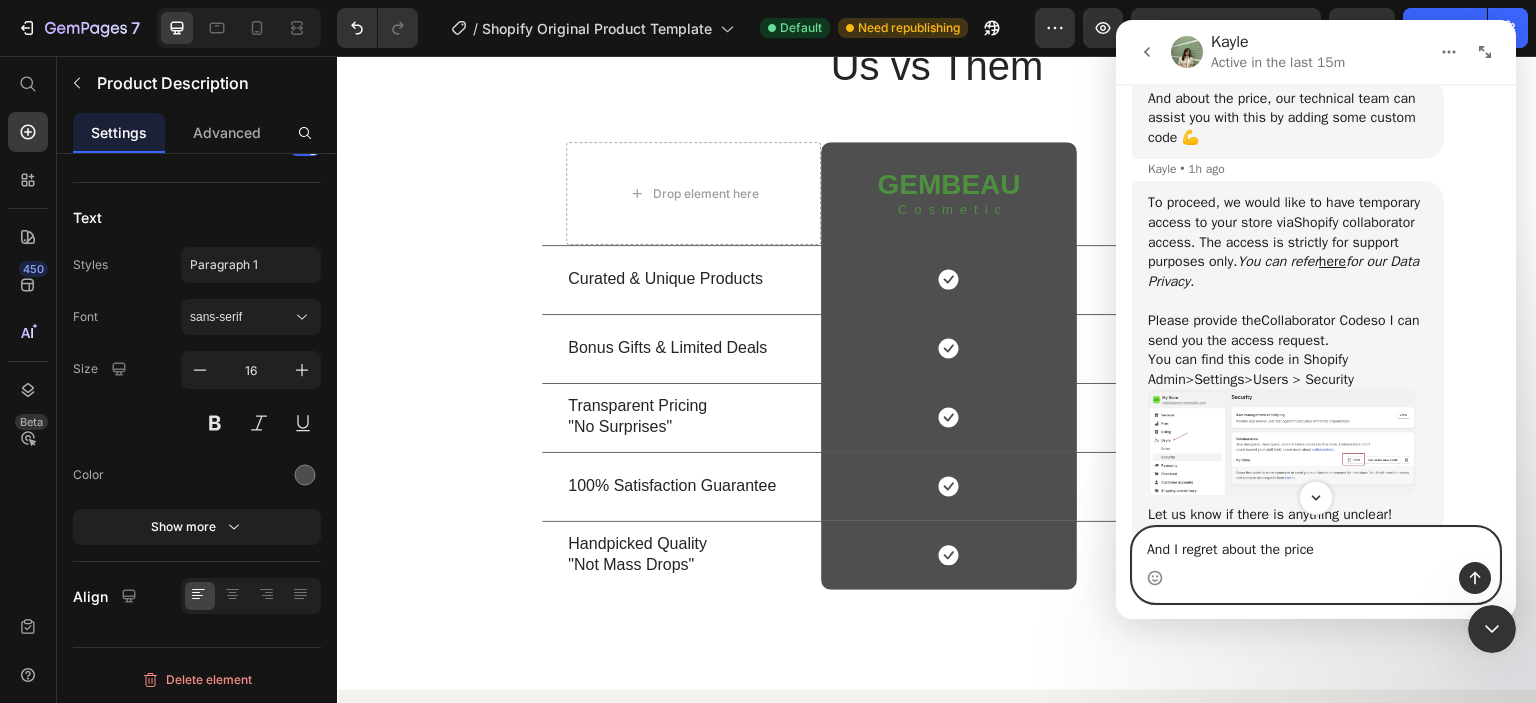 click on "And I regret about the price" at bounding box center [1316, 545] 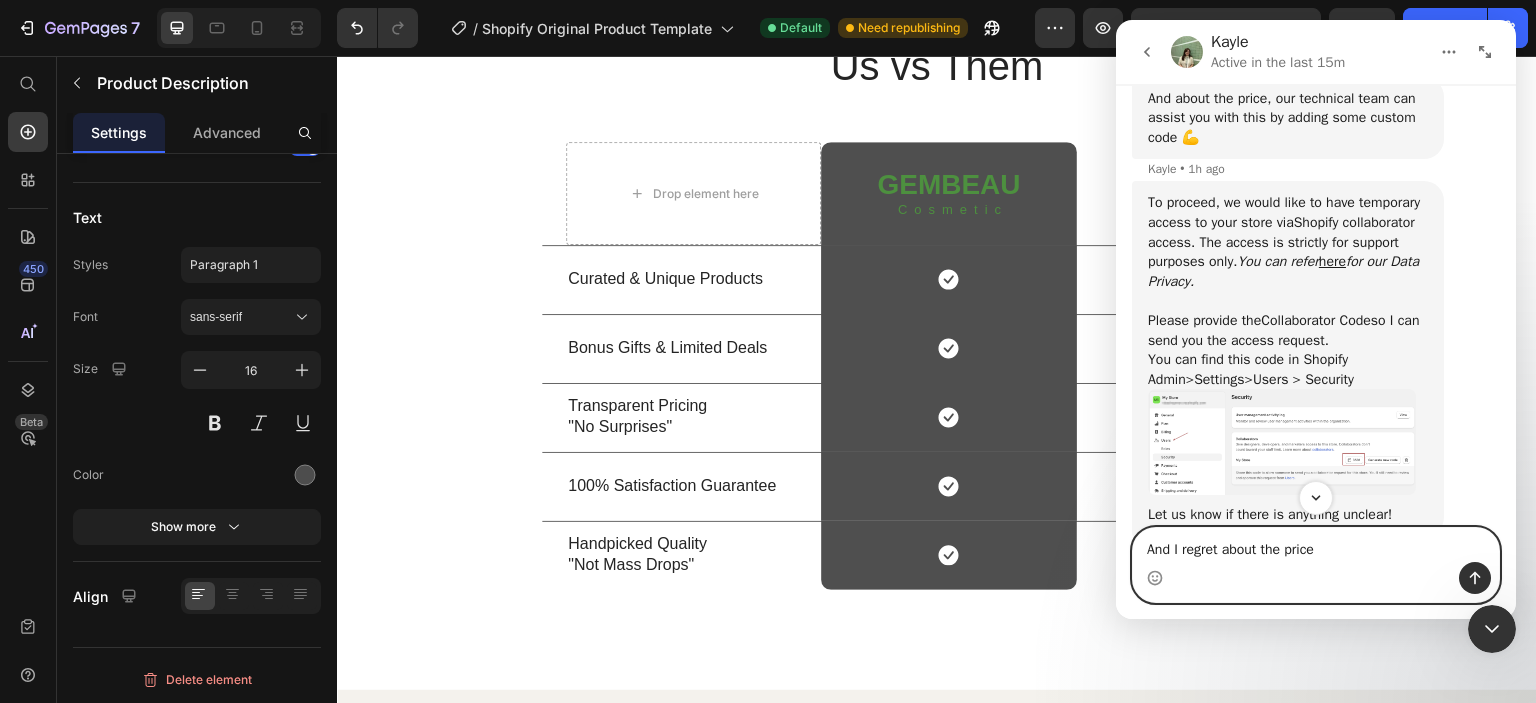 type on "And I regret about the price" 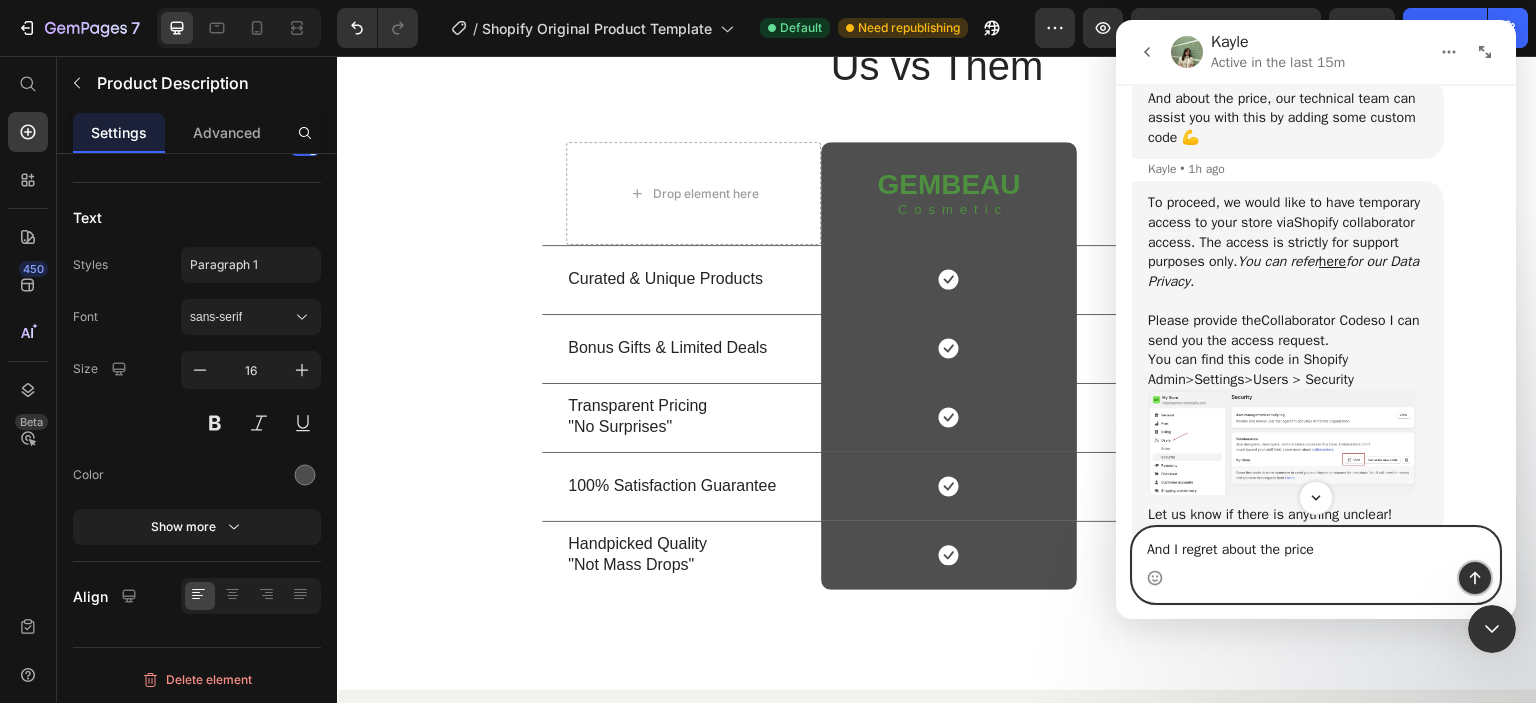 click 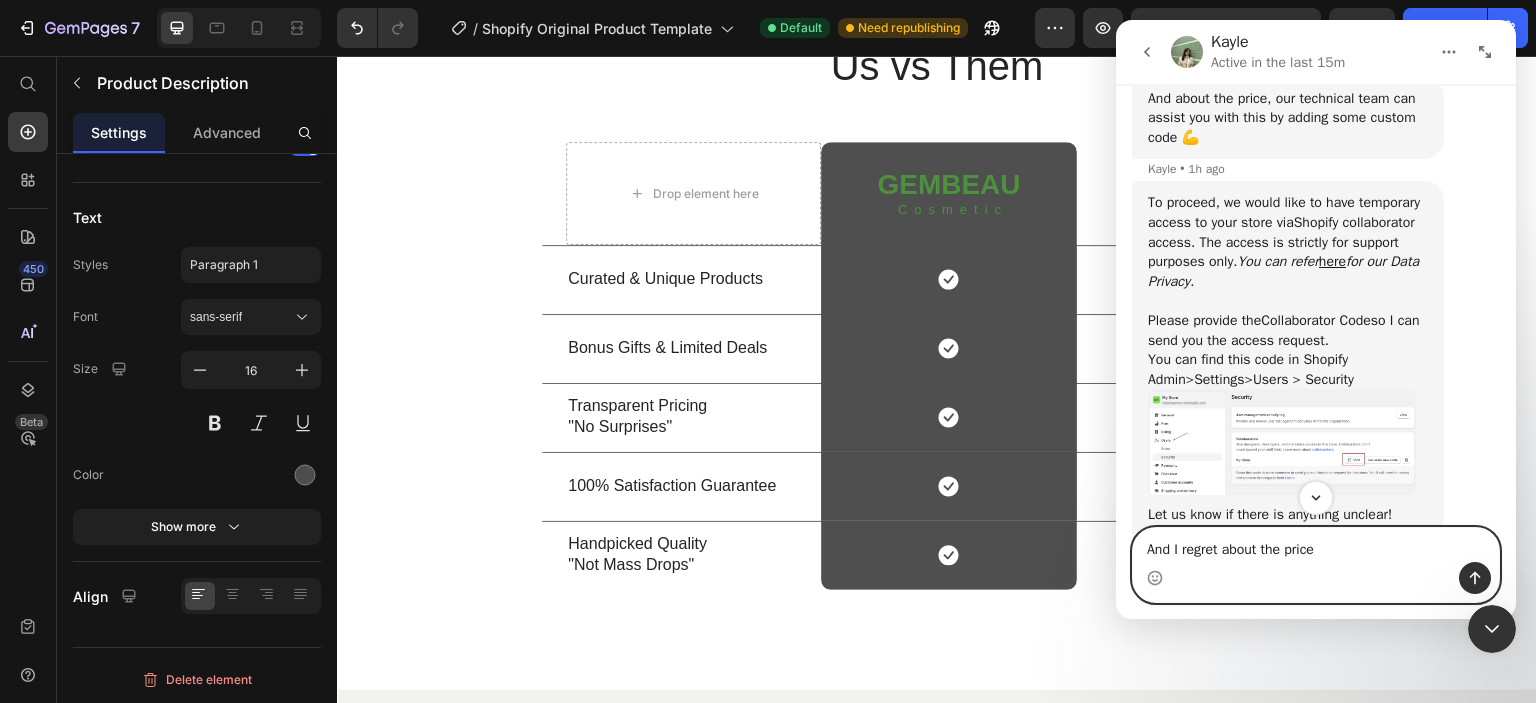 type 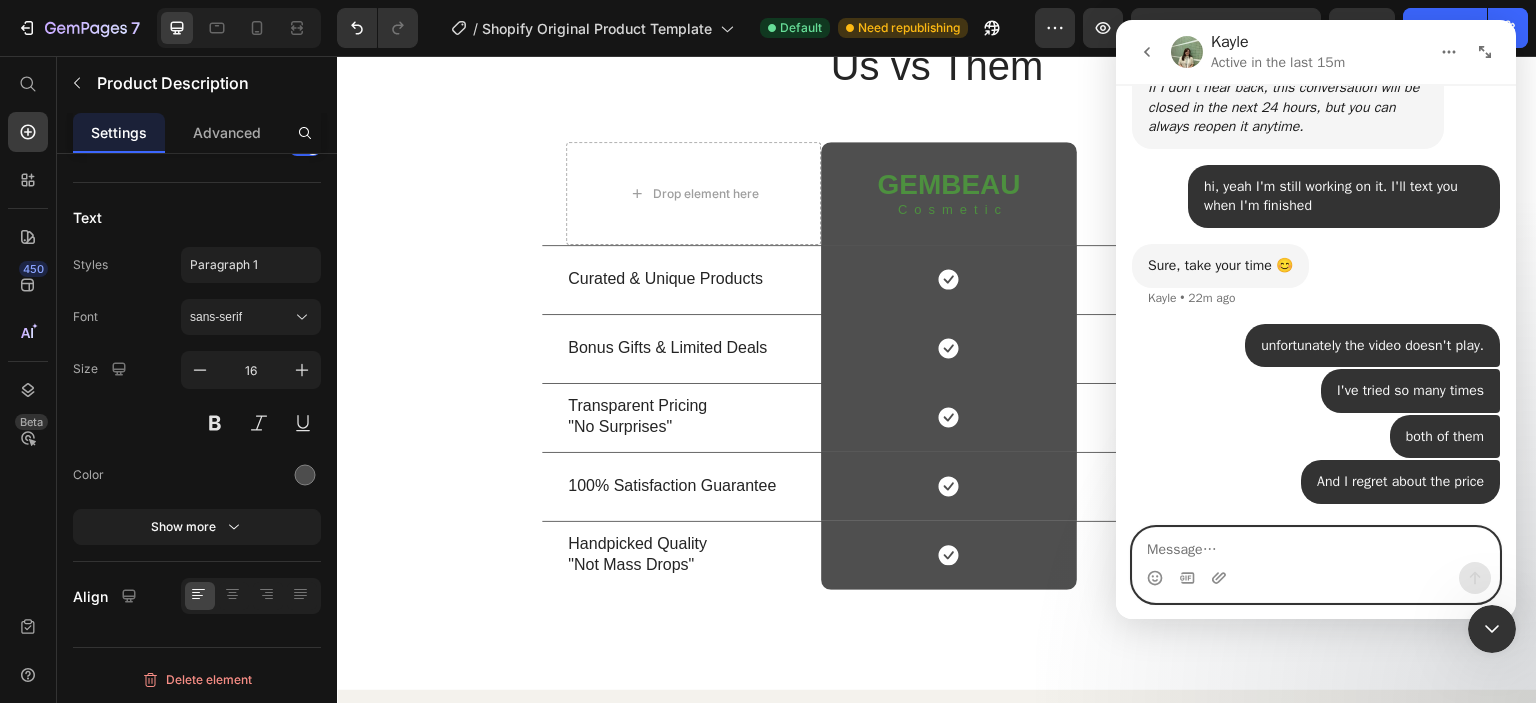 scroll, scrollTop: 5048, scrollLeft: 0, axis: vertical 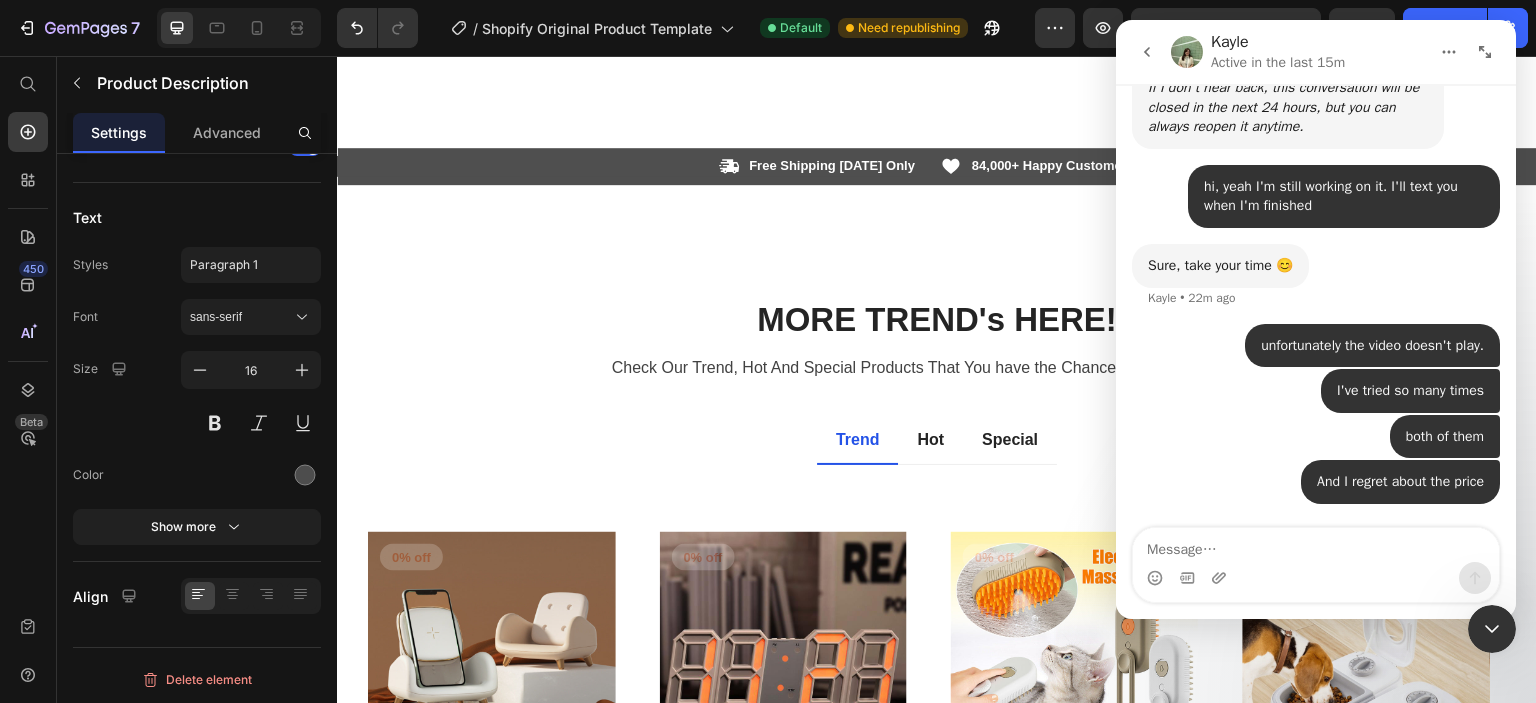 click 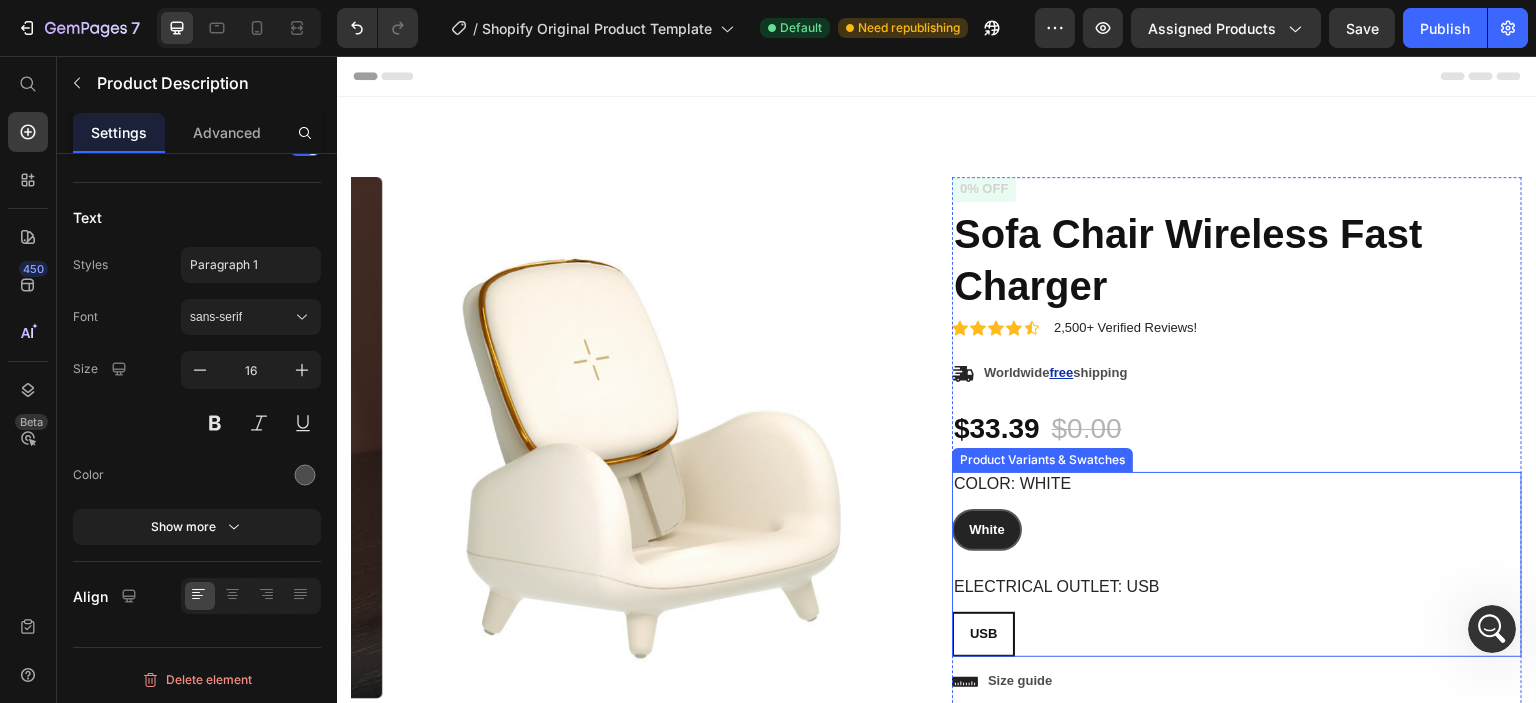 scroll, scrollTop: 42, scrollLeft: 0, axis: vertical 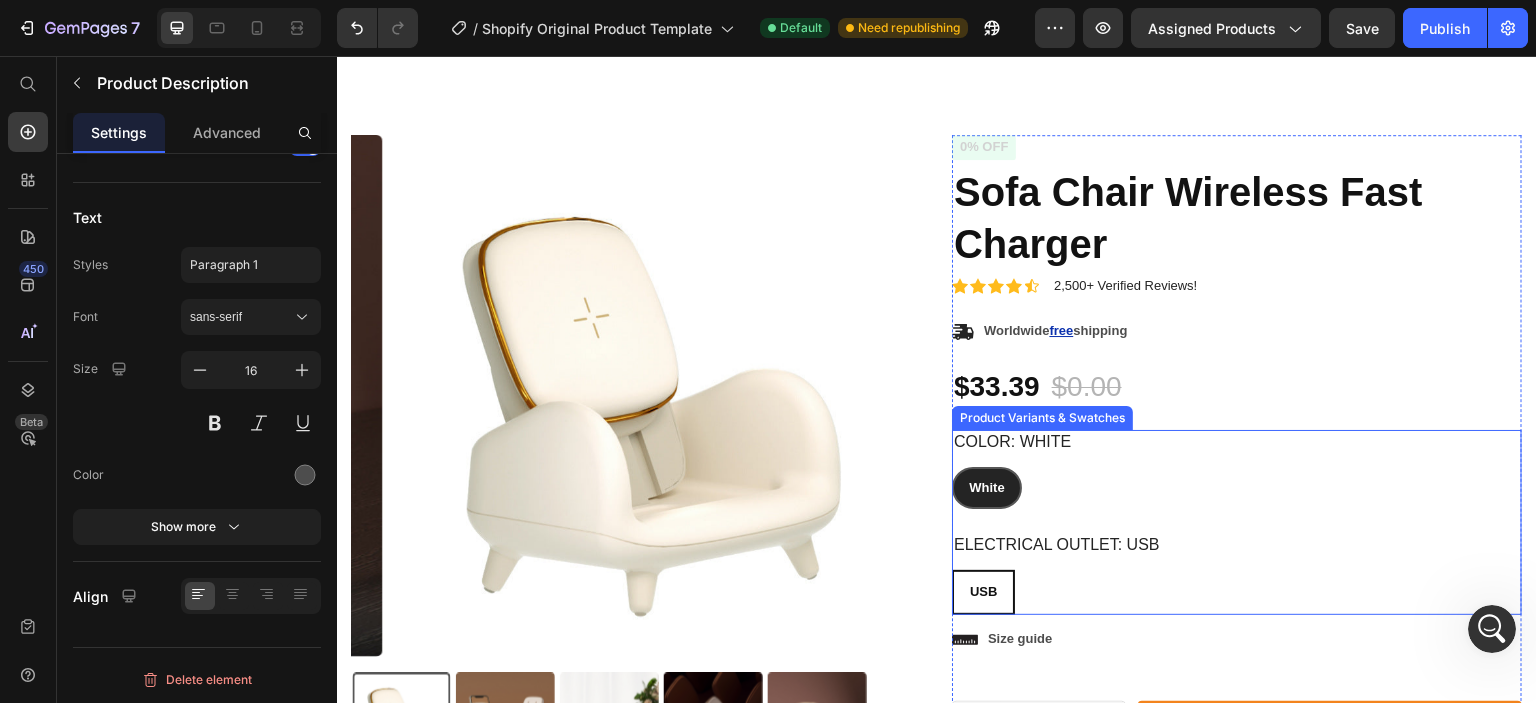 click on "Product Images" at bounding box center (637, 453) 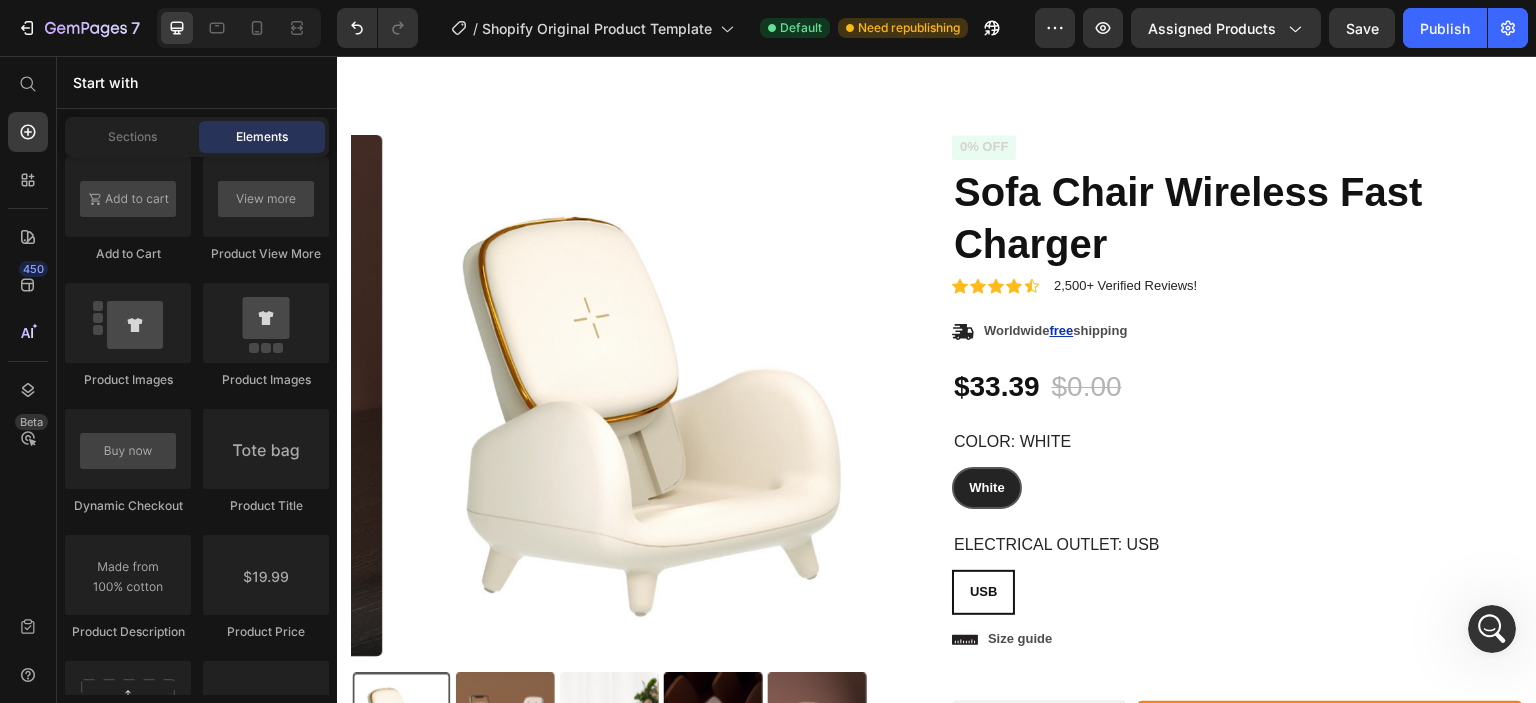 click on "Product Images
Product information:
Color: White
Interface Type: USB
Pattern: solid color
Type: wireless charger
Size: 98mm*95mm*115mm
Packing list:
Wireless charger X1
Product Image:
Show more Product Description
Description
Shipping & Delivery
Returns & Guarantee Accordion Icon Icon Icon Icon
Icon Icon List 2,500+ Verified Reviews! Text Block Row 0% off Product Badge Sofa Chair Wireless Fast Charger Product Title Icon Icon Icon Icon
Icon Icon List 2,500+ Verified Reviews! Text Block Row
Icon Worldwide  free  shipping Text Block Row $33.39 Product Price $0.00 Product Price 0% off Product Badge Row Color: White White White White Electrical outlet: USB USB USB USB Product Variants & Swatches White USB USB USB Product Variants & Swatches
Icon Size guide Text Block Row 1 Product Quantity Row Add to cart Add to Cart Row Row Product Section 1" at bounding box center [937, 773] 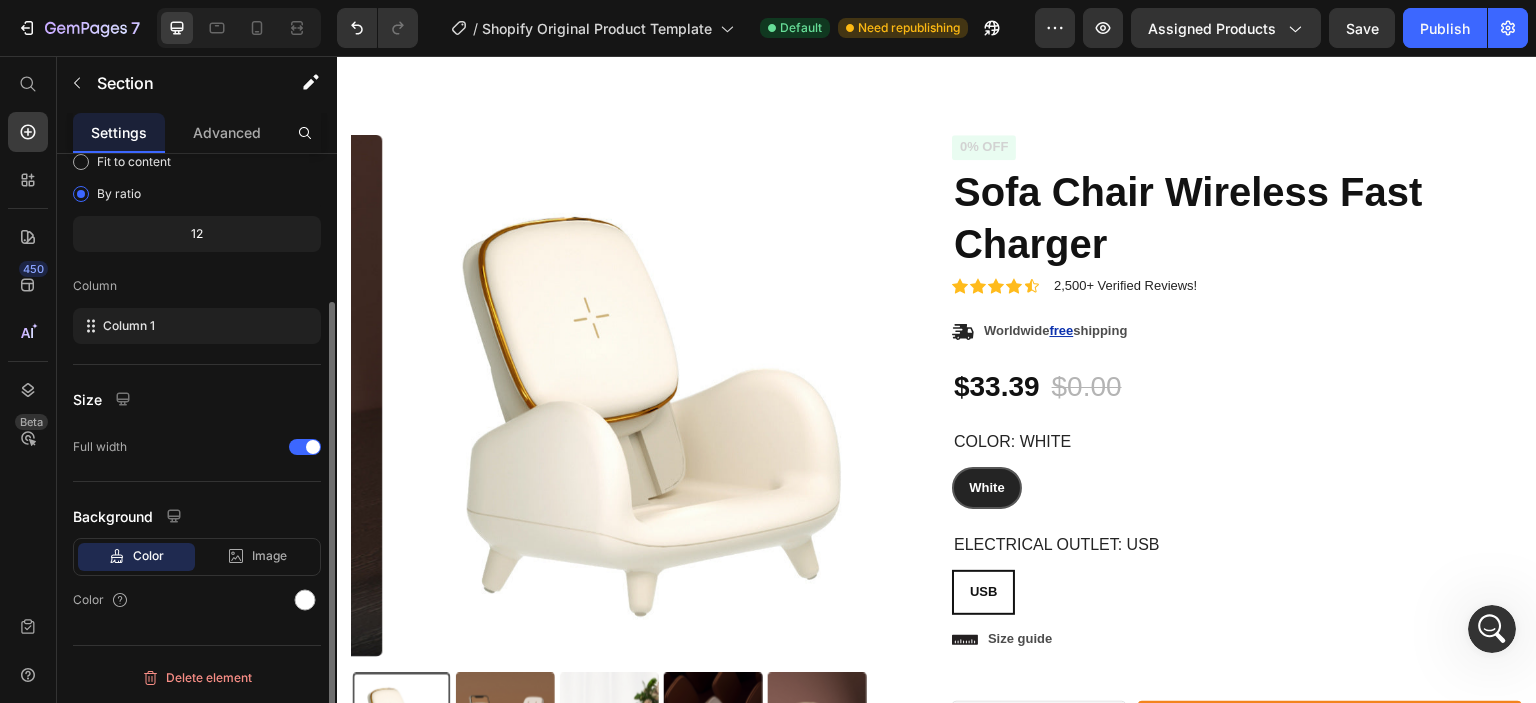 scroll, scrollTop: 0, scrollLeft: 0, axis: both 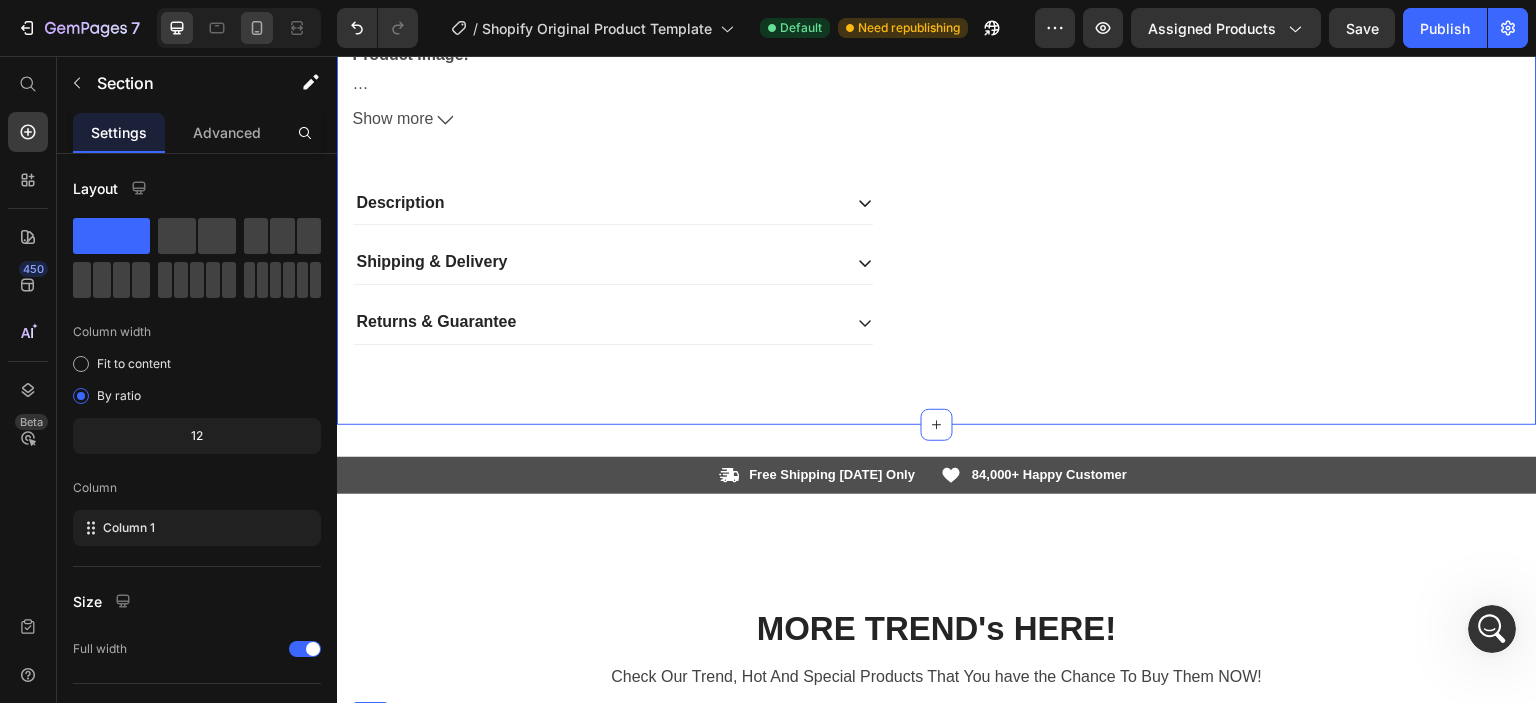 click 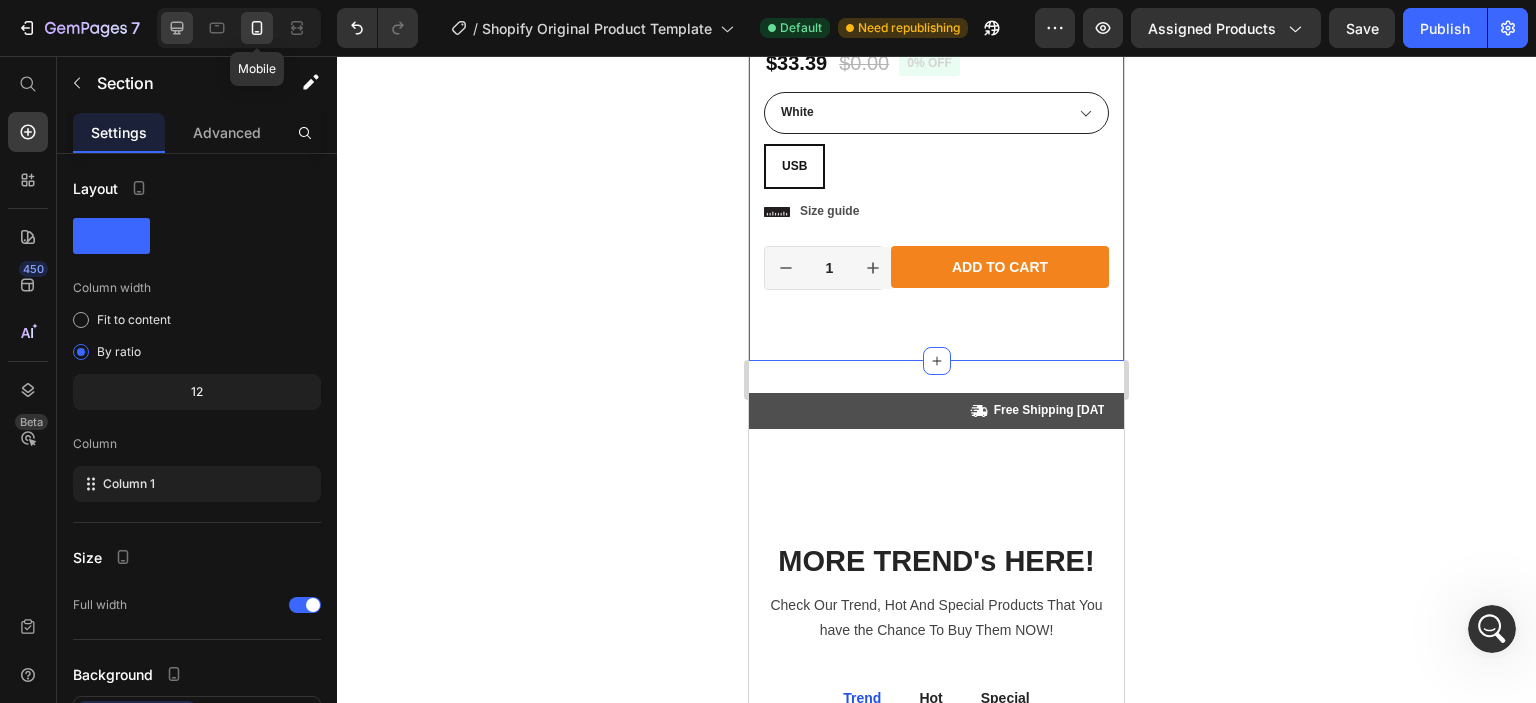 click 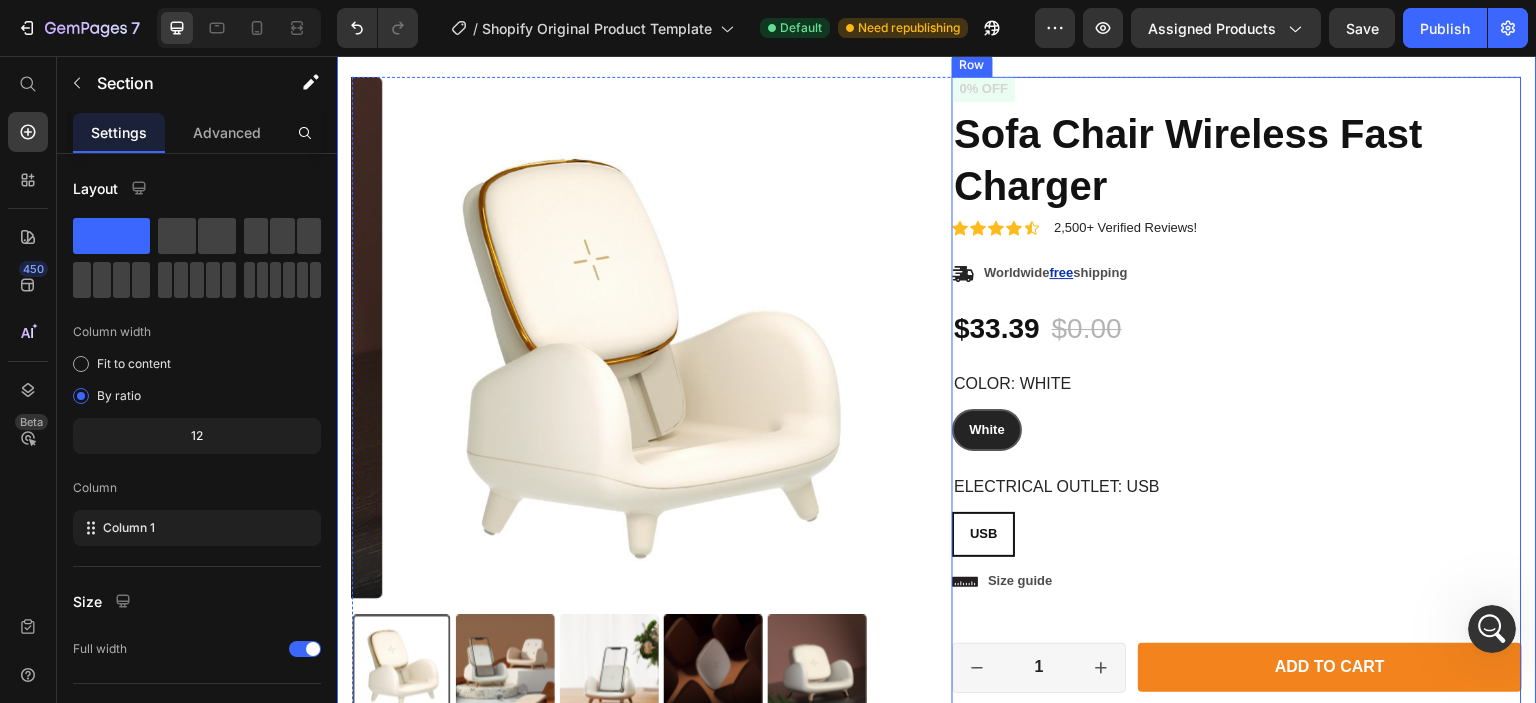 scroll, scrollTop: 0, scrollLeft: 0, axis: both 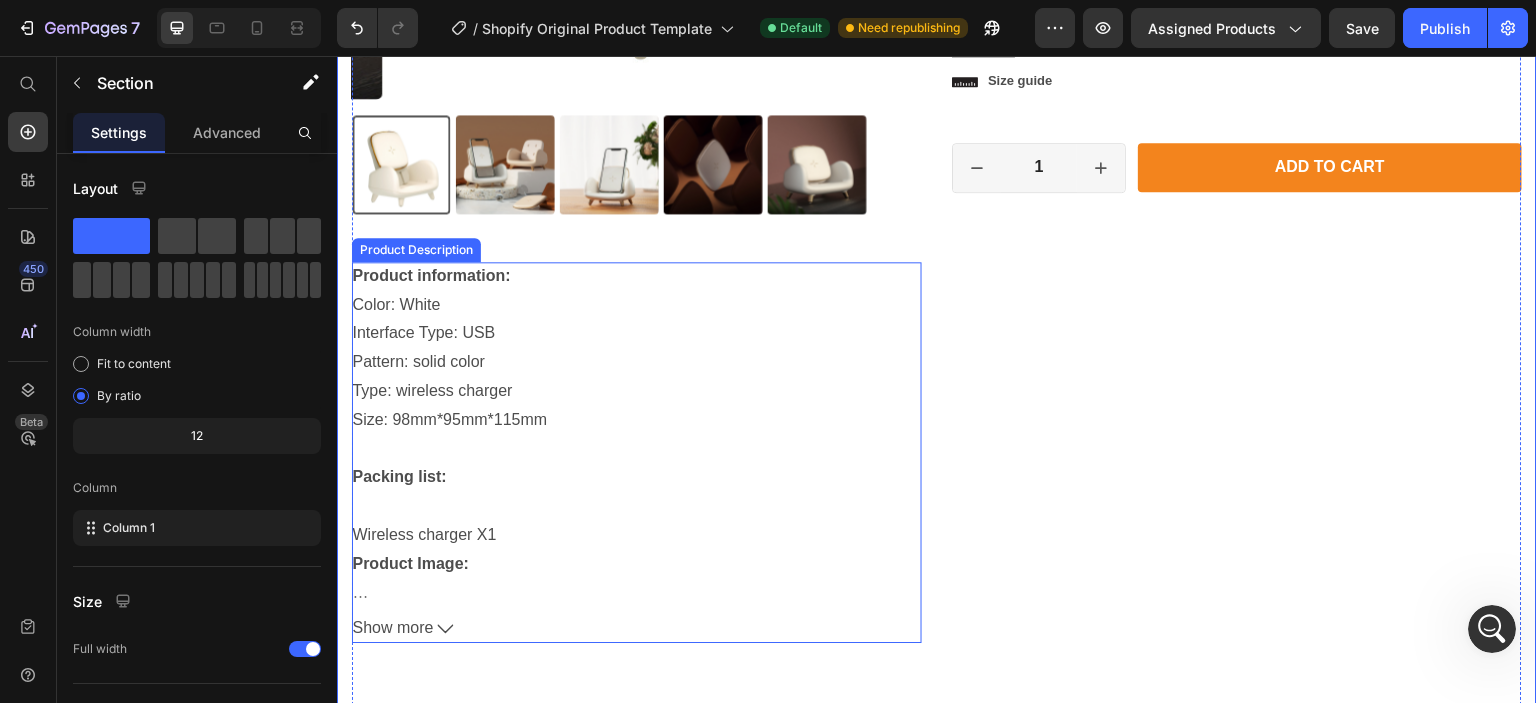 click on "Product information:
Color: White
Interface Type: USB
Pattern: solid color
Type: wireless charger
Size: 98mm*95mm*115mm
Packing list:
Wireless charger X1
Product Image:" at bounding box center [637, 430] 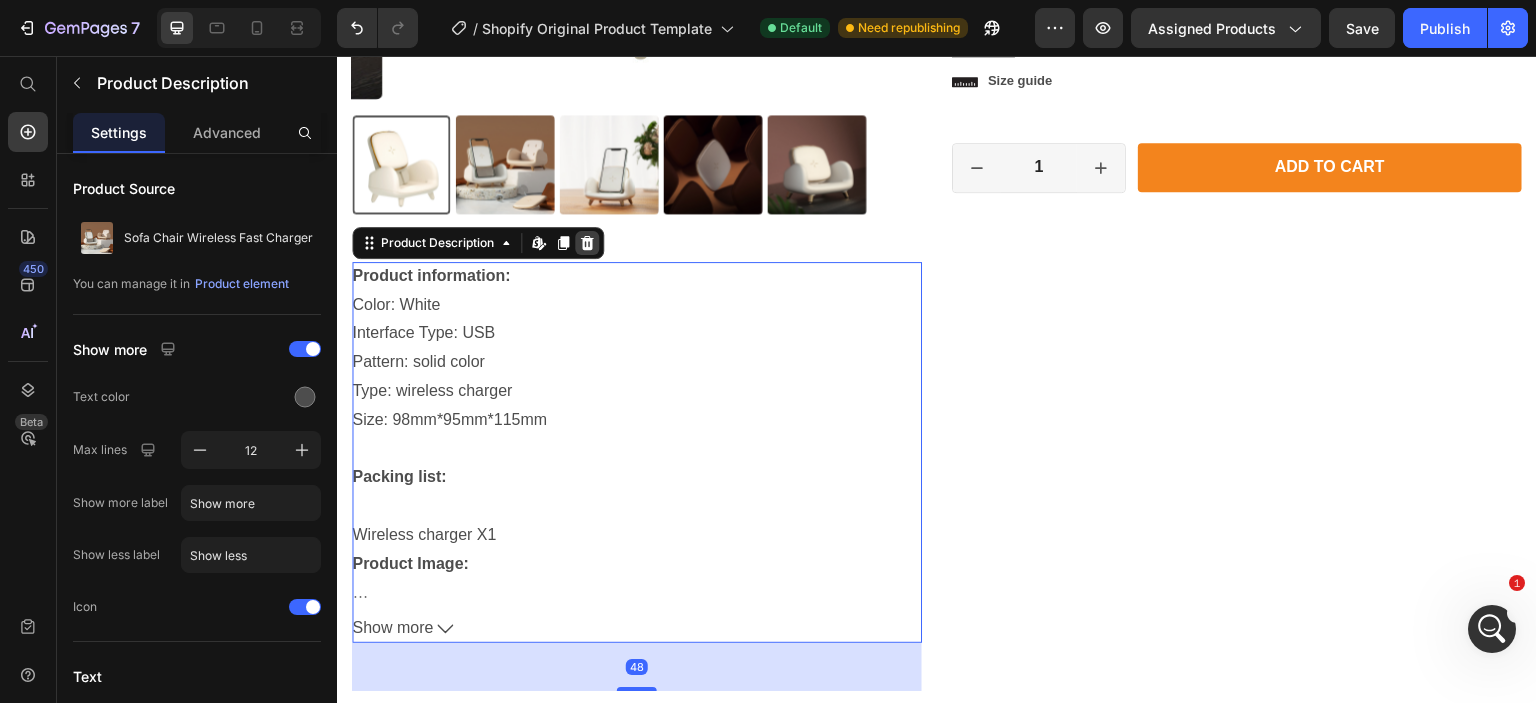 click 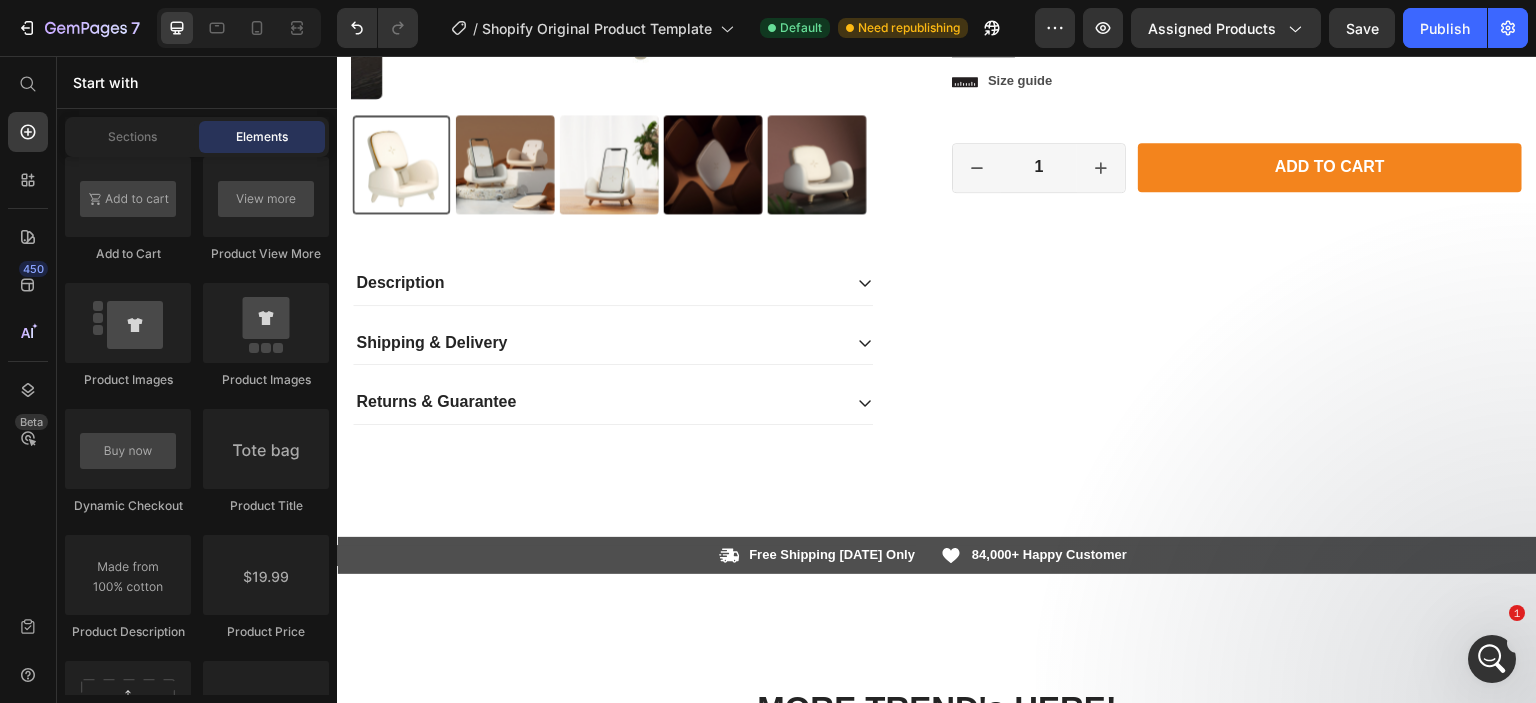 scroll, scrollTop: 5244, scrollLeft: 0, axis: vertical 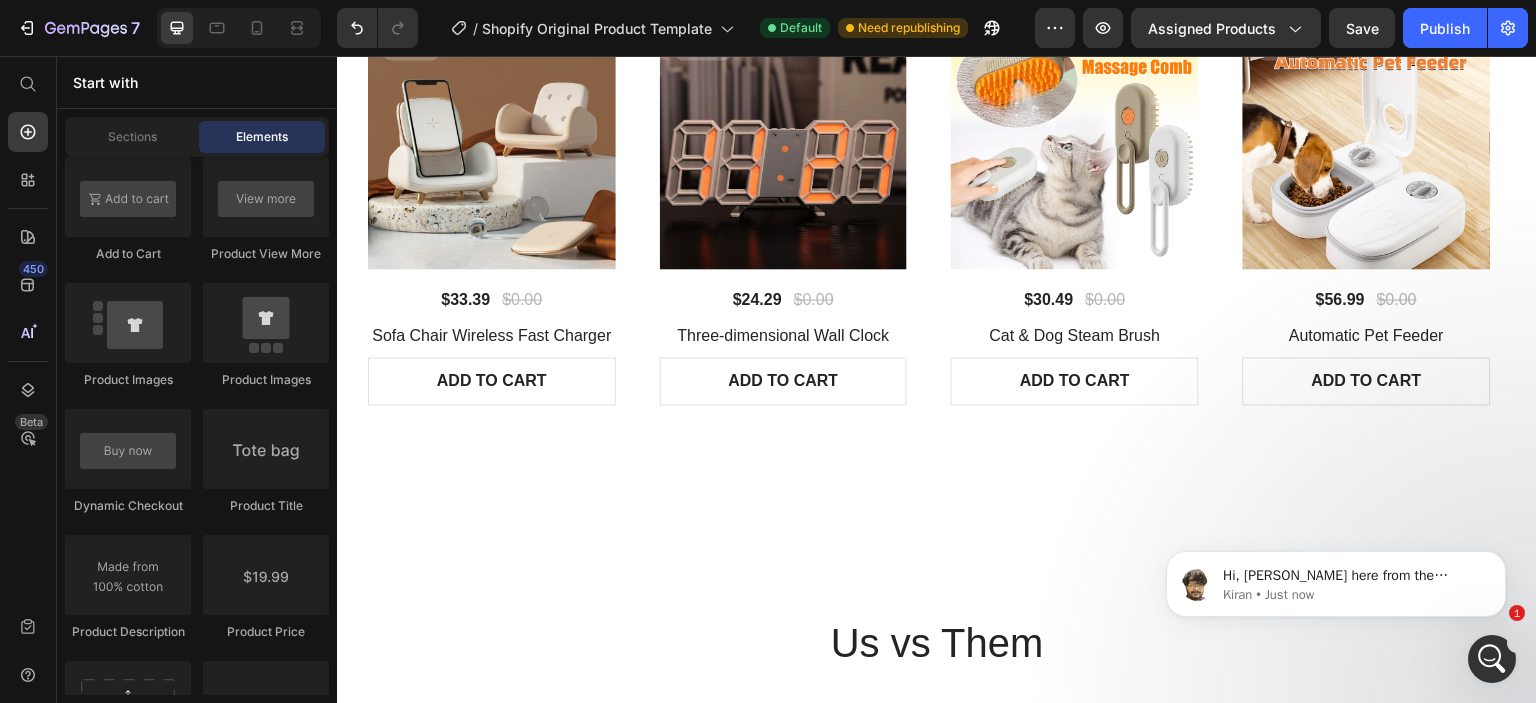click 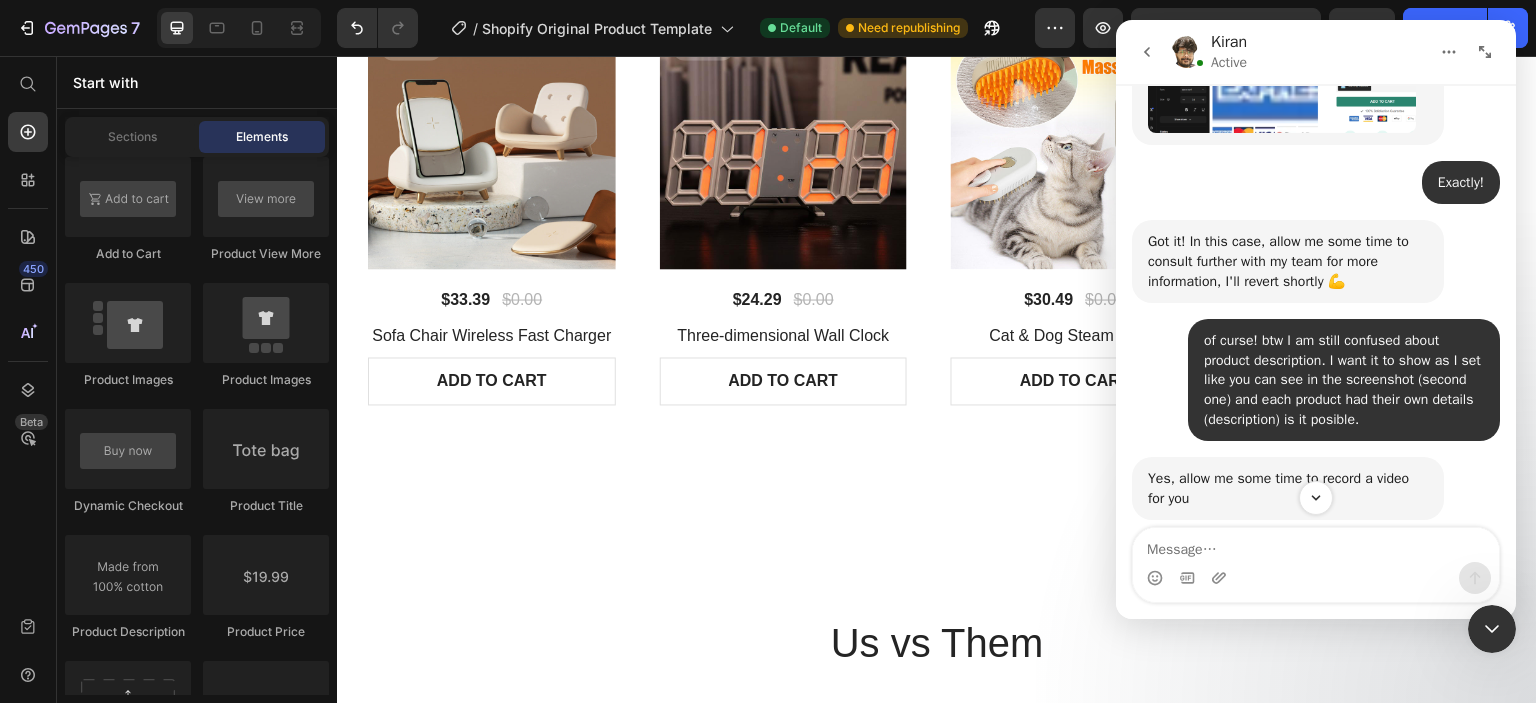 scroll, scrollTop: 3424, scrollLeft: 0, axis: vertical 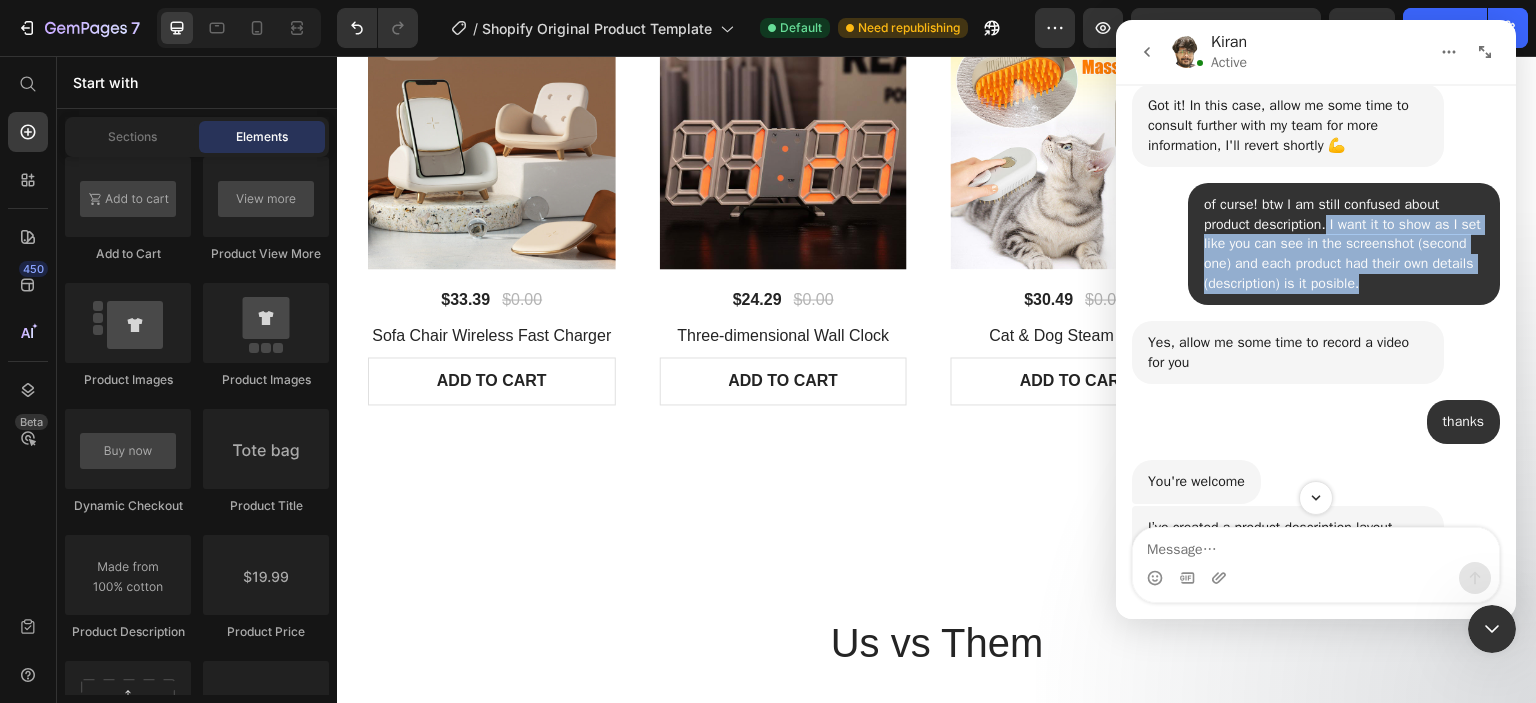 drag, startPoint x: 1318, startPoint y: 323, endPoint x: 1369, endPoint y: 402, distance: 94.031906 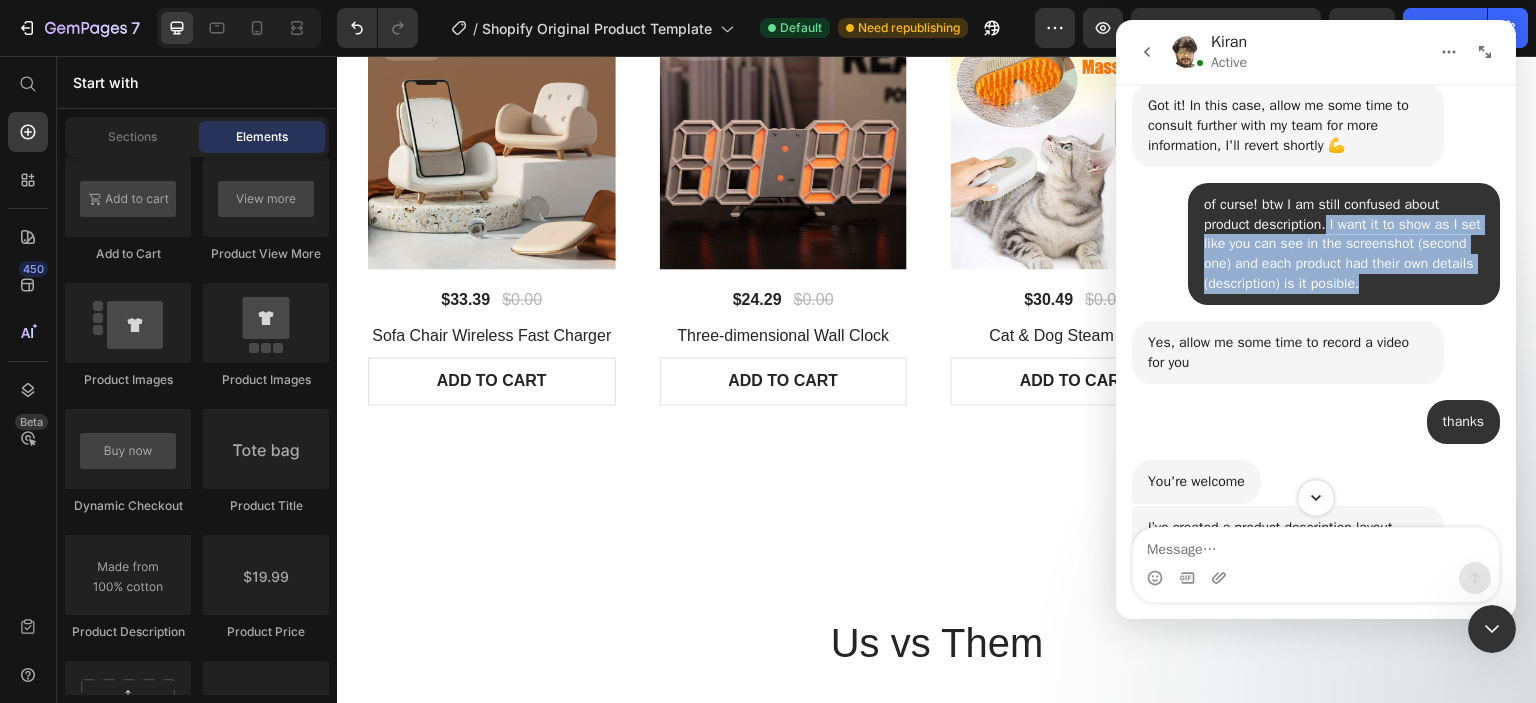 click 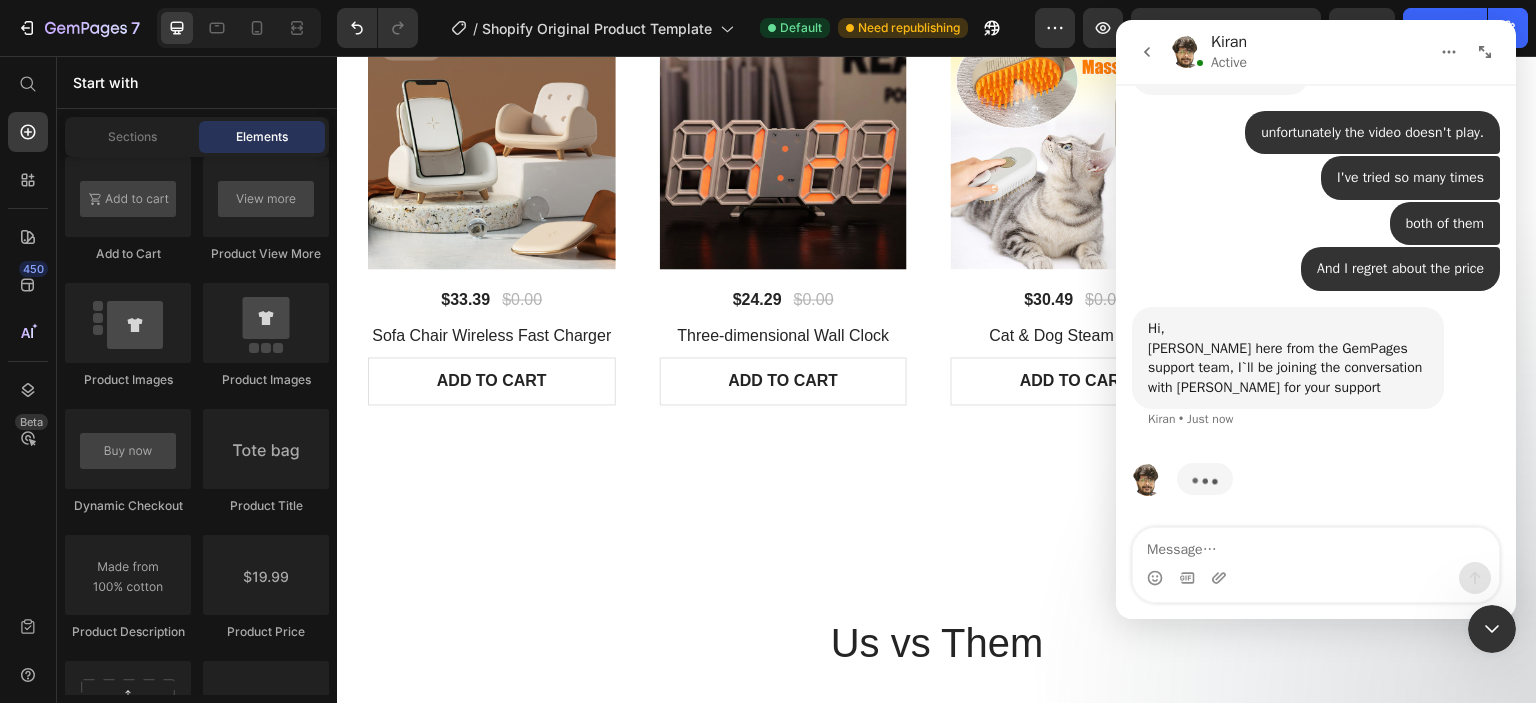 scroll, scrollTop: 5224, scrollLeft: 0, axis: vertical 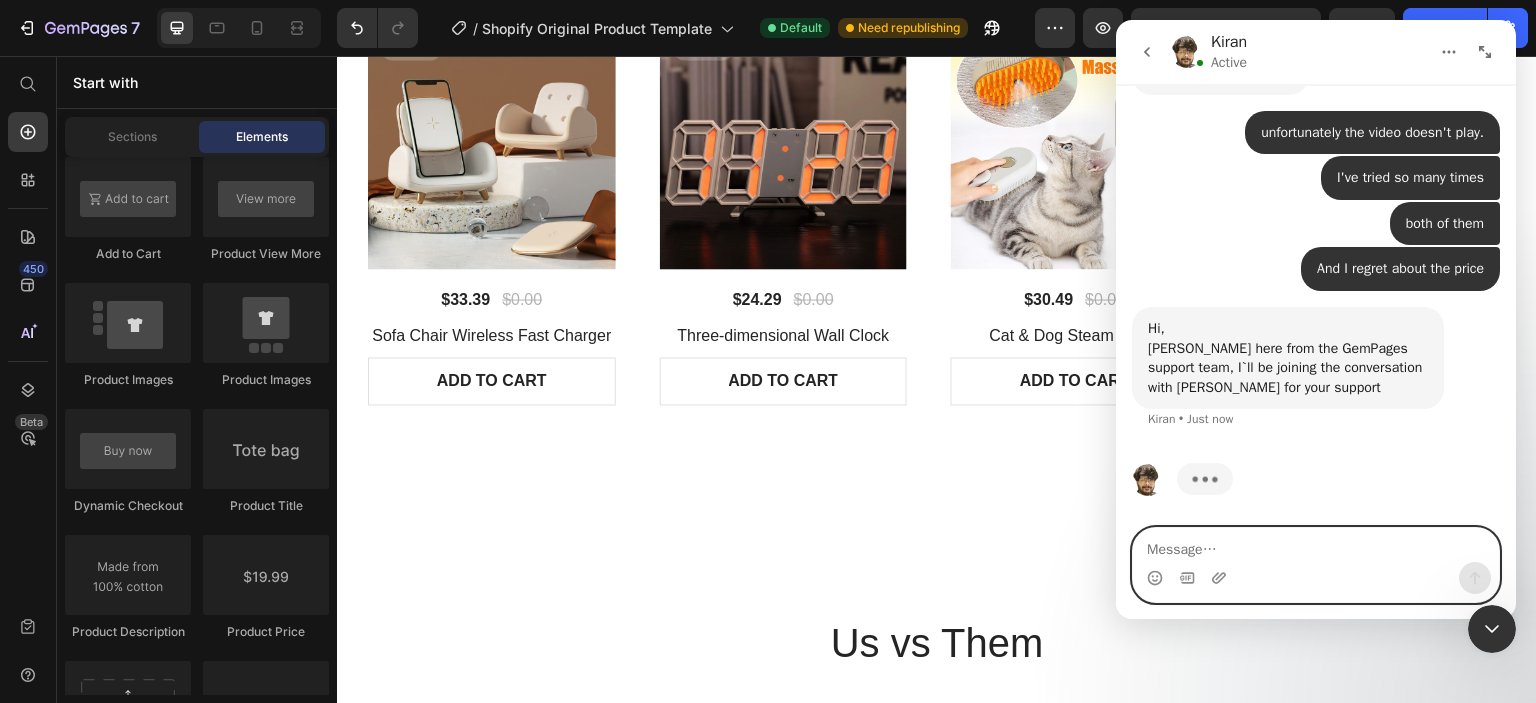 click at bounding box center [1316, 545] 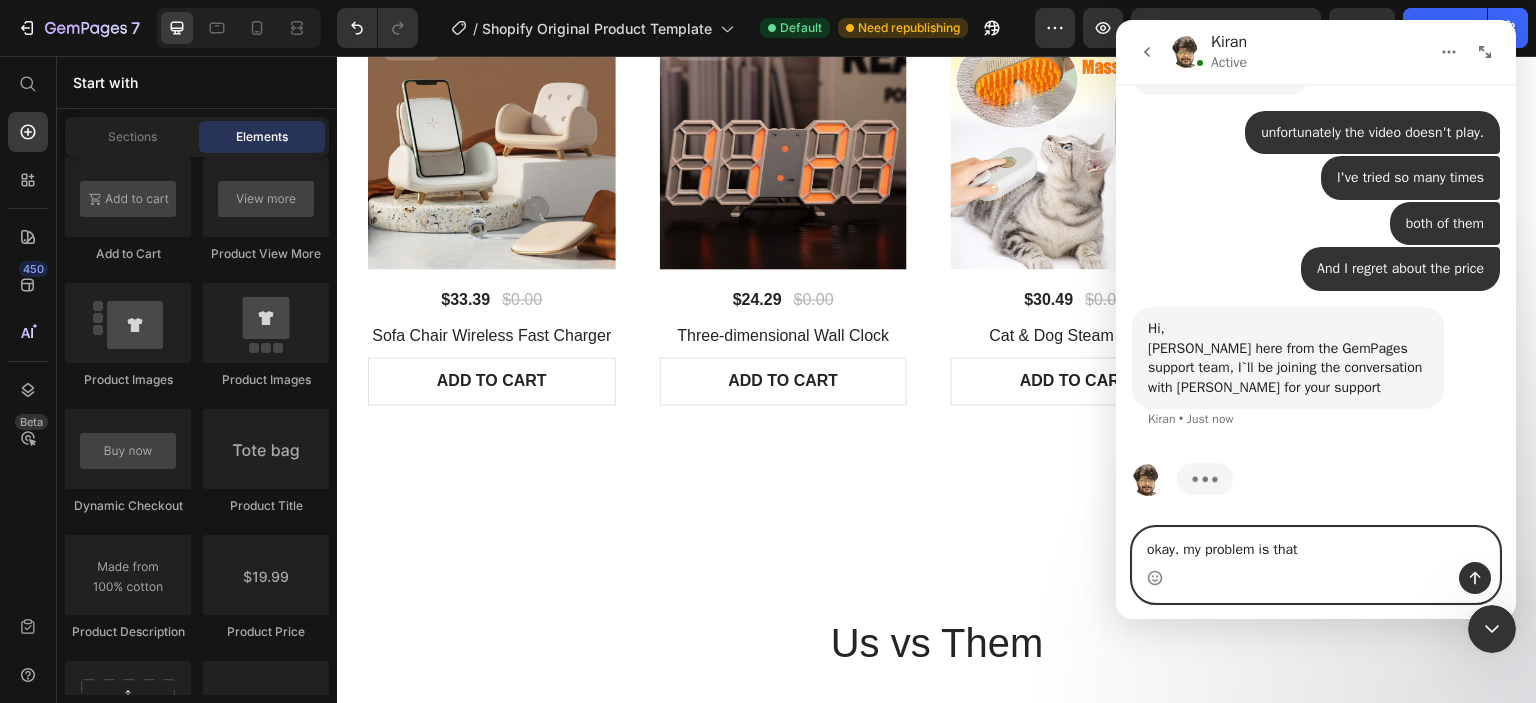 paste on "I want it to show as I set like you can see in the screenshot (second one) and each product had their own details (description) is it posible." 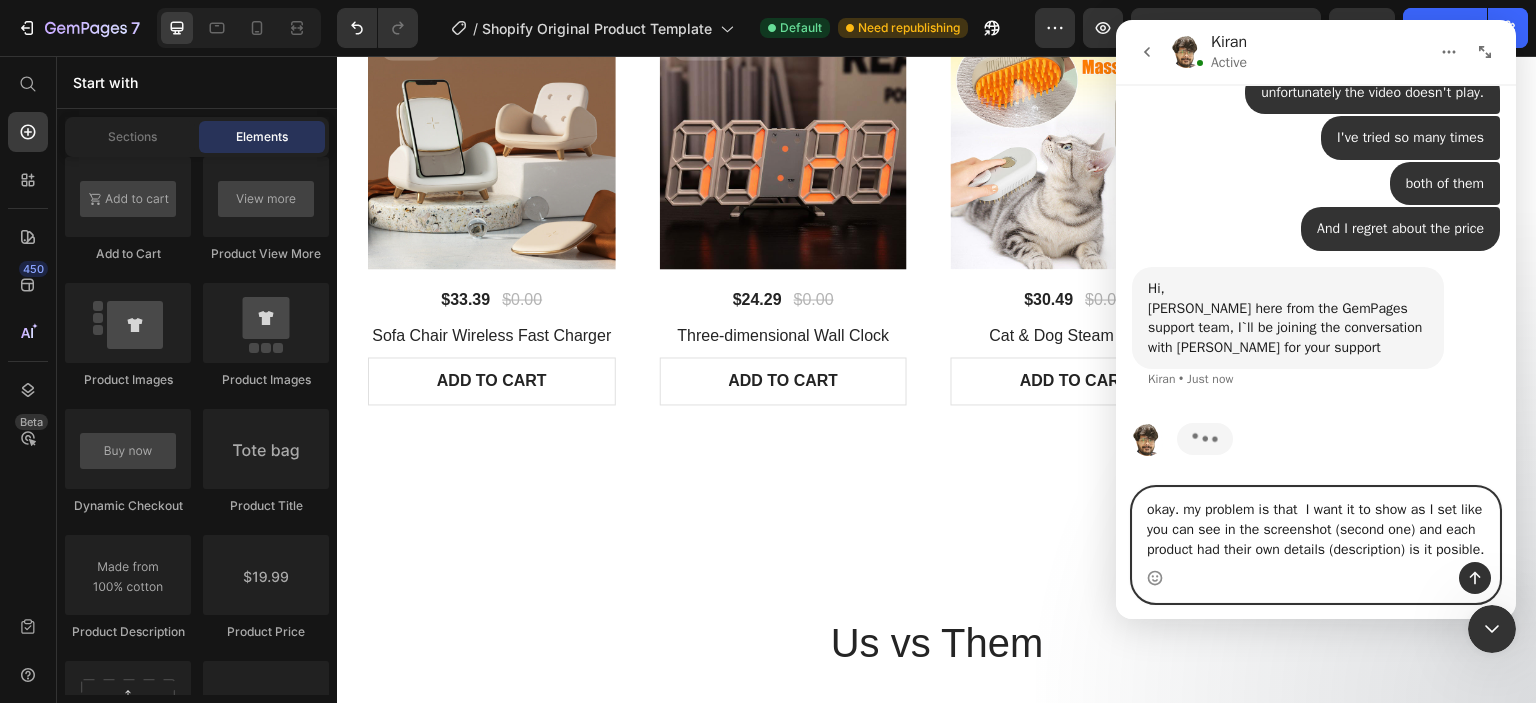scroll, scrollTop: 17, scrollLeft: 0, axis: vertical 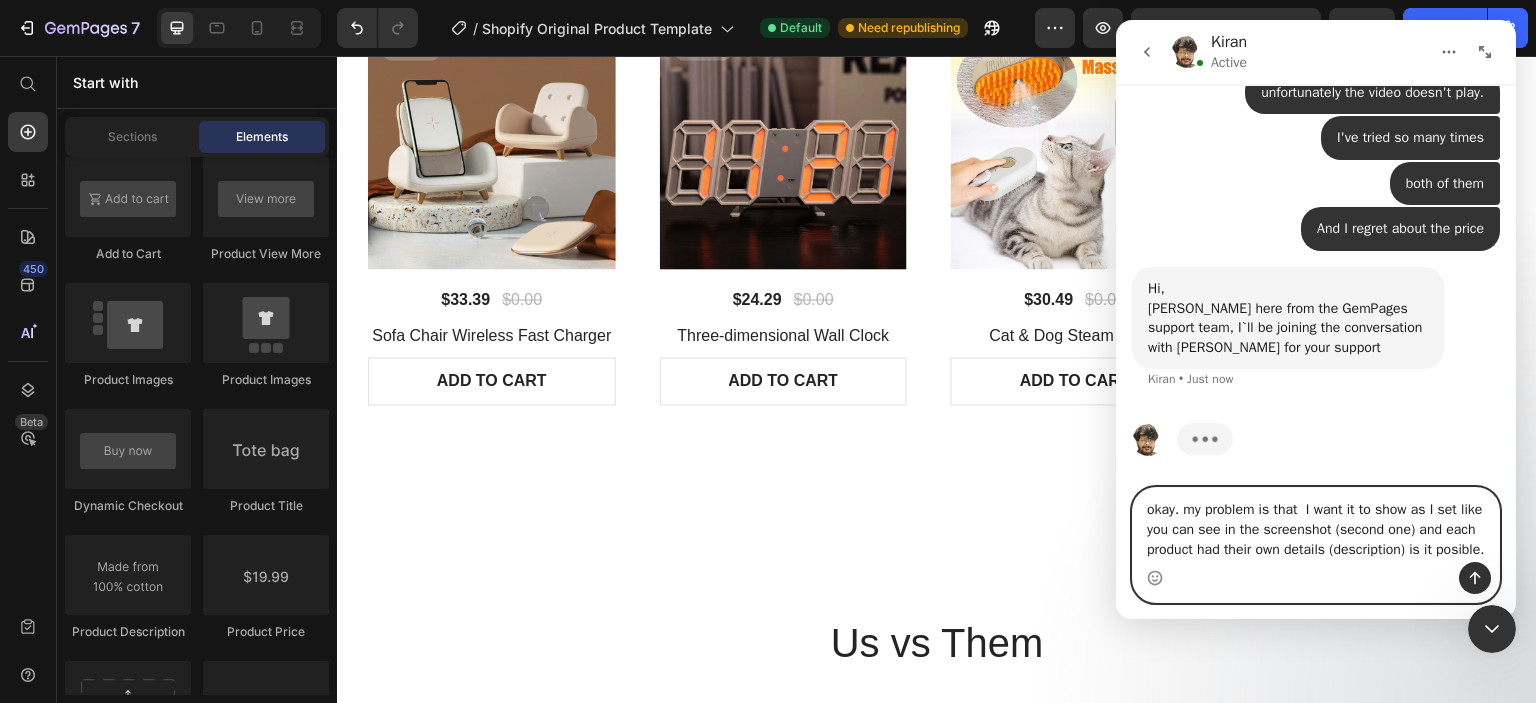 click on "okay. my problem is that  I want it to show as I set like you can see in the screenshot (second one) and each product had their own details (description) is it posible." at bounding box center [1316, 525] 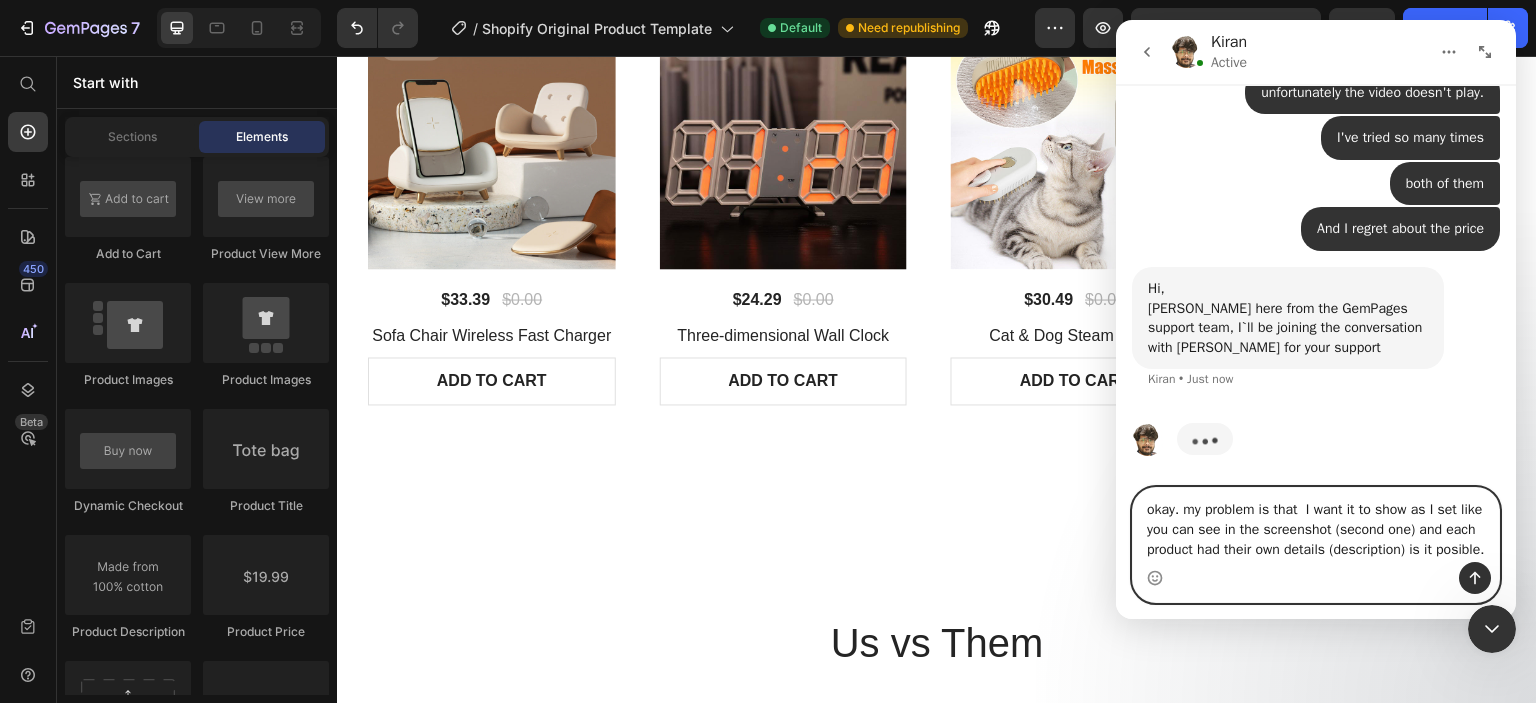 click on "okay. my problem is that  I want it to show as I set like you can see in the screenshot (second one) and each product had their own details (description) is it posible." at bounding box center [1316, 525] 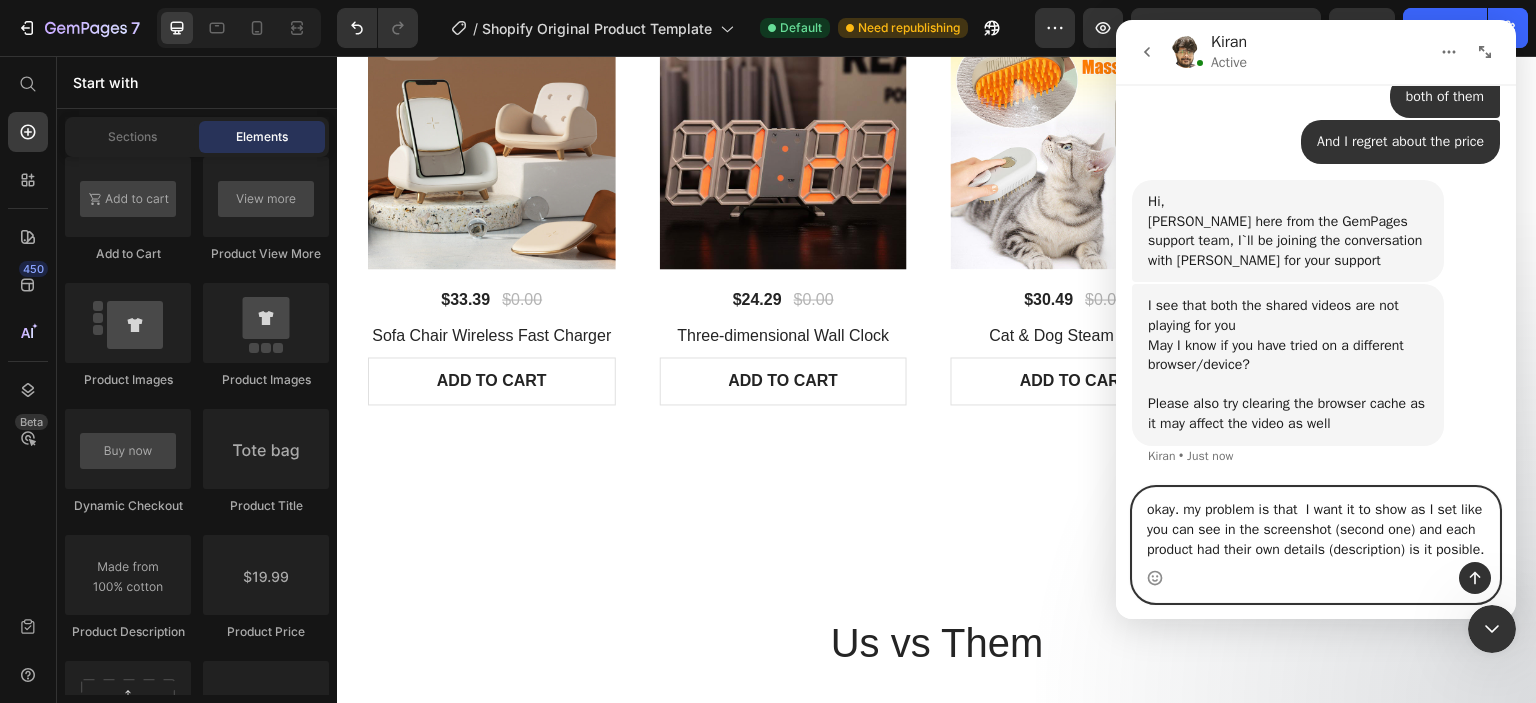 scroll, scrollTop: 5349, scrollLeft: 0, axis: vertical 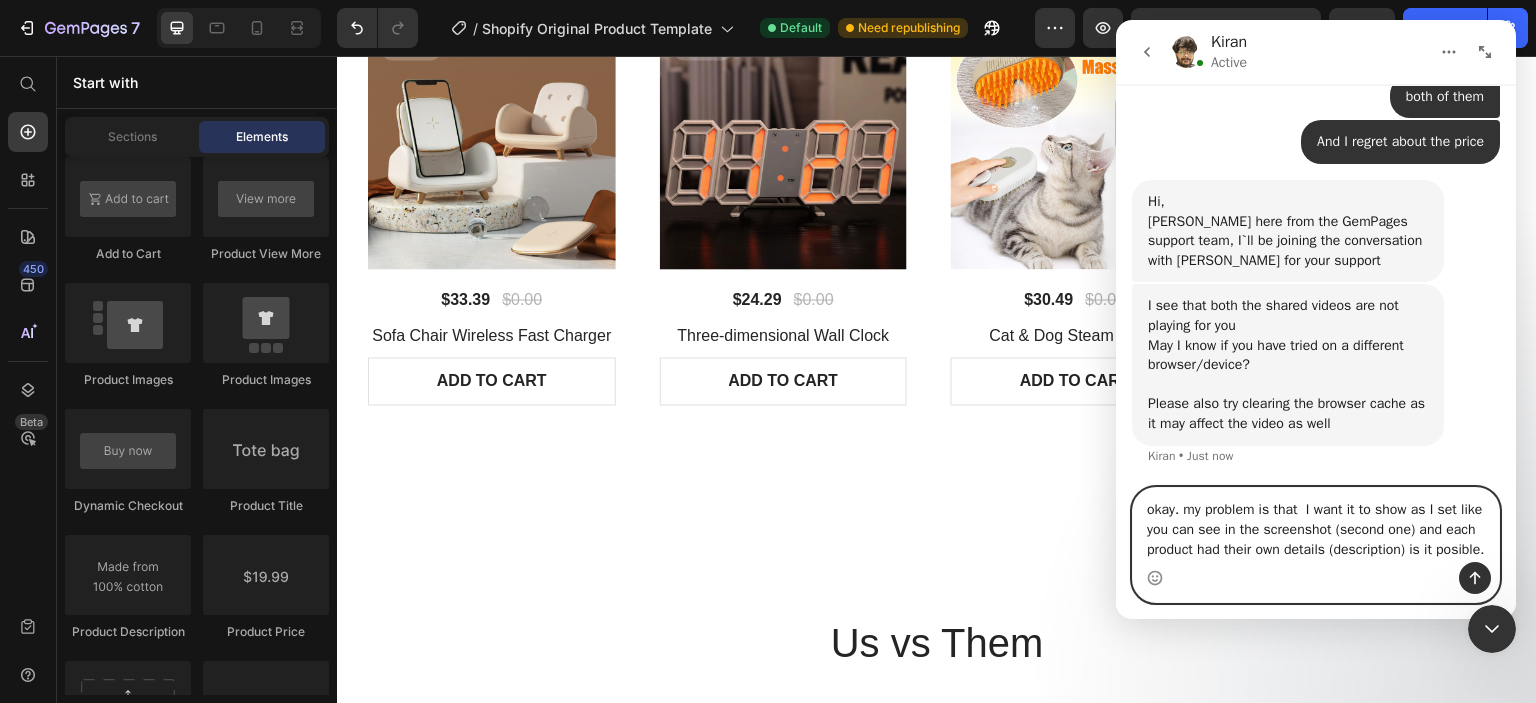 type 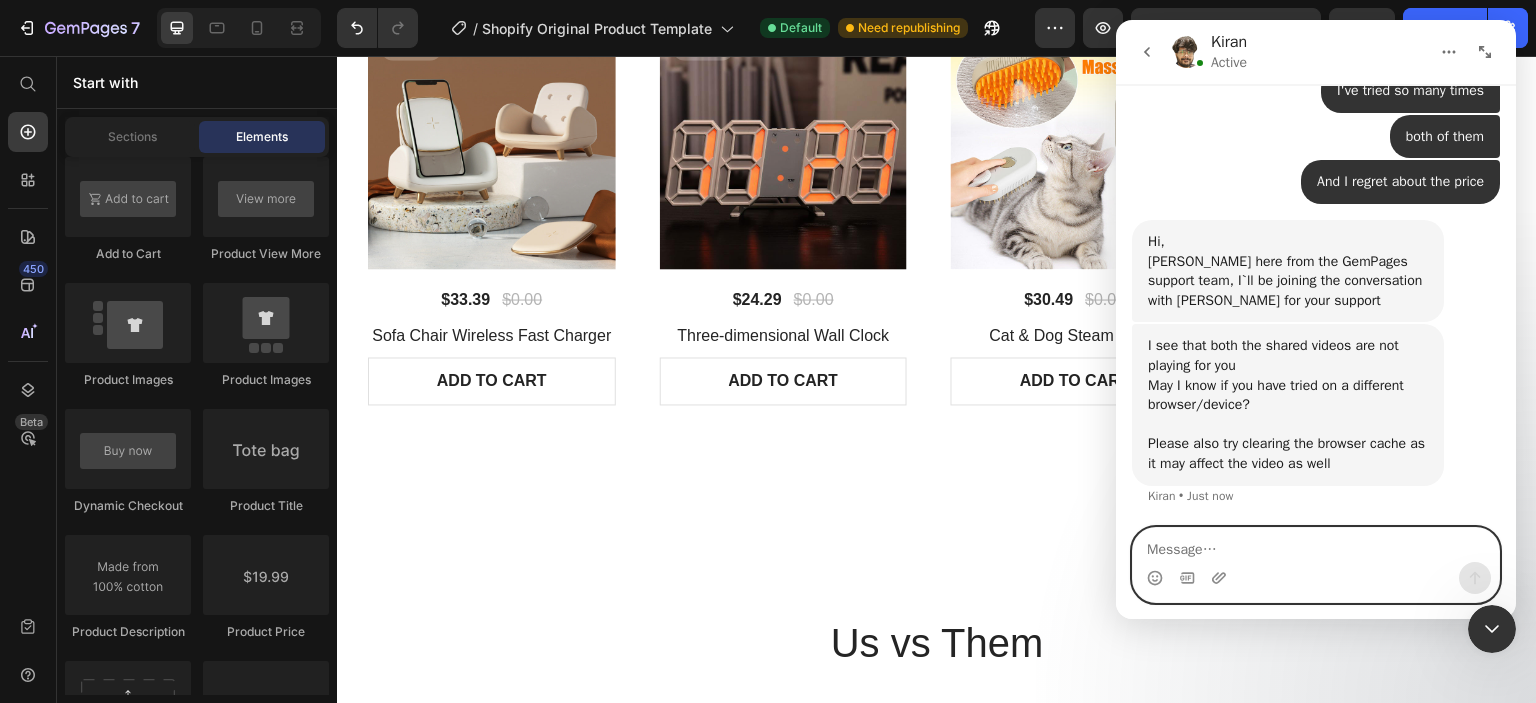 scroll, scrollTop: 0, scrollLeft: 0, axis: both 